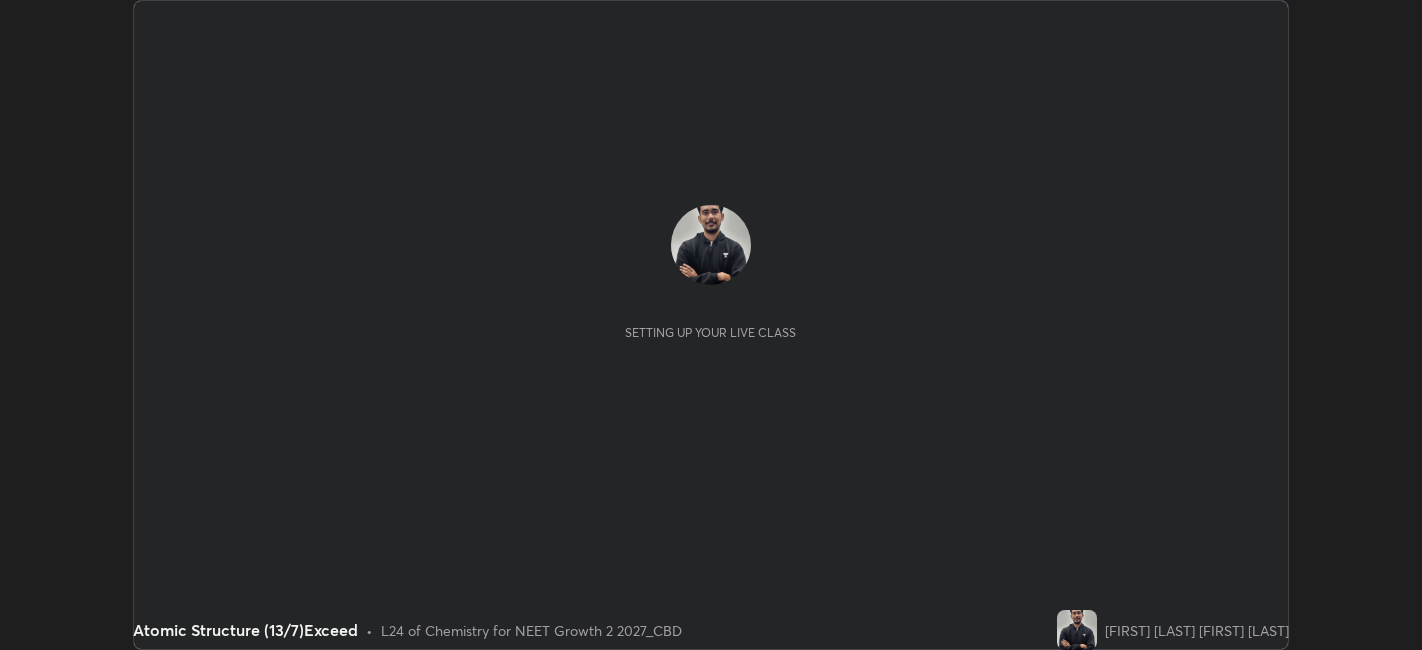scroll, scrollTop: 0, scrollLeft: 0, axis: both 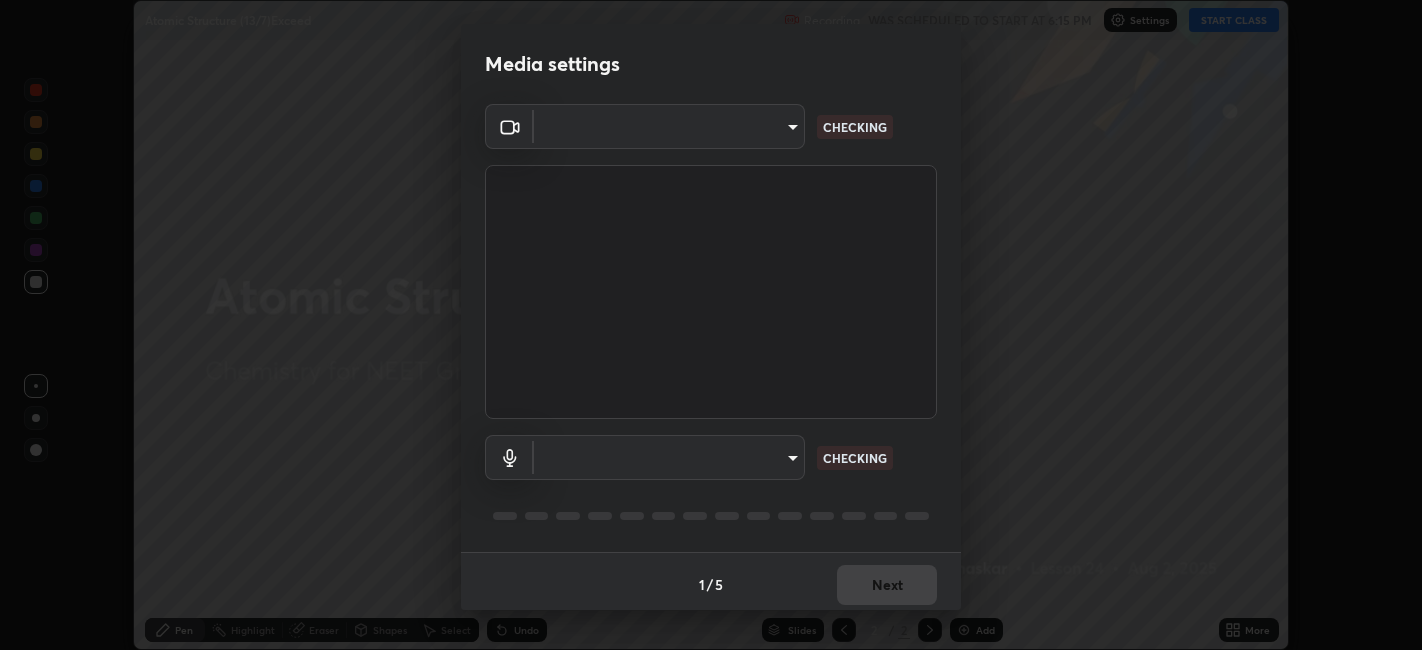 type on "052f9b30e05f62bb2e590cb50044ac96a00de3eab8a32c7a625fc31ec407be61" 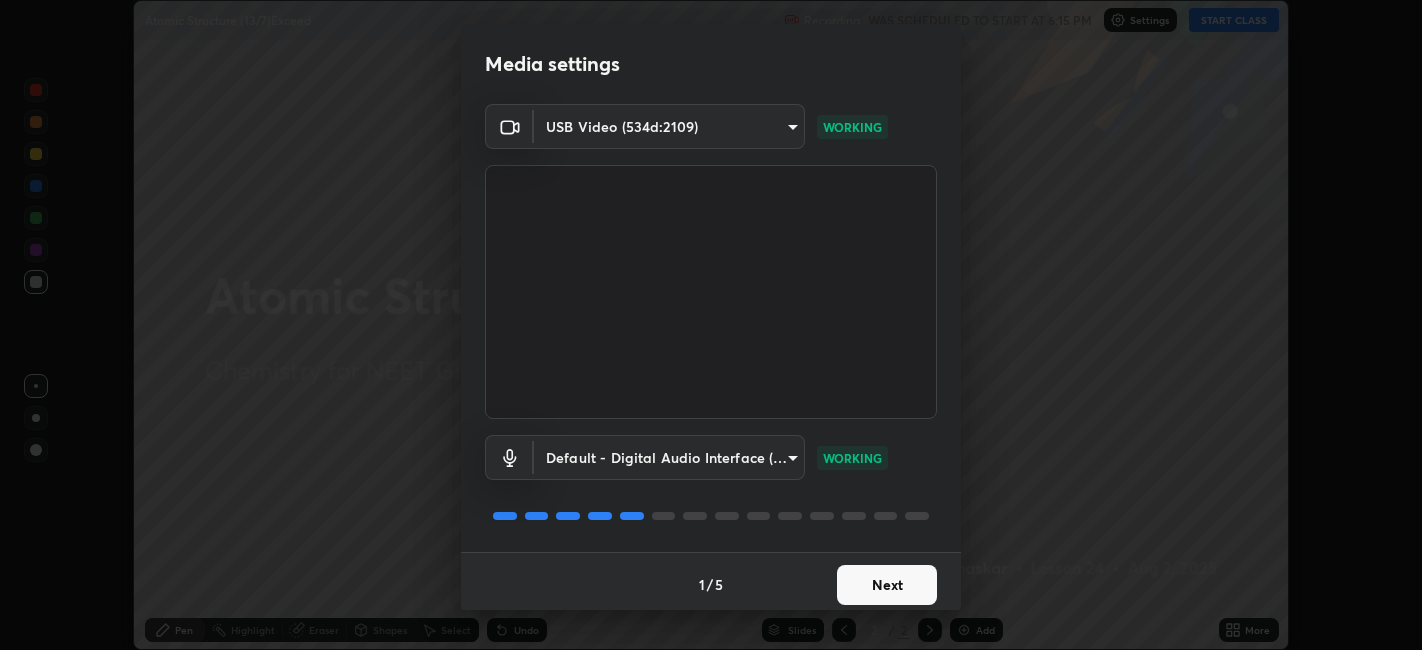 click on "Next" at bounding box center (887, 585) 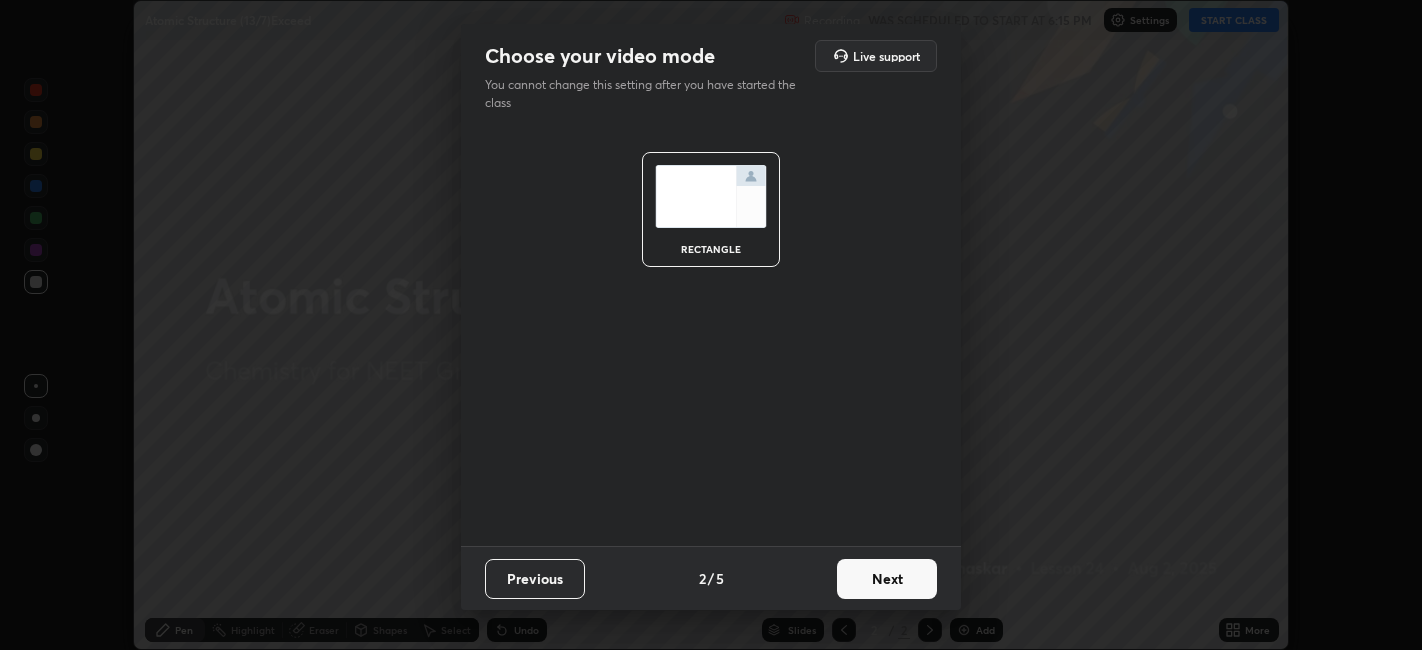 click on "Next" at bounding box center [887, 579] 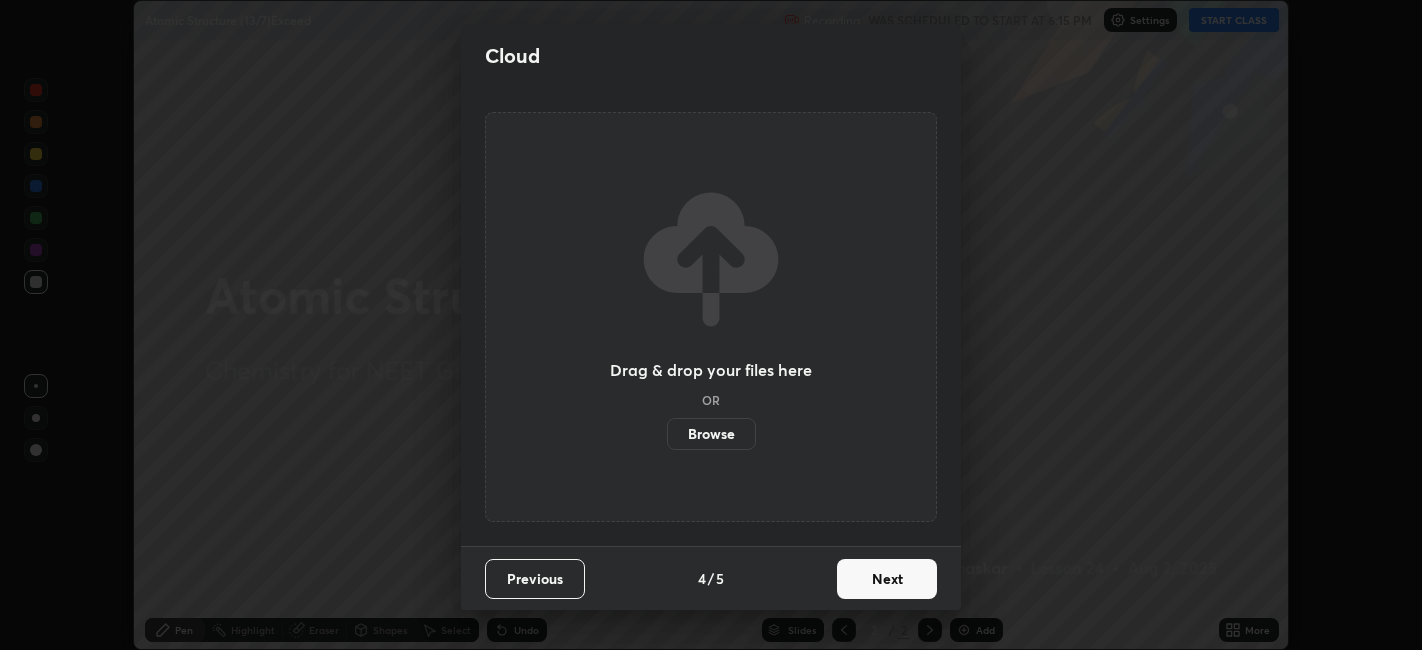 click on "Next" at bounding box center (887, 579) 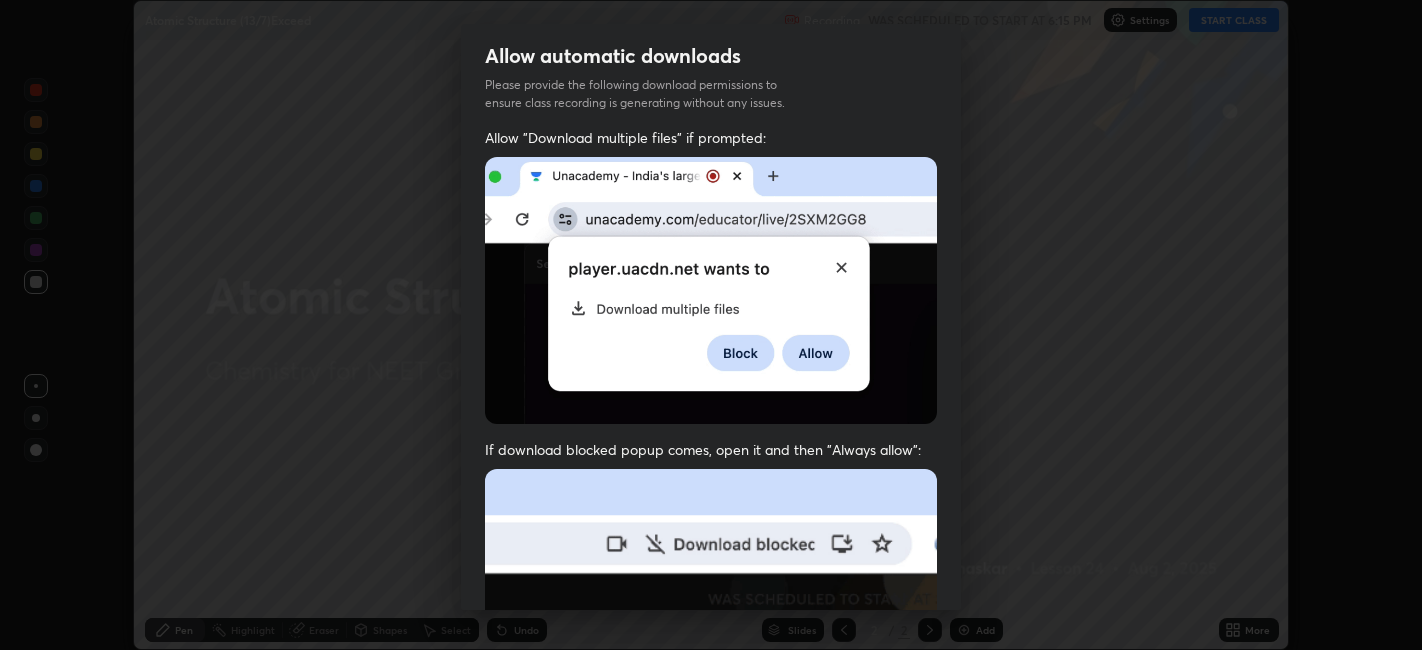 click at bounding box center (711, 687) 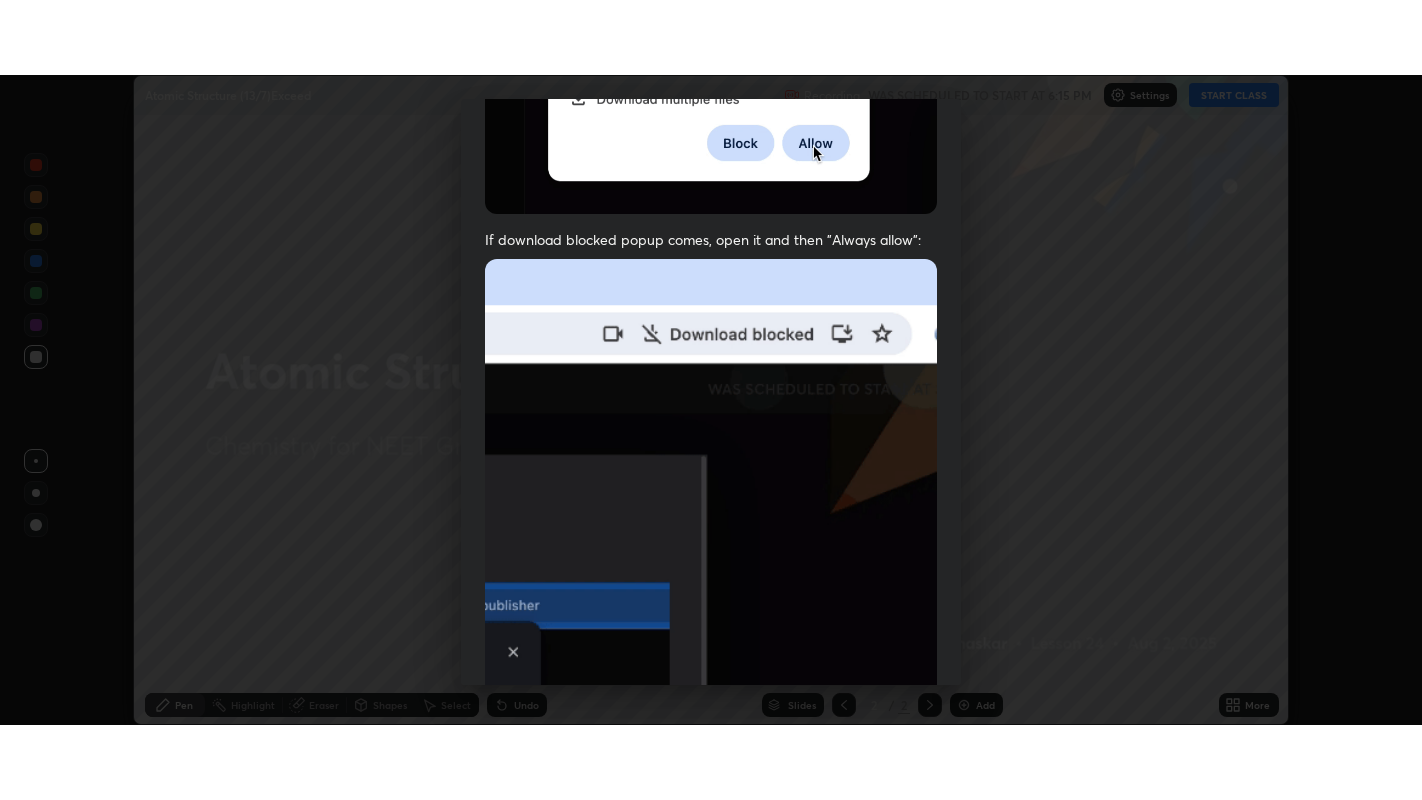 scroll, scrollTop: 413, scrollLeft: 0, axis: vertical 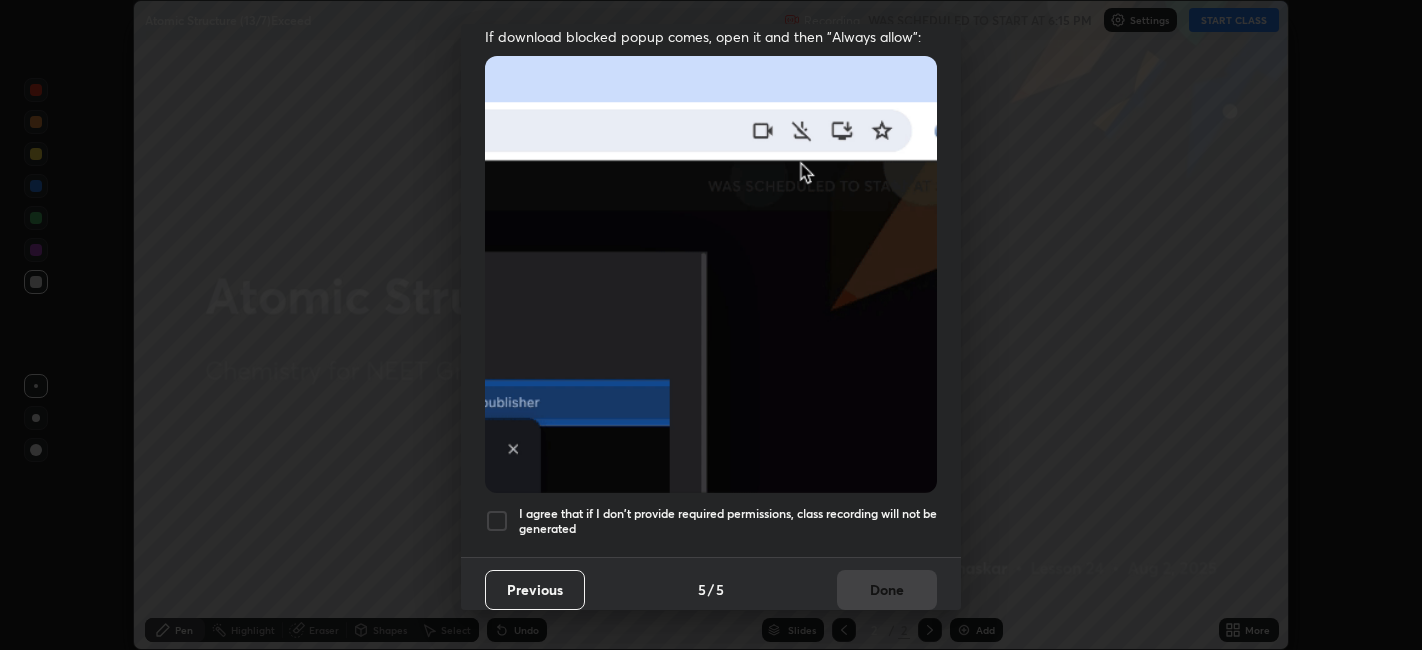 click at bounding box center (497, 521) 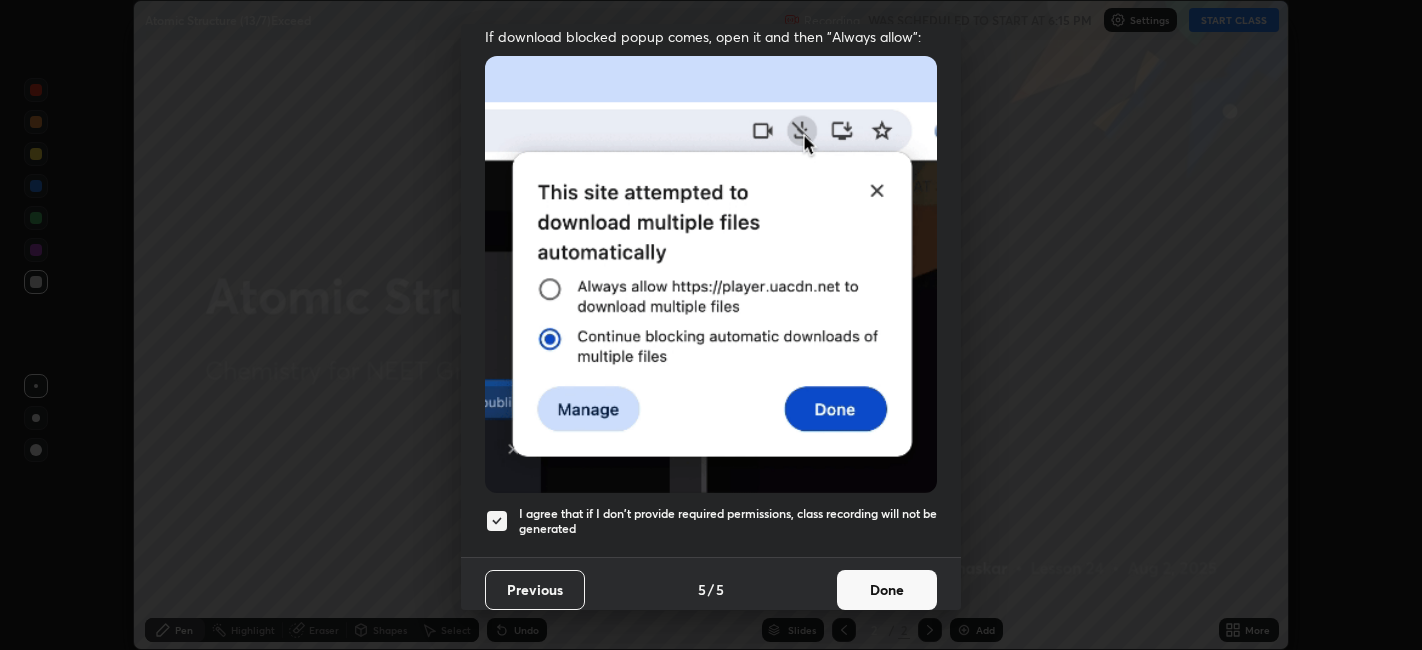 click on "Done" at bounding box center [887, 590] 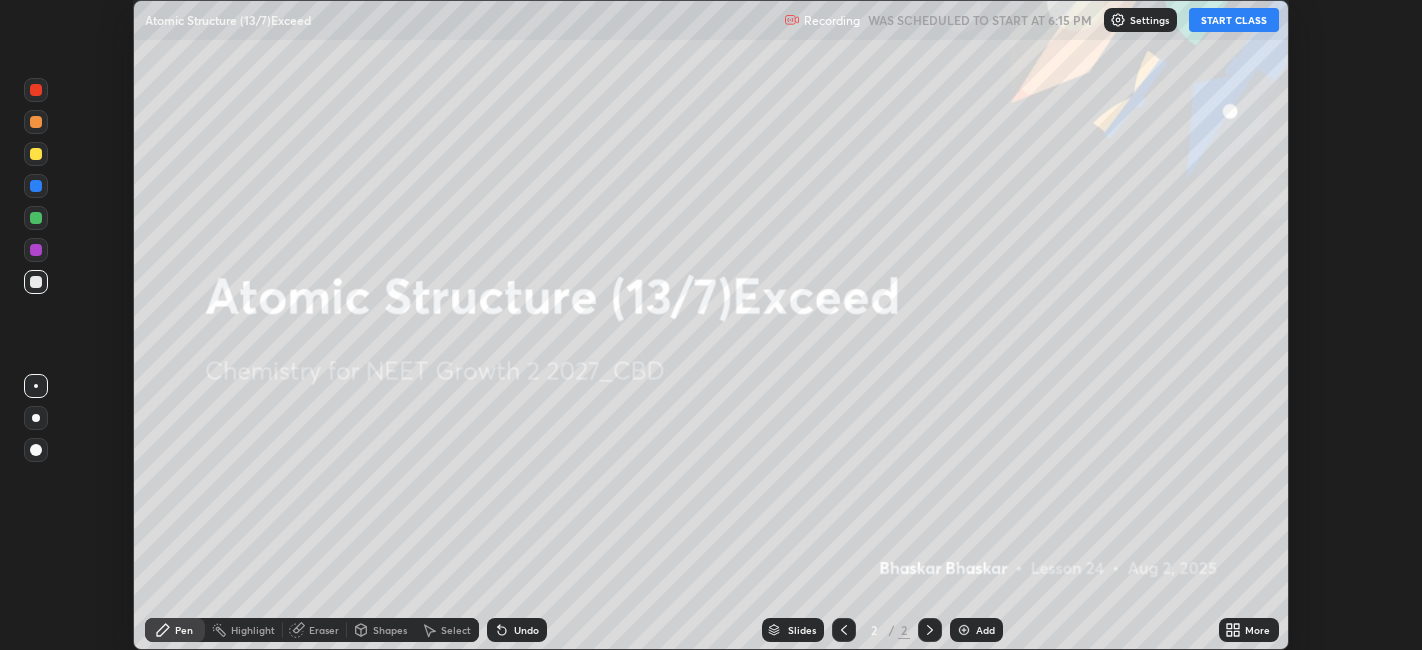 click on "Add" at bounding box center (985, 630) 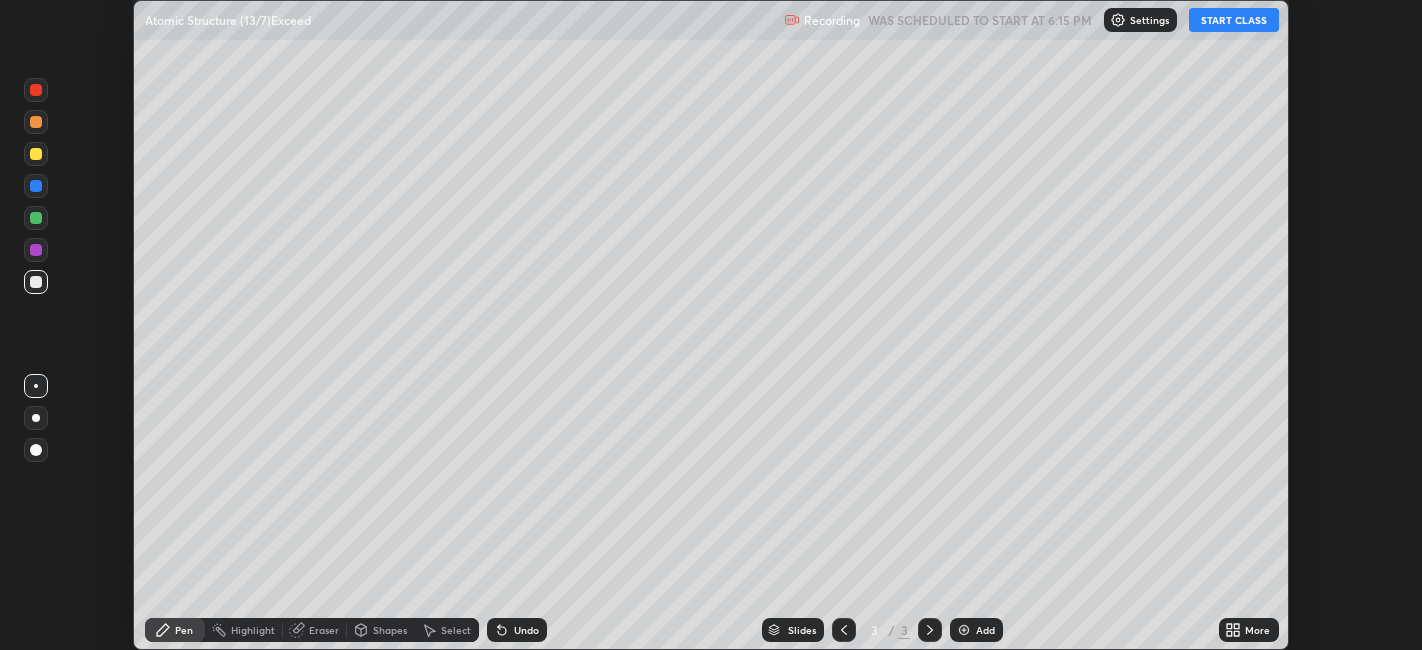 click 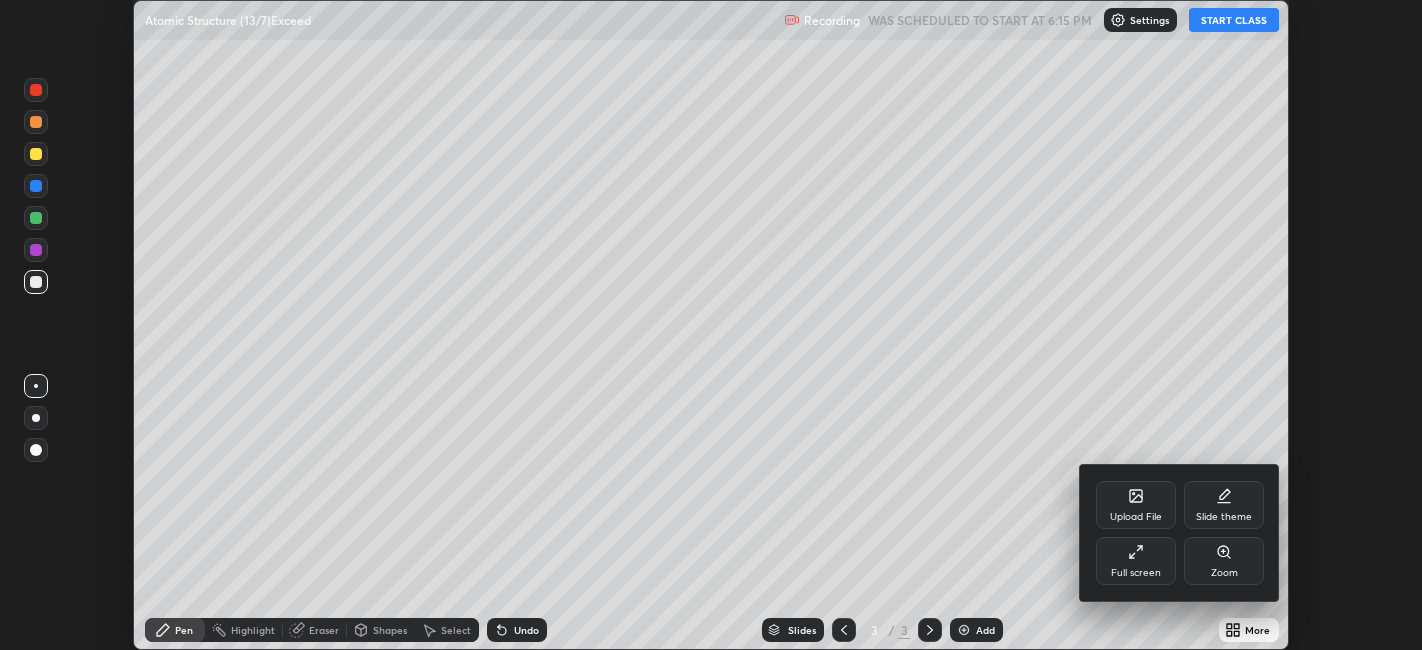 click on "Full screen" at bounding box center [1136, 561] 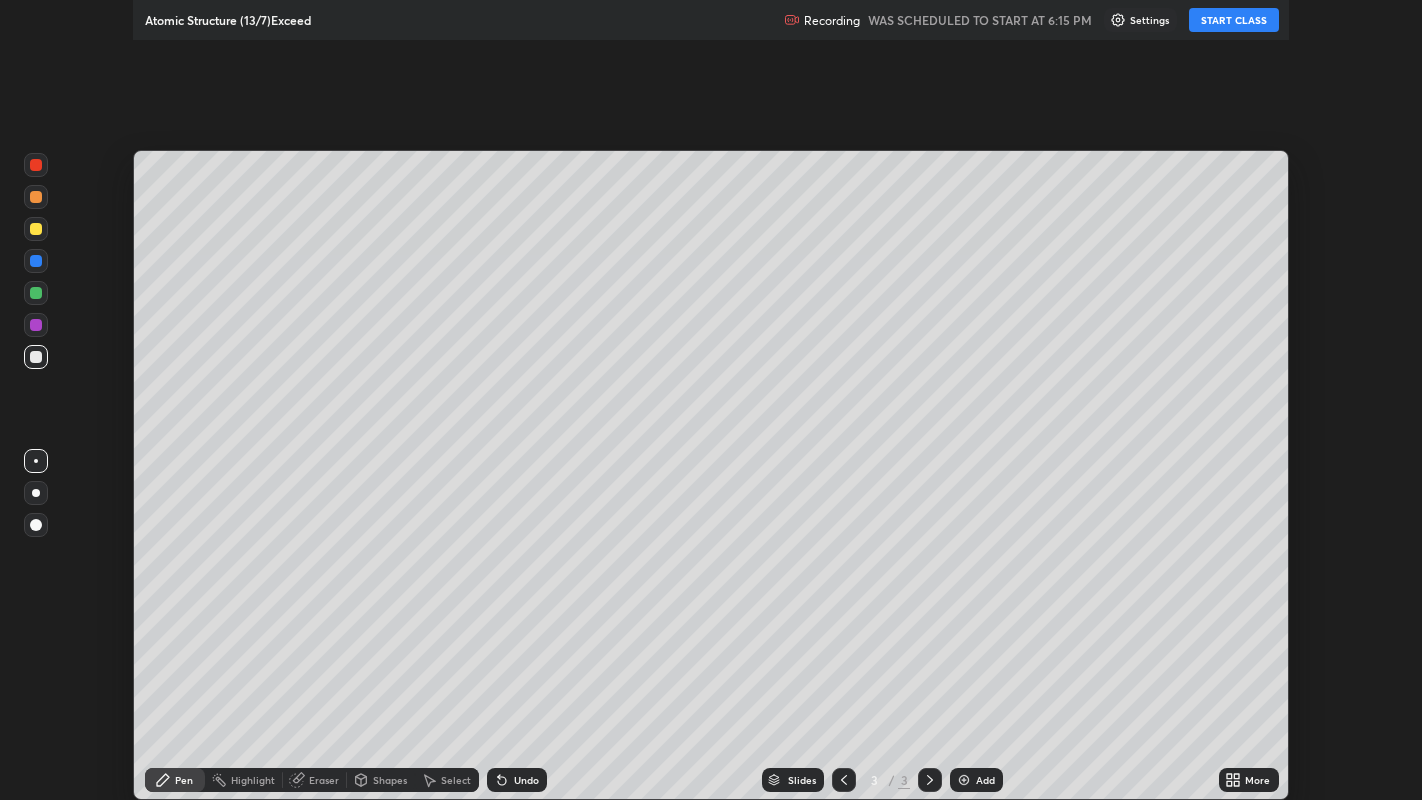 scroll, scrollTop: 99200, scrollLeft: 98577, axis: both 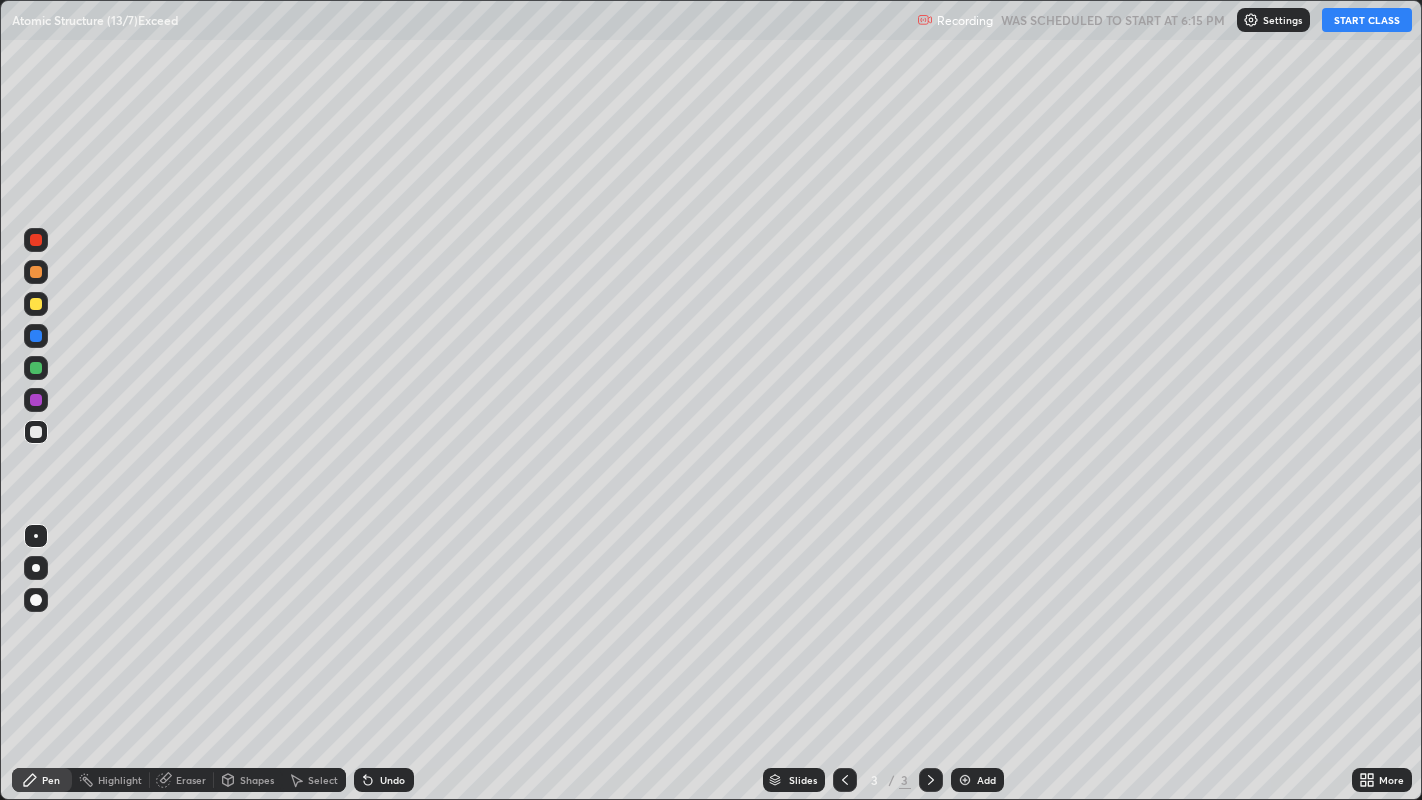 click on "START CLASS" at bounding box center [1367, 20] 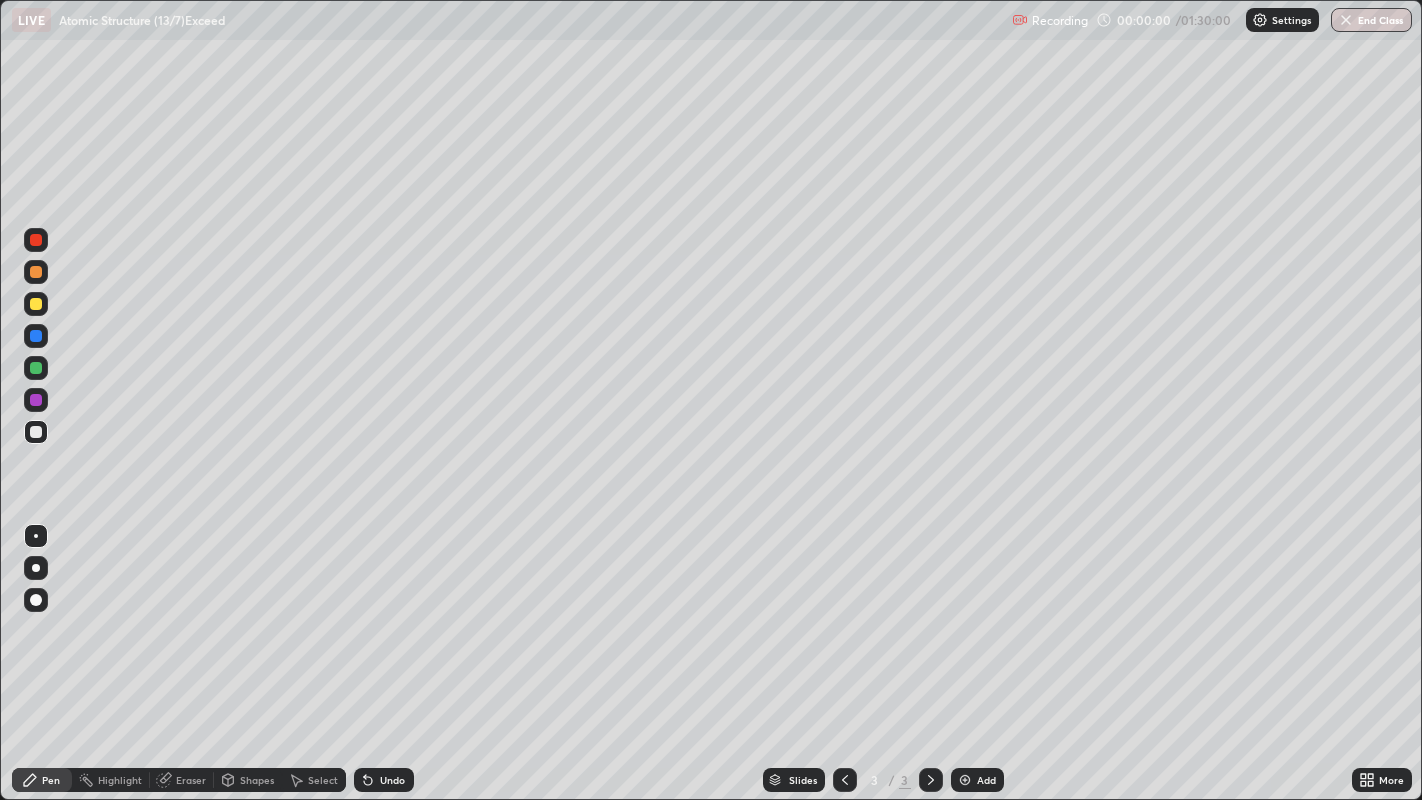 click at bounding box center [36, 568] 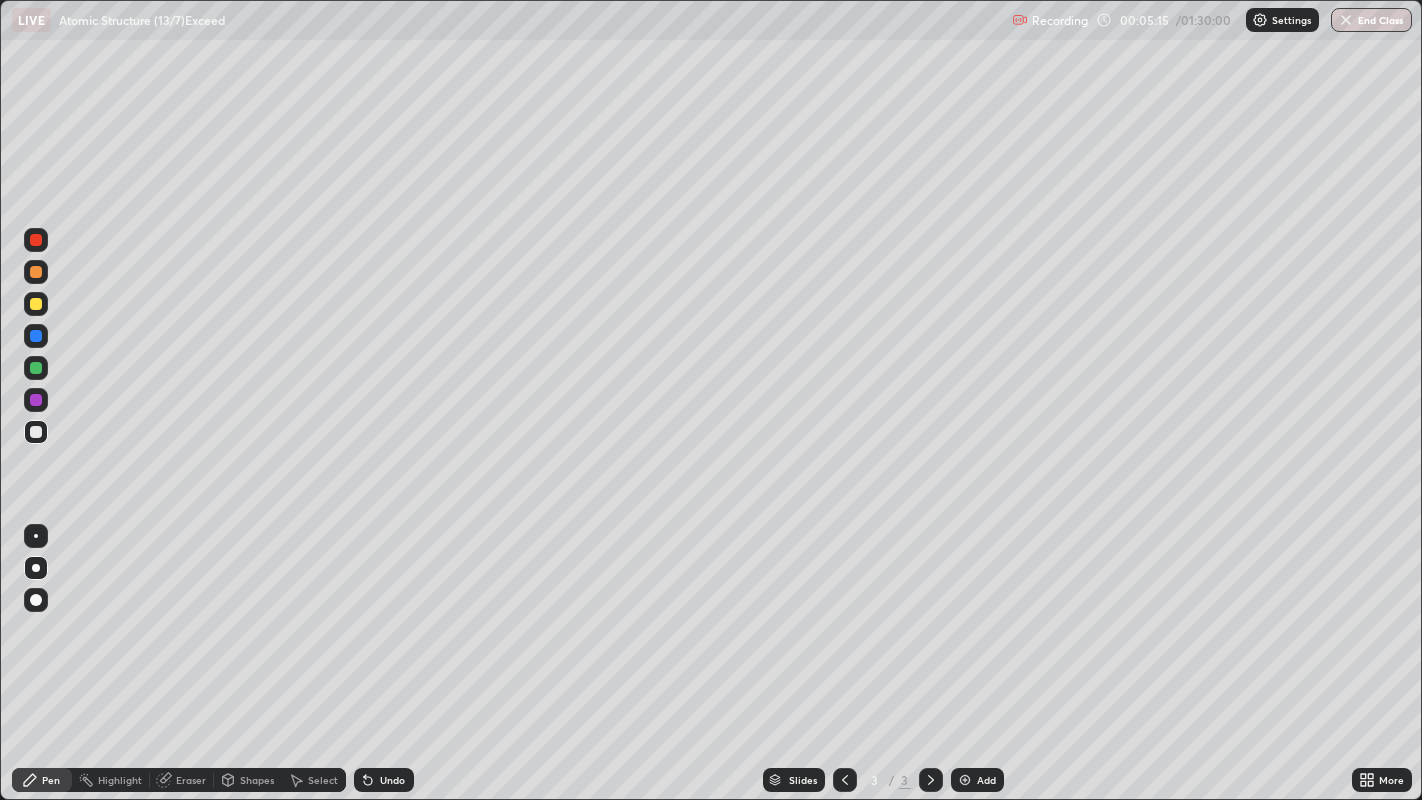click 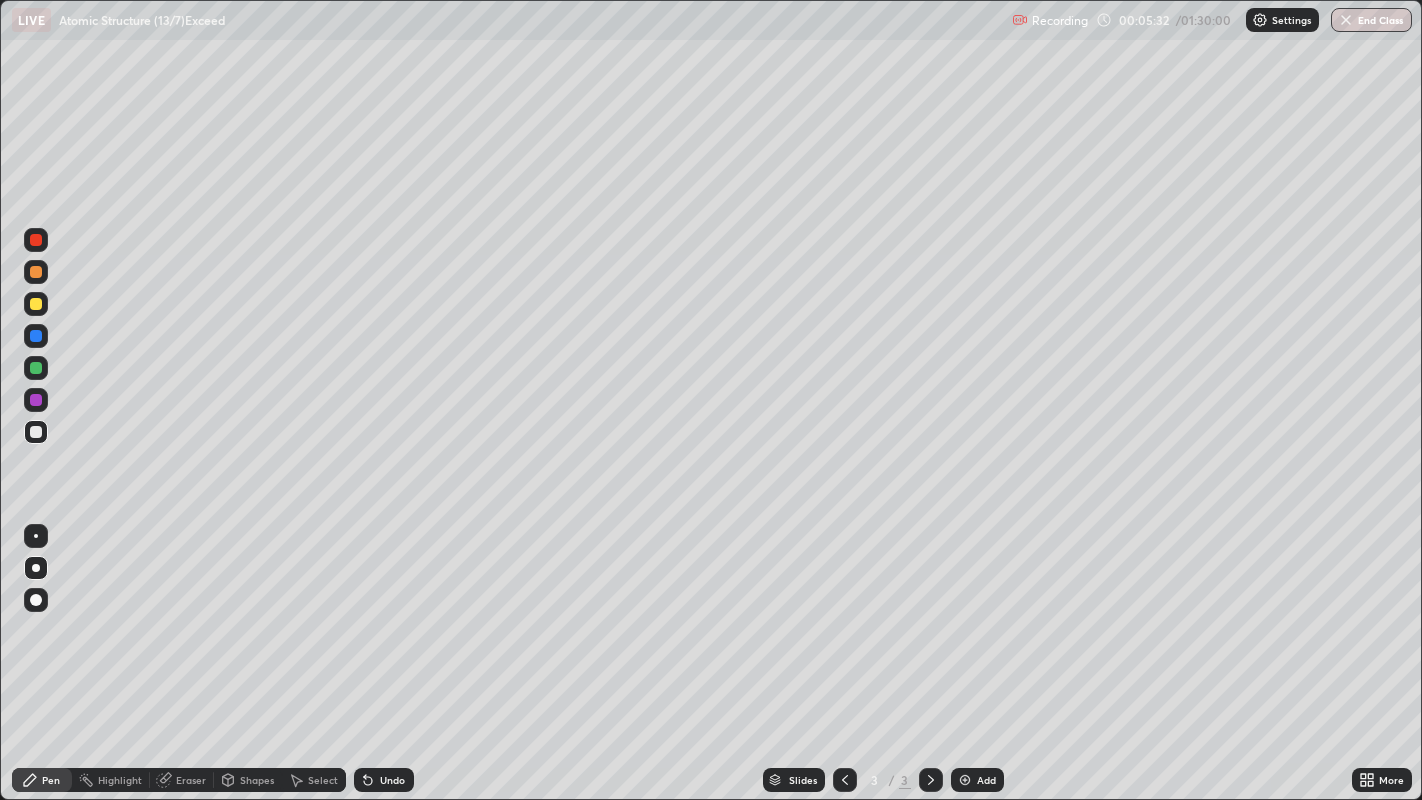 click on "Eraser" at bounding box center [191, 780] 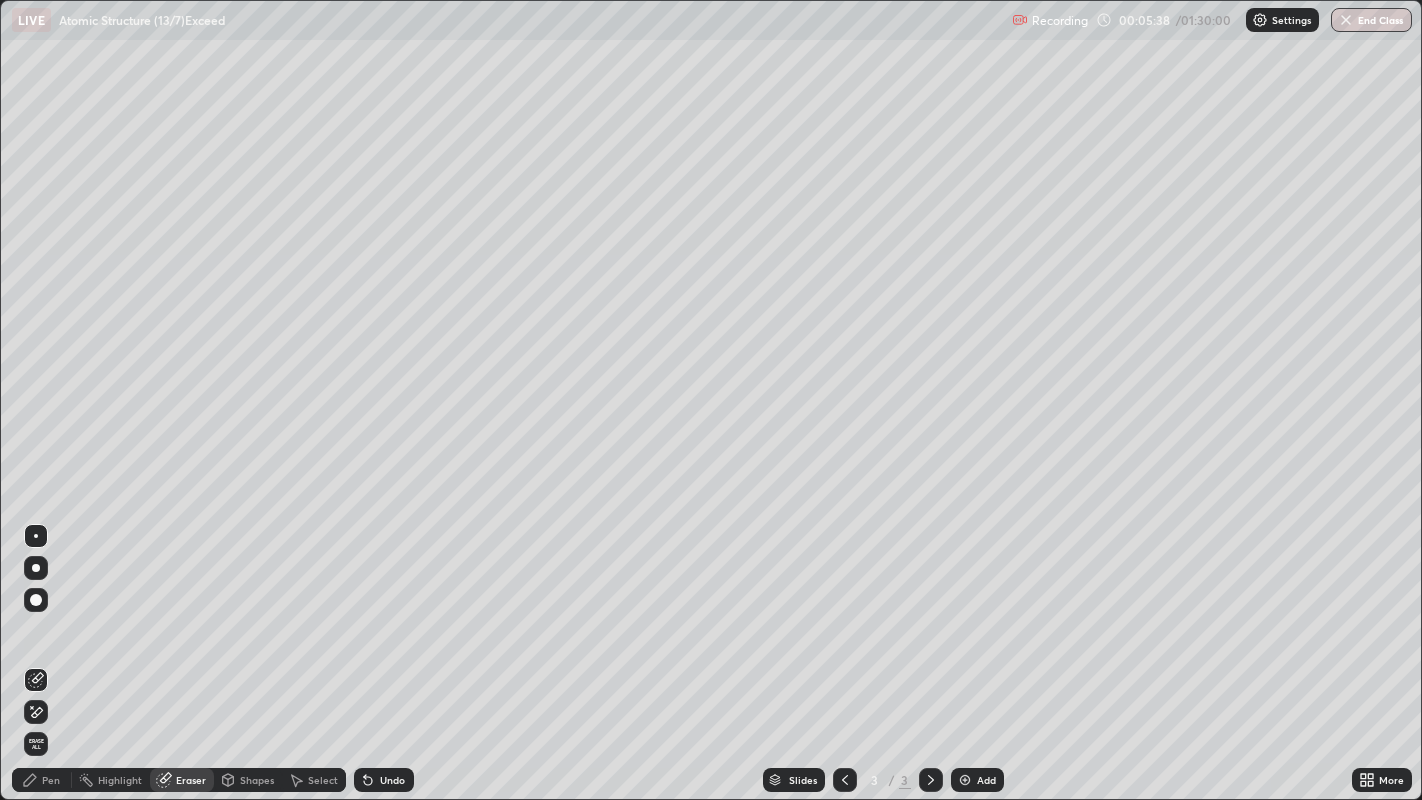 click on "Pen" at bounding box center [51, 780] 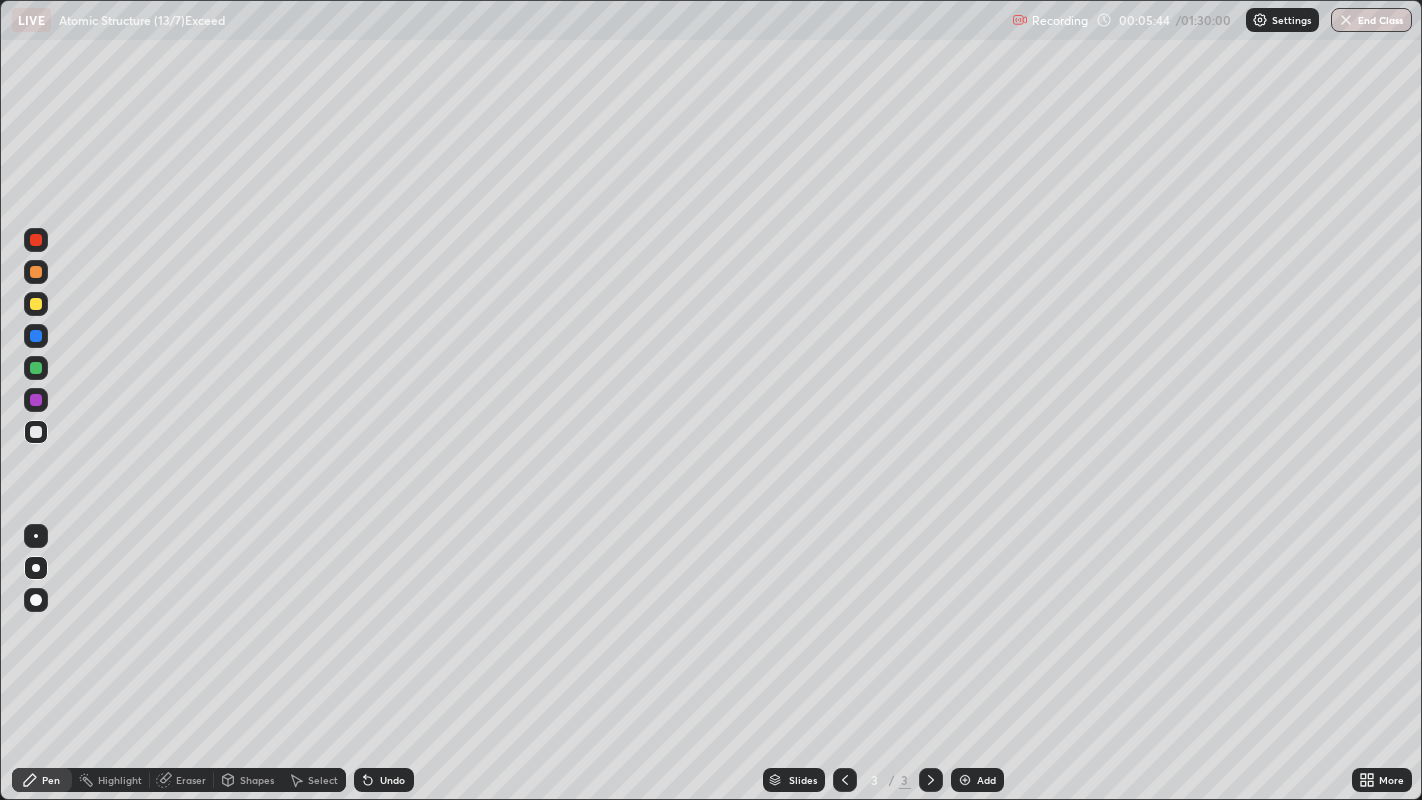 click at bounding box center (36, 368) 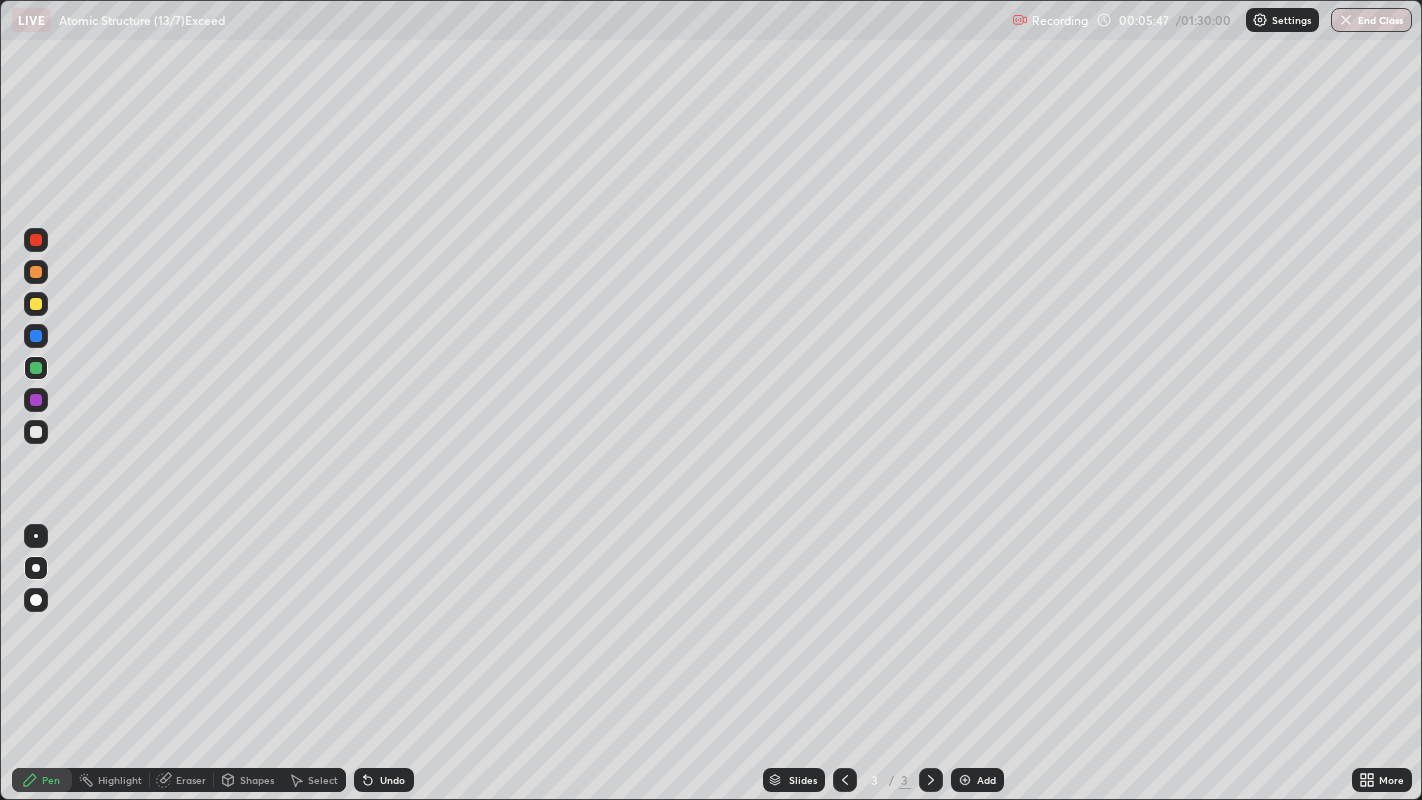 click at bounding box center [36, 304] 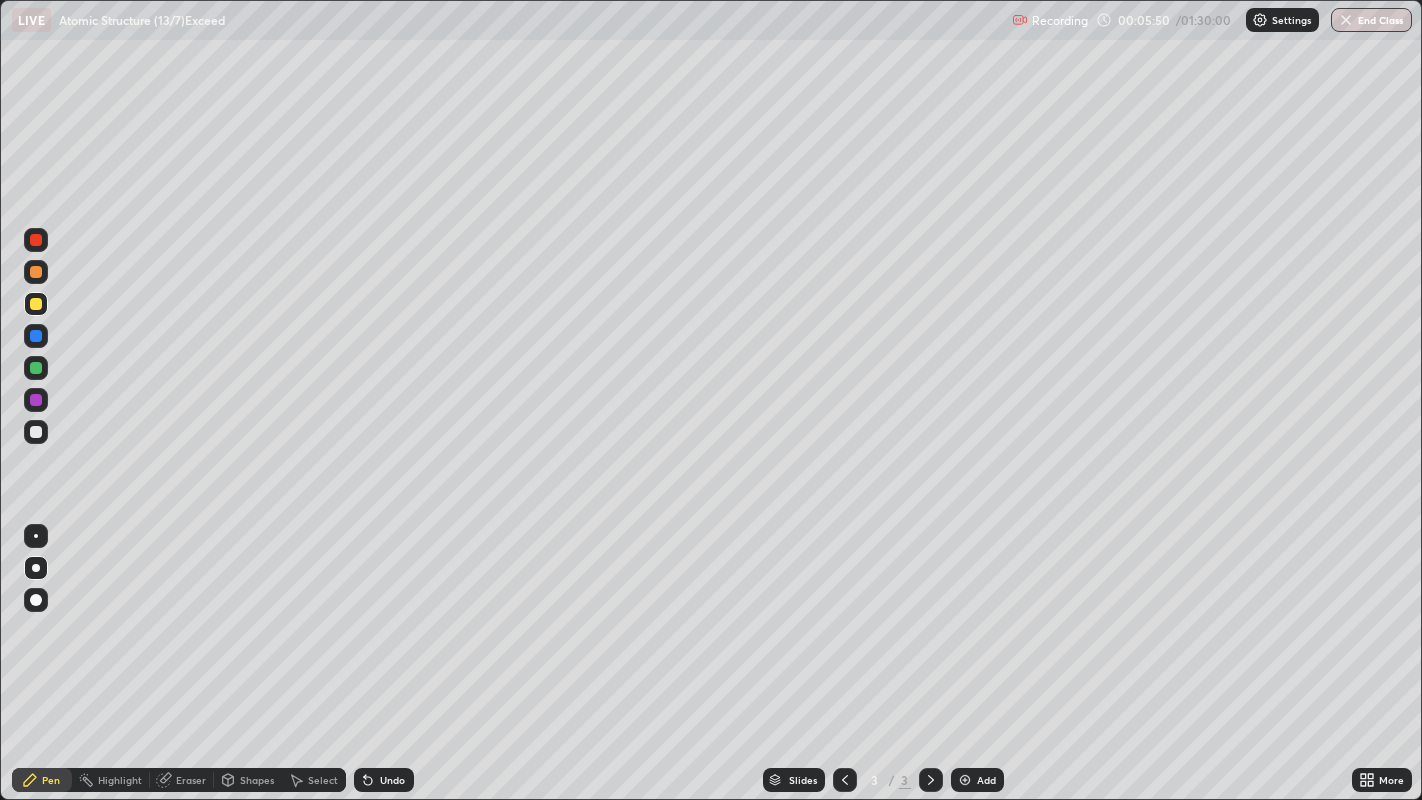 click at bounding box center (36, 272) 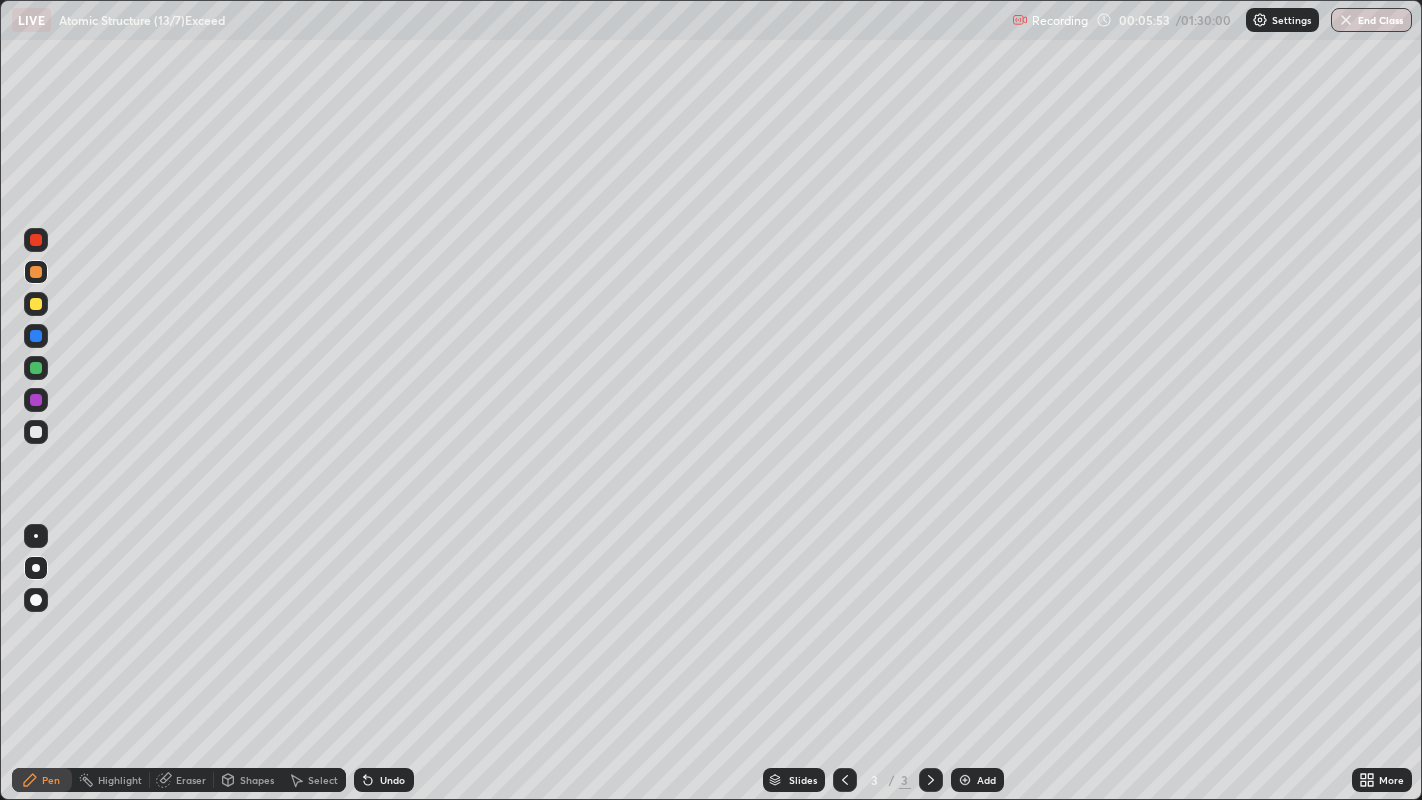 click at bounding box center [36, 240] 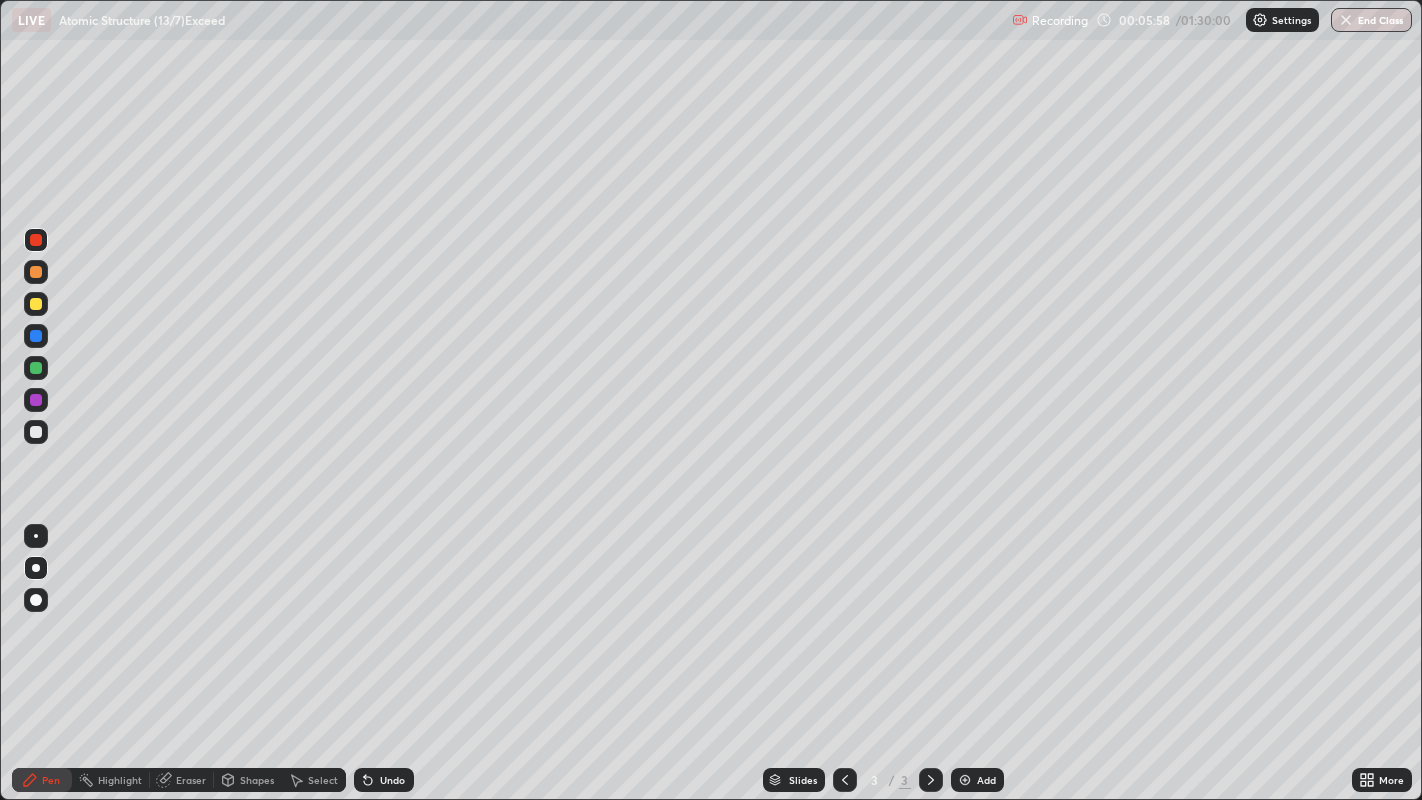 click at bounding box center [36, 400] 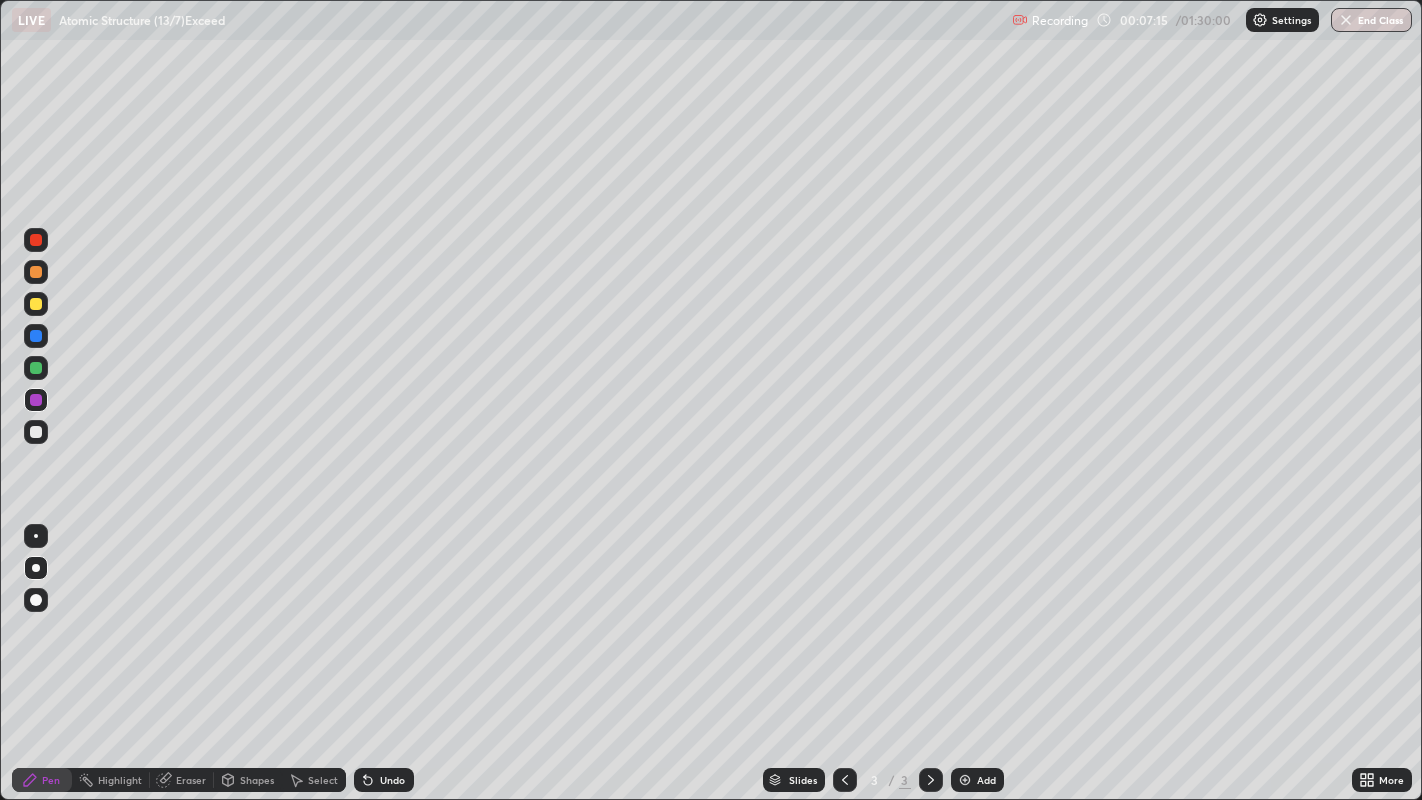 click at bounding box center (36, 432) 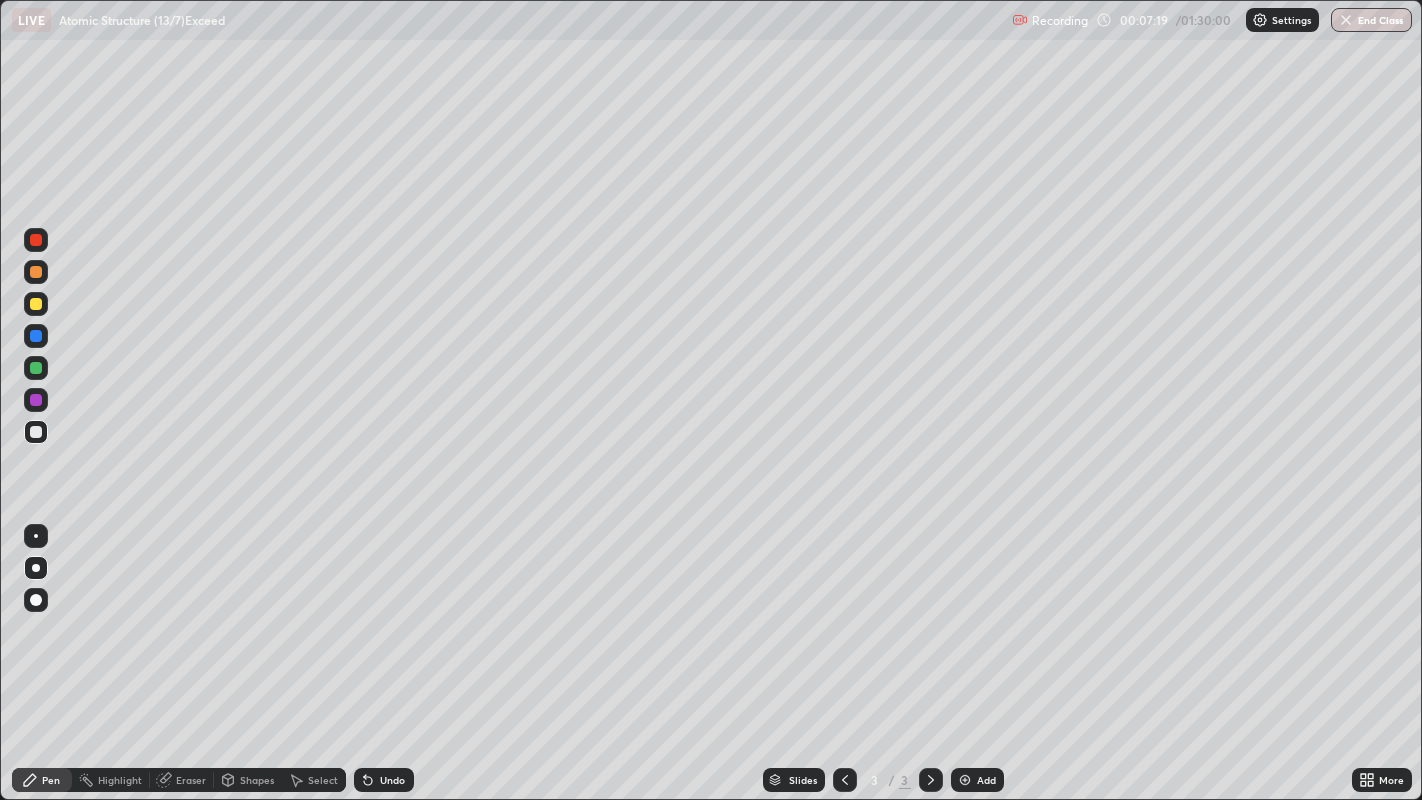 click on "Undo" at bounding box center [392, 780] 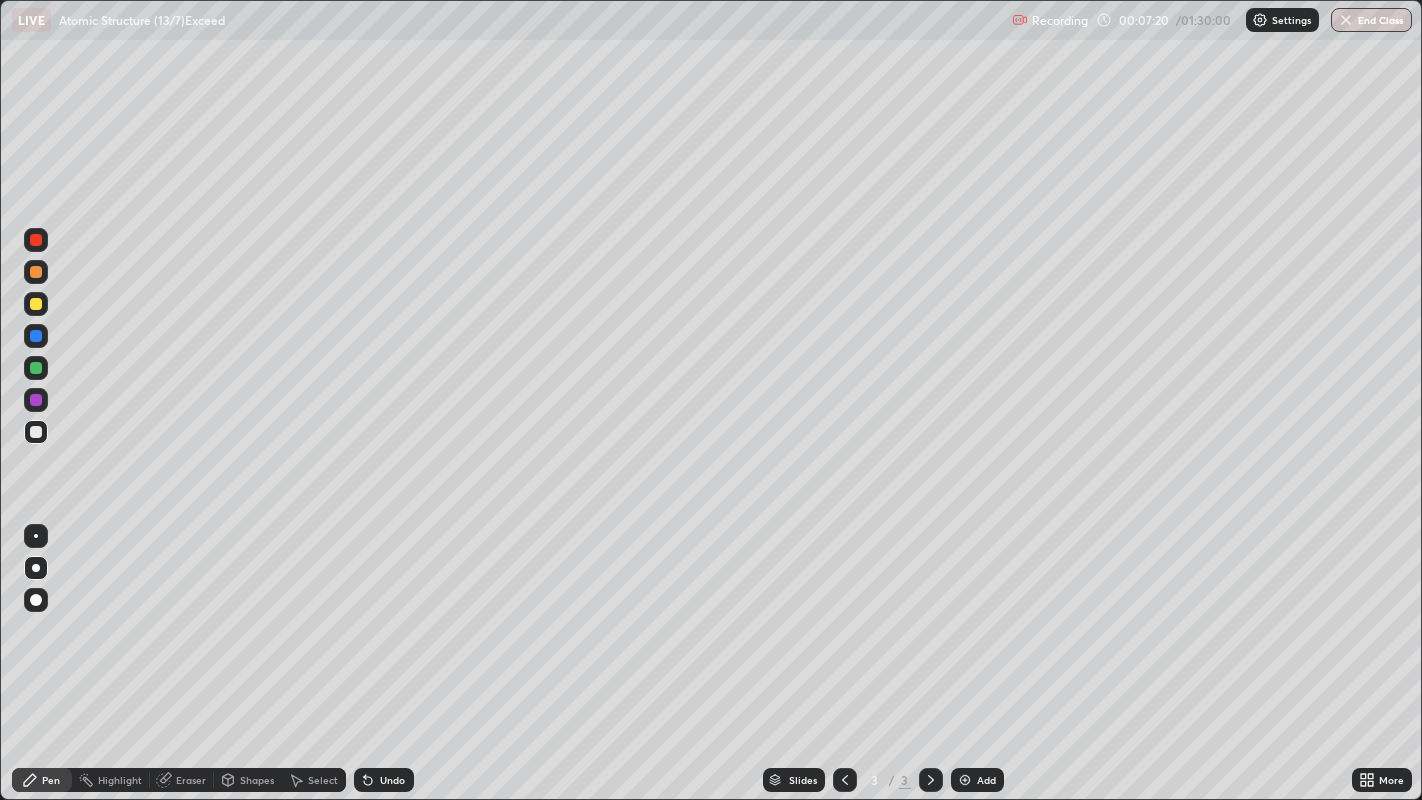 click on "Undo" at bounding box center [384, 780] 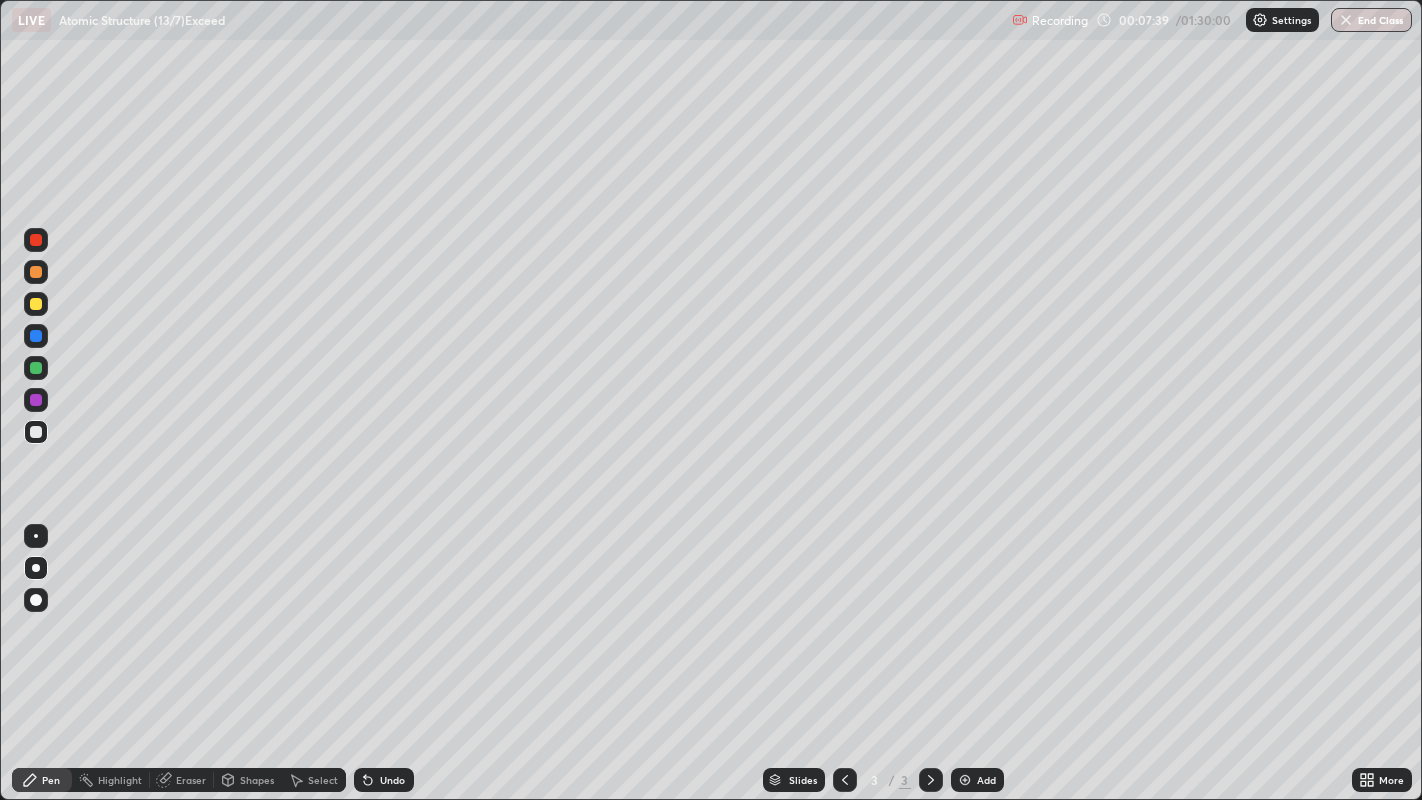 click on "Slides 3 / 3 Add" at bounding box center (883, 780) 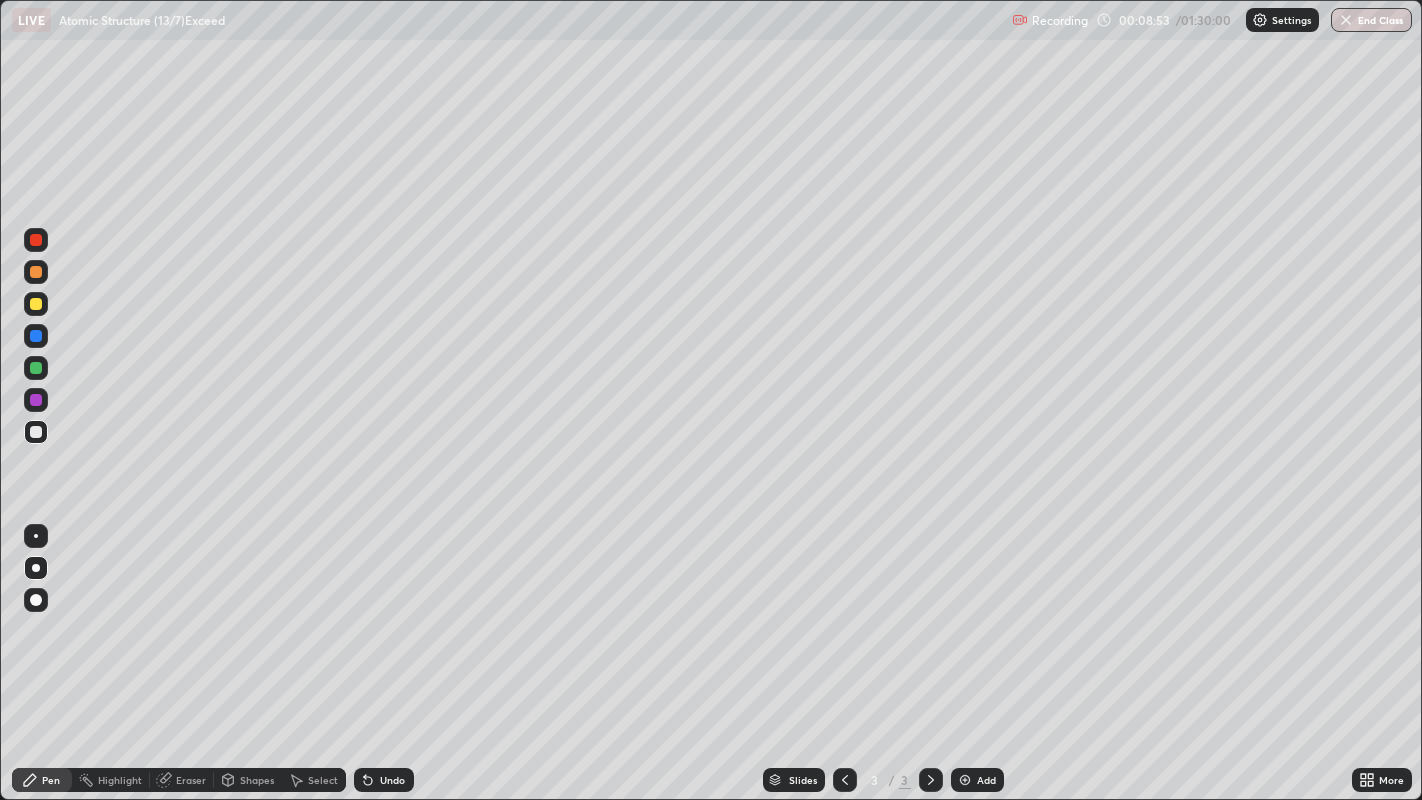 click on "Add" at bounding box center [986, 780] 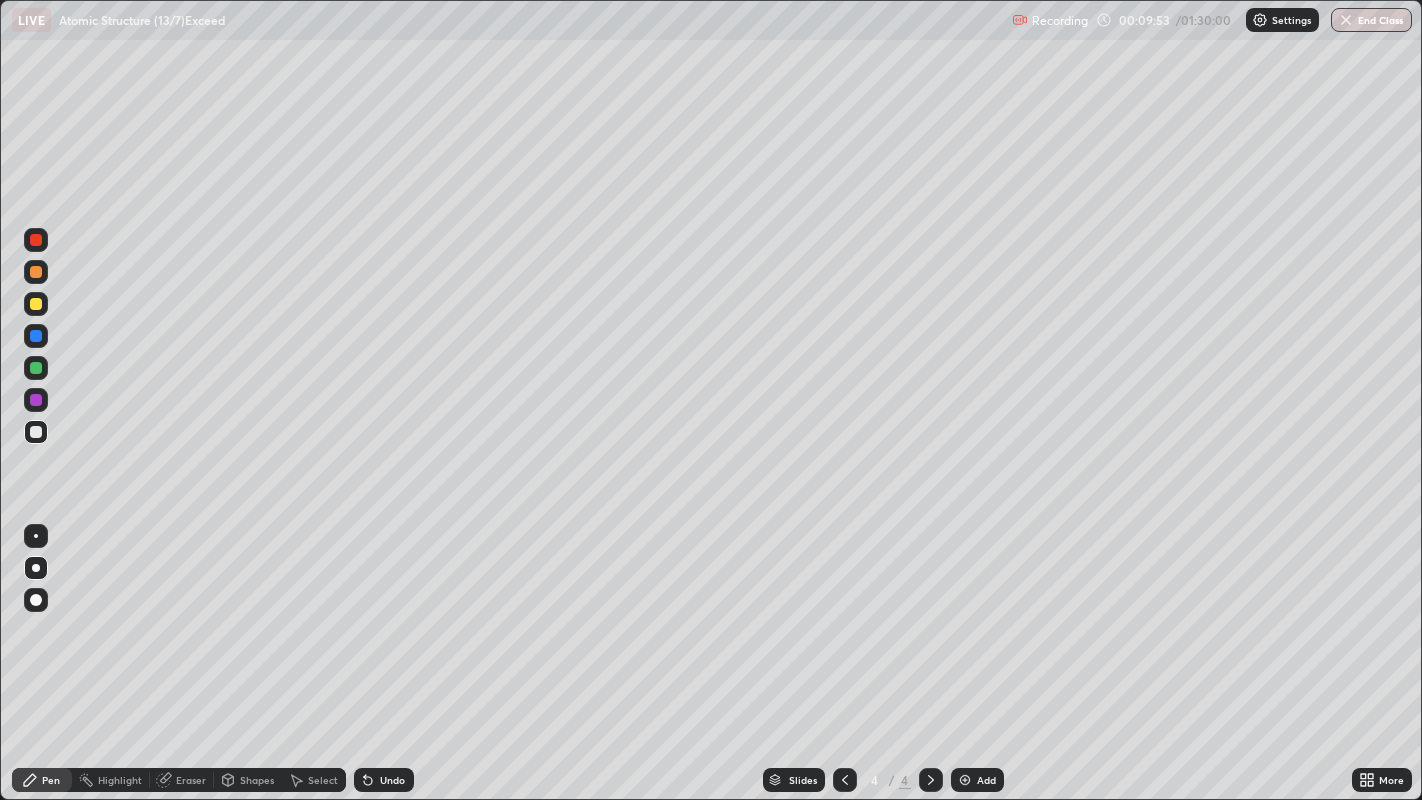 click at bounding box center (36, 304) 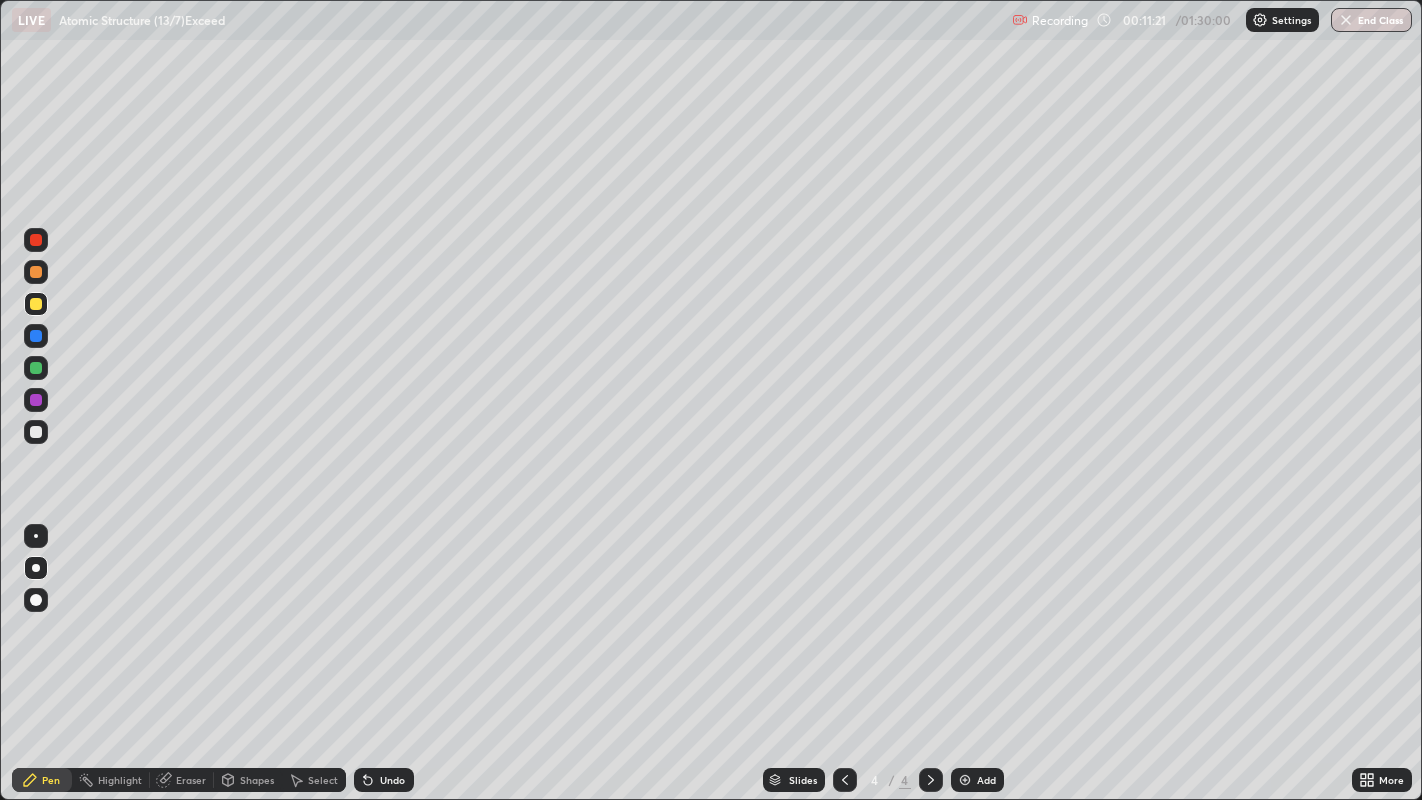 click at bounding box center (36, 432) 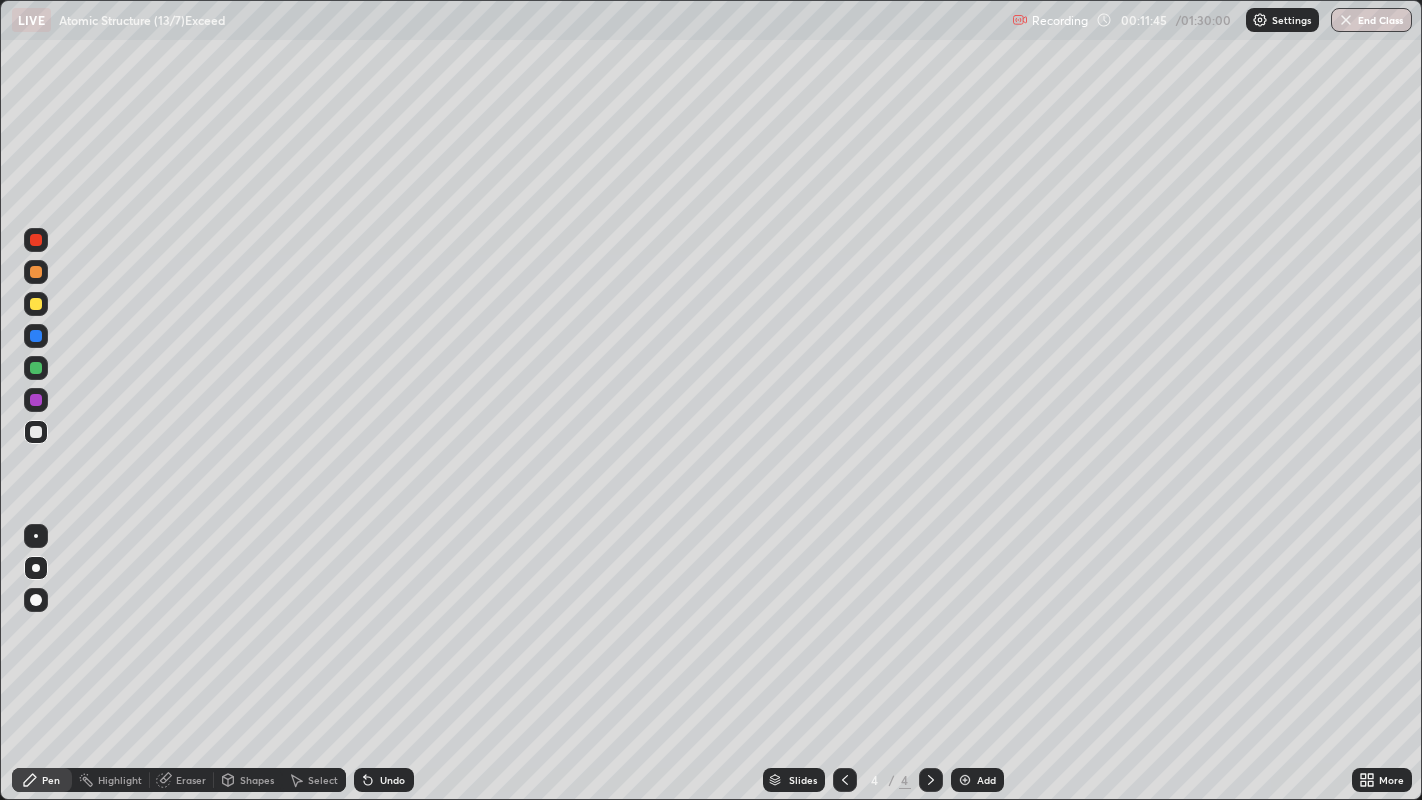 click at bounding box center (36, 304) 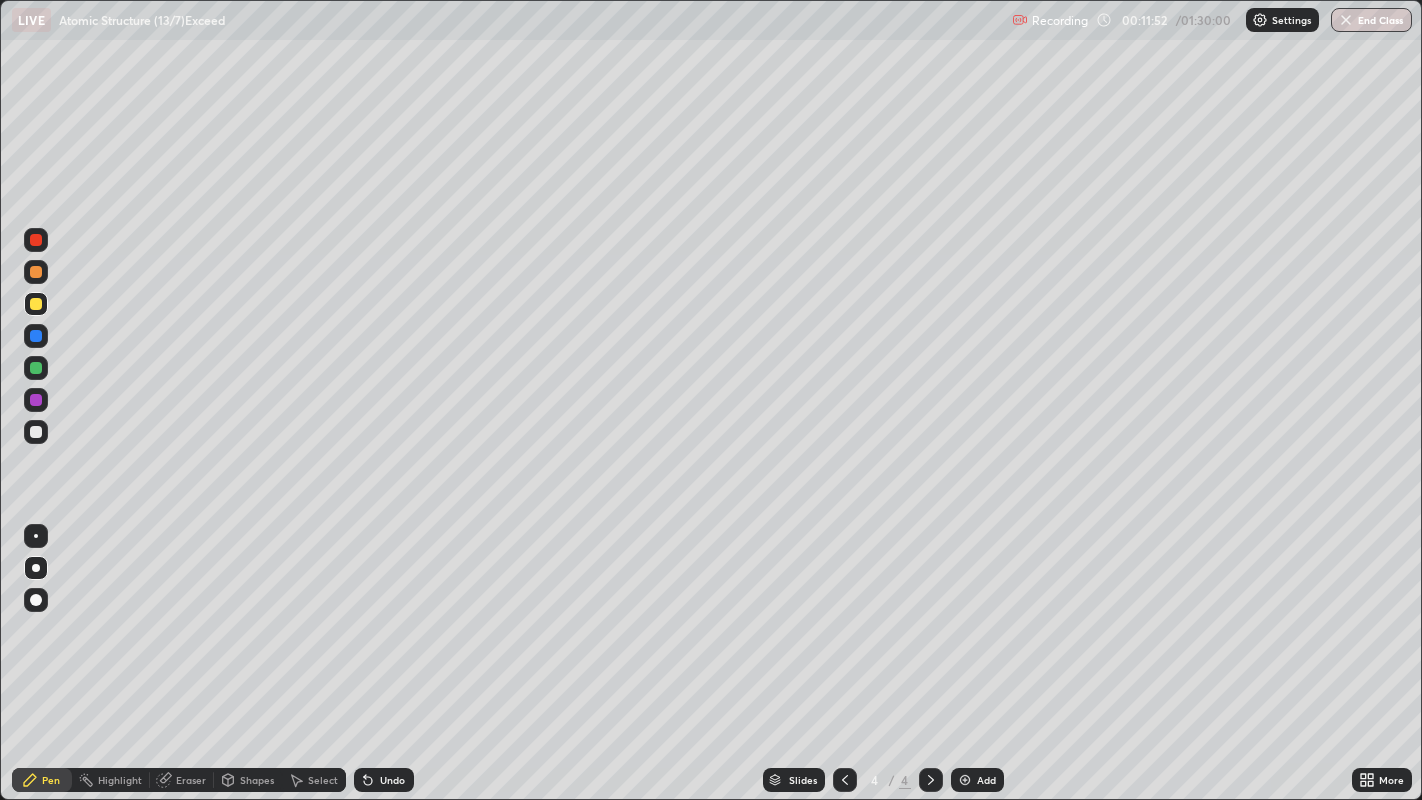 click at bounding box center [36, 432] 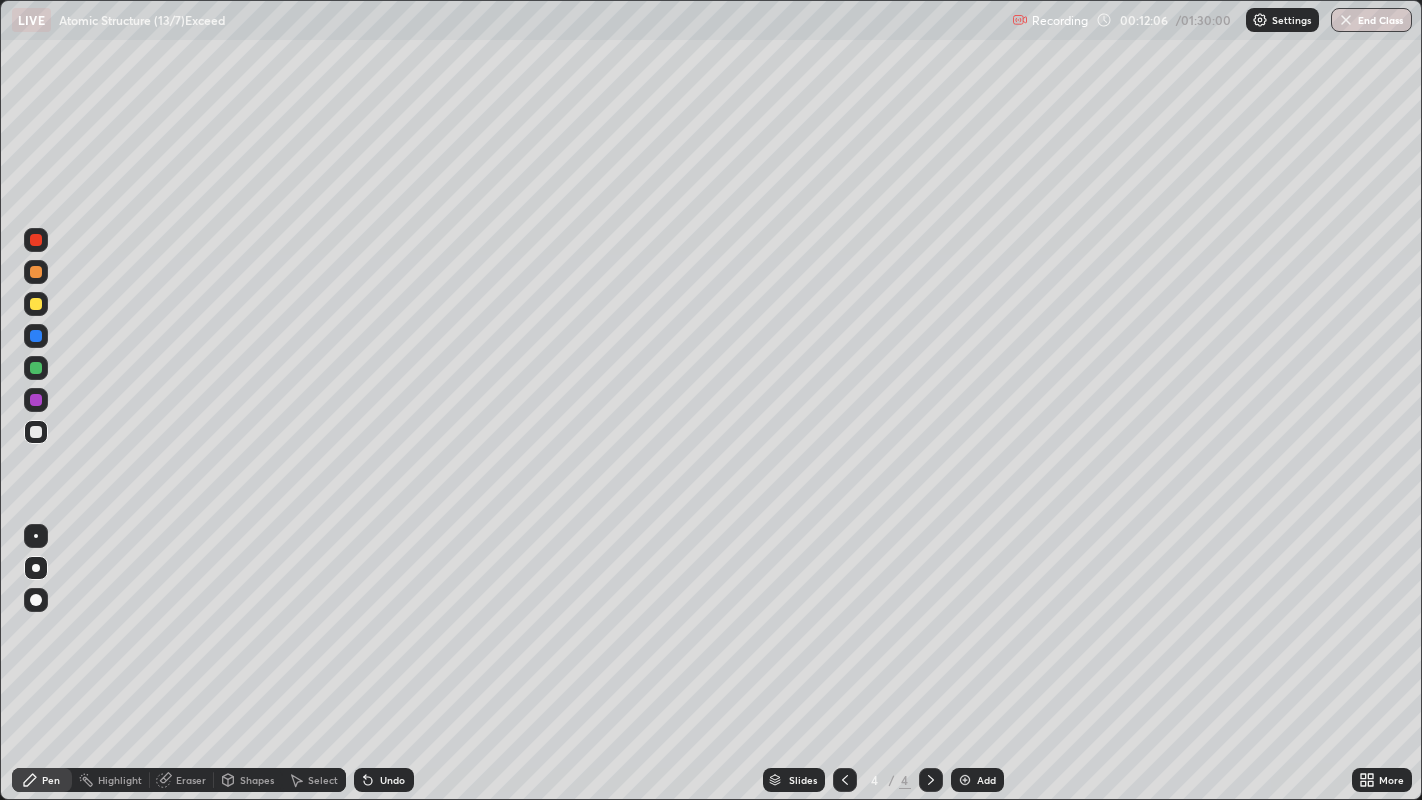 click at bounding box center (36, 304) 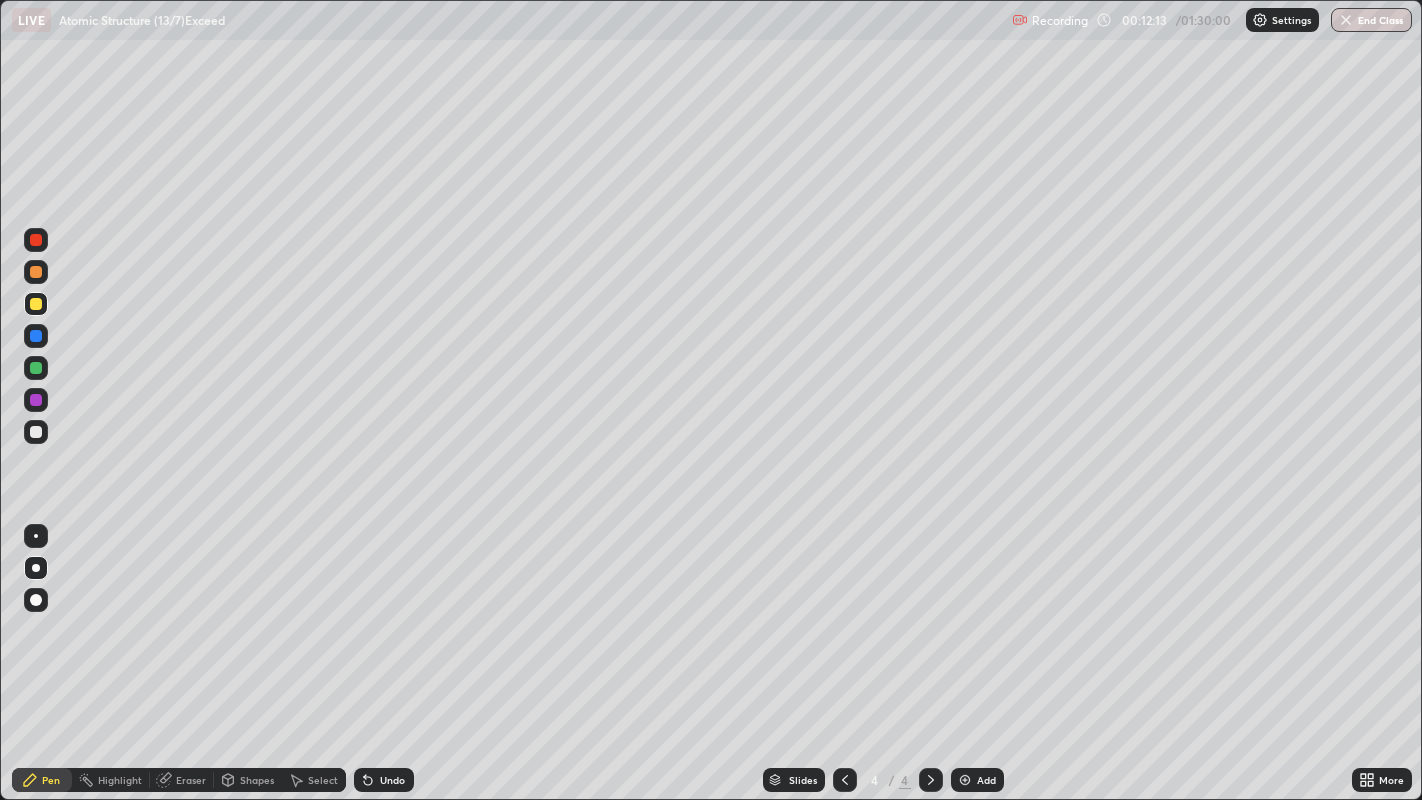 click at bounding box center (36, 368) 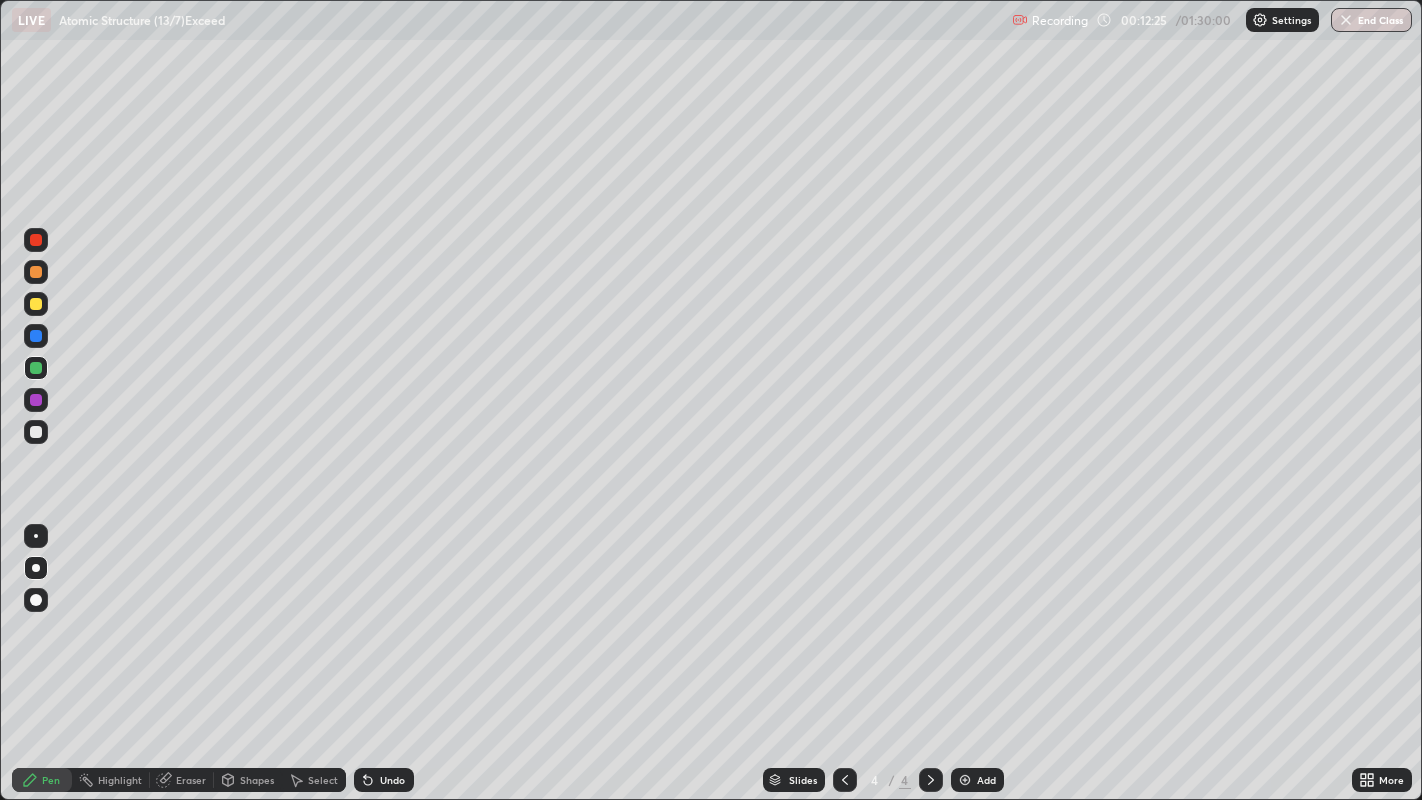 click at bounding box center (36, 304) 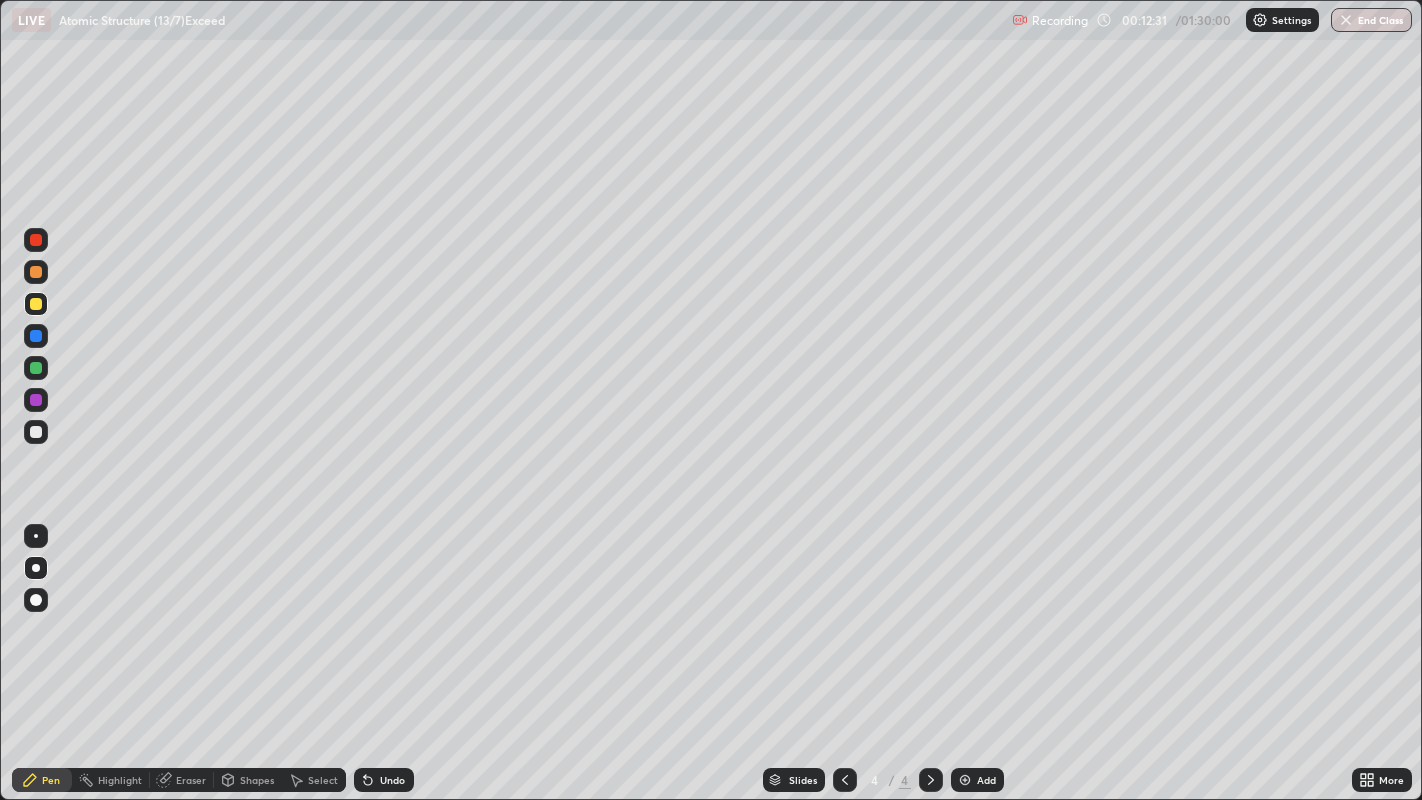 click at bounding box center (36, 368) 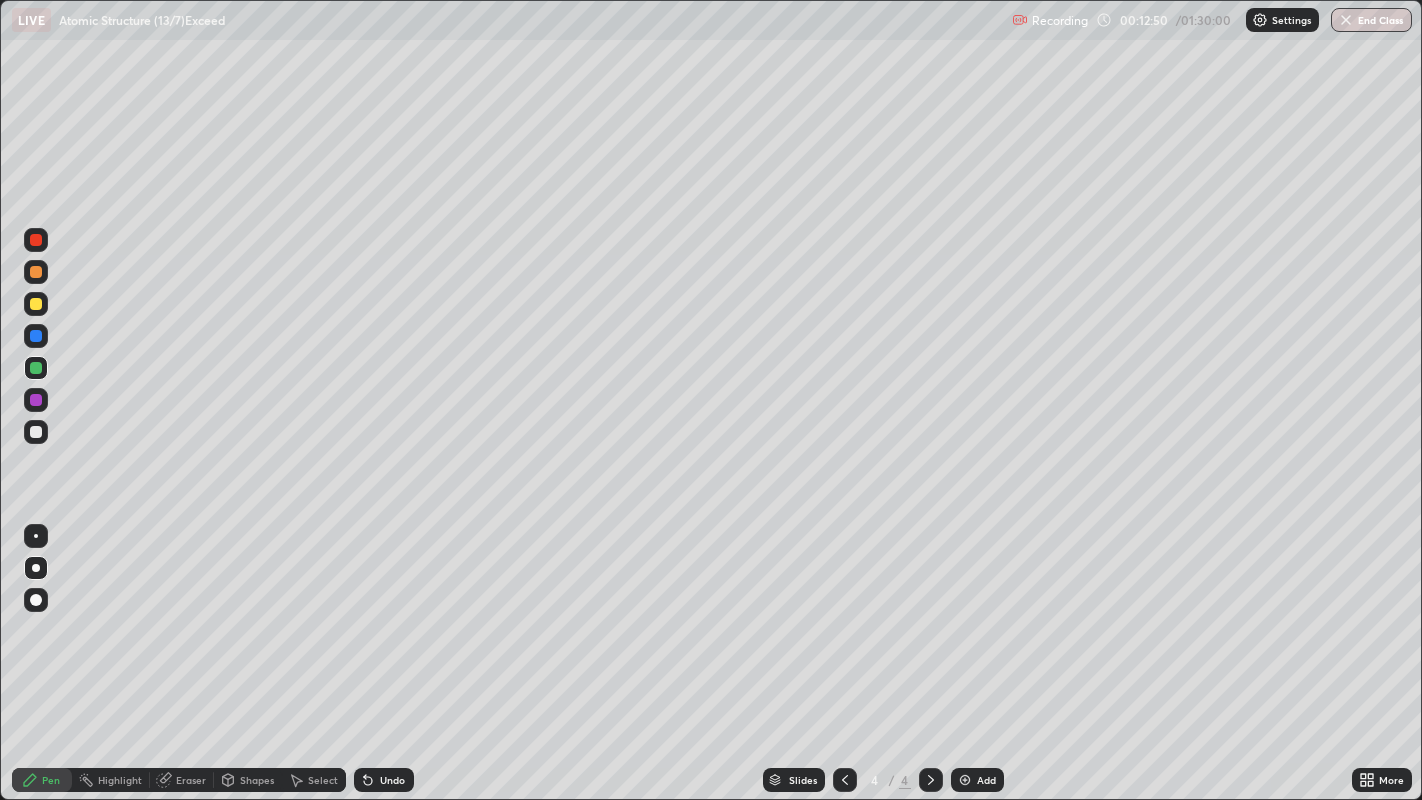 click at bounding box center [36, 432] 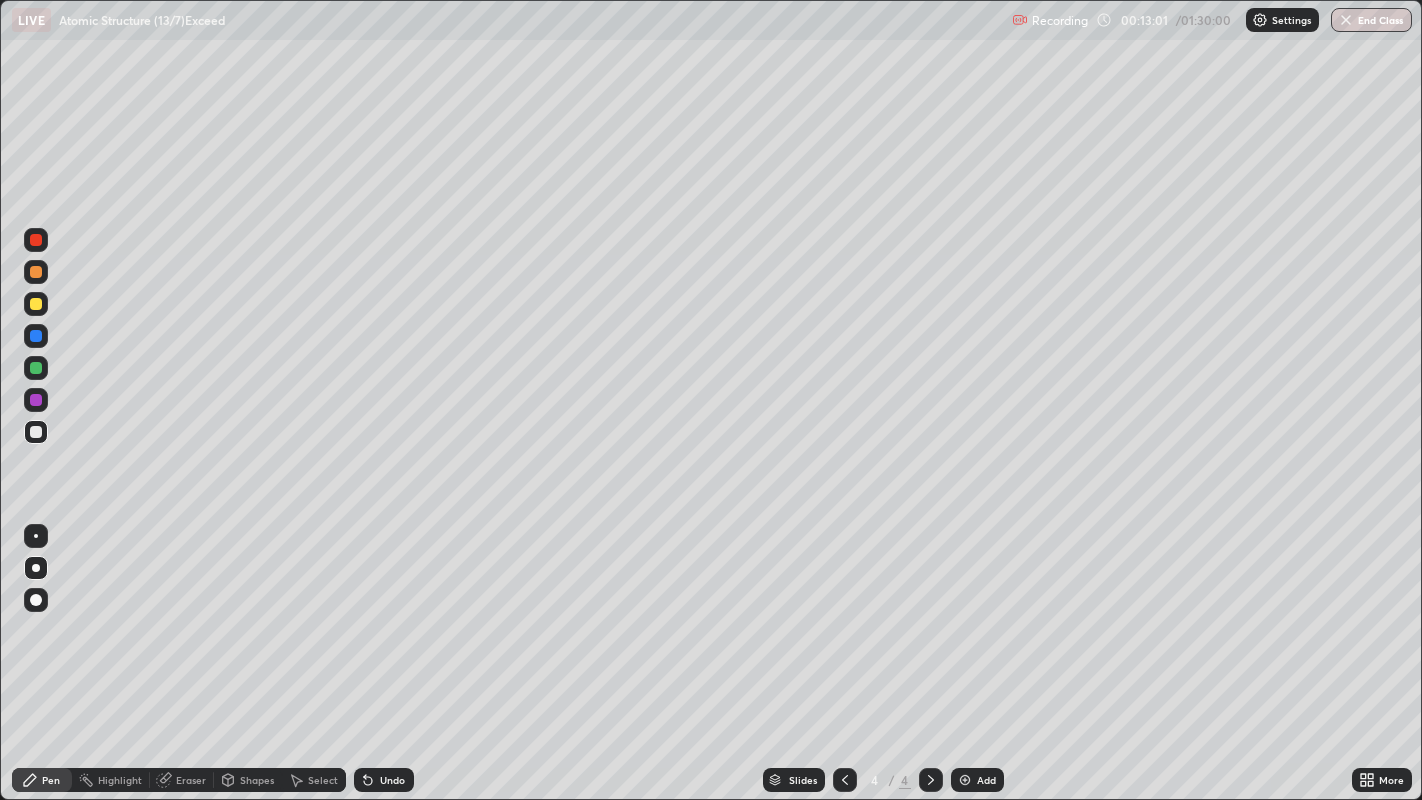 click at bounding box center (36, 304) 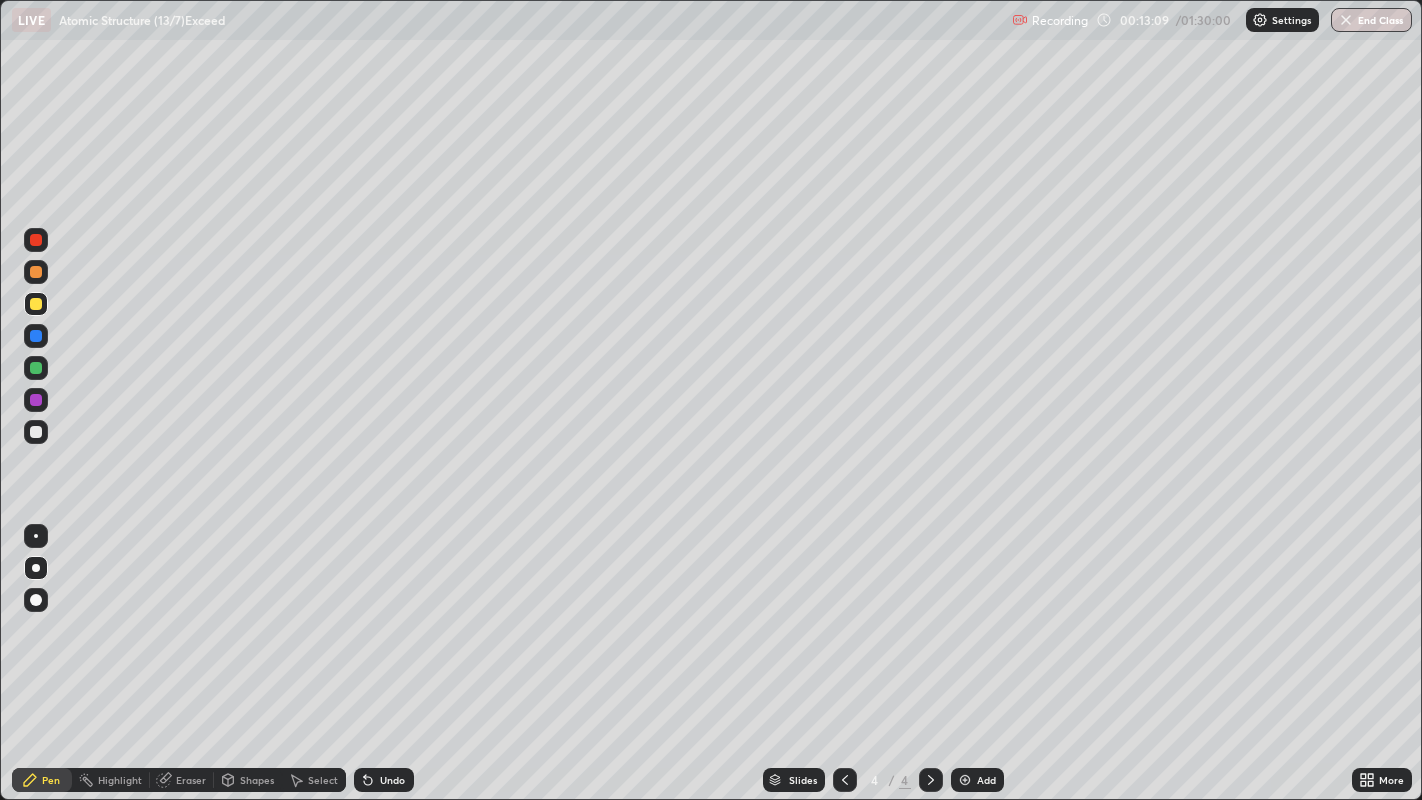 click at bounding box center (36, 368) 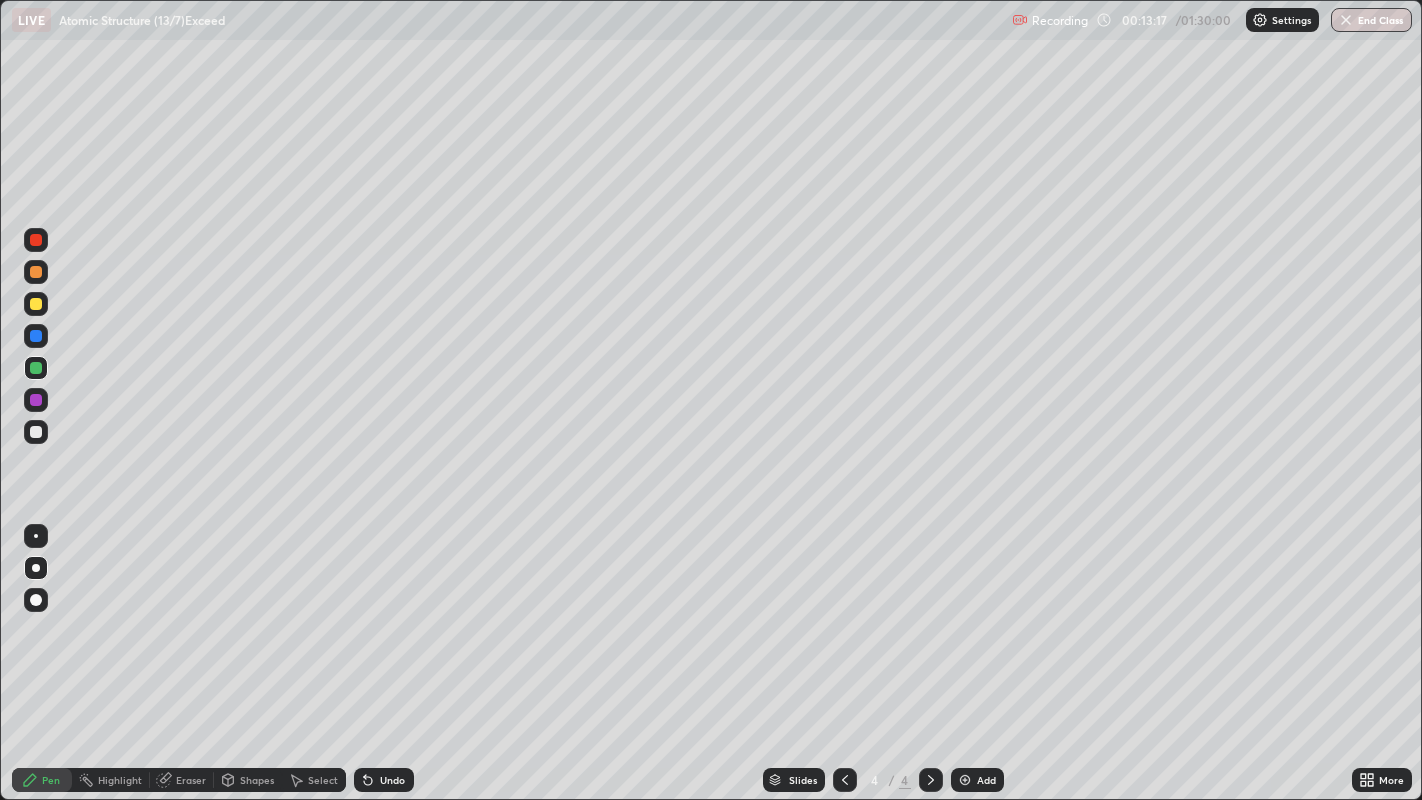 click at bounding box center (36, 272) 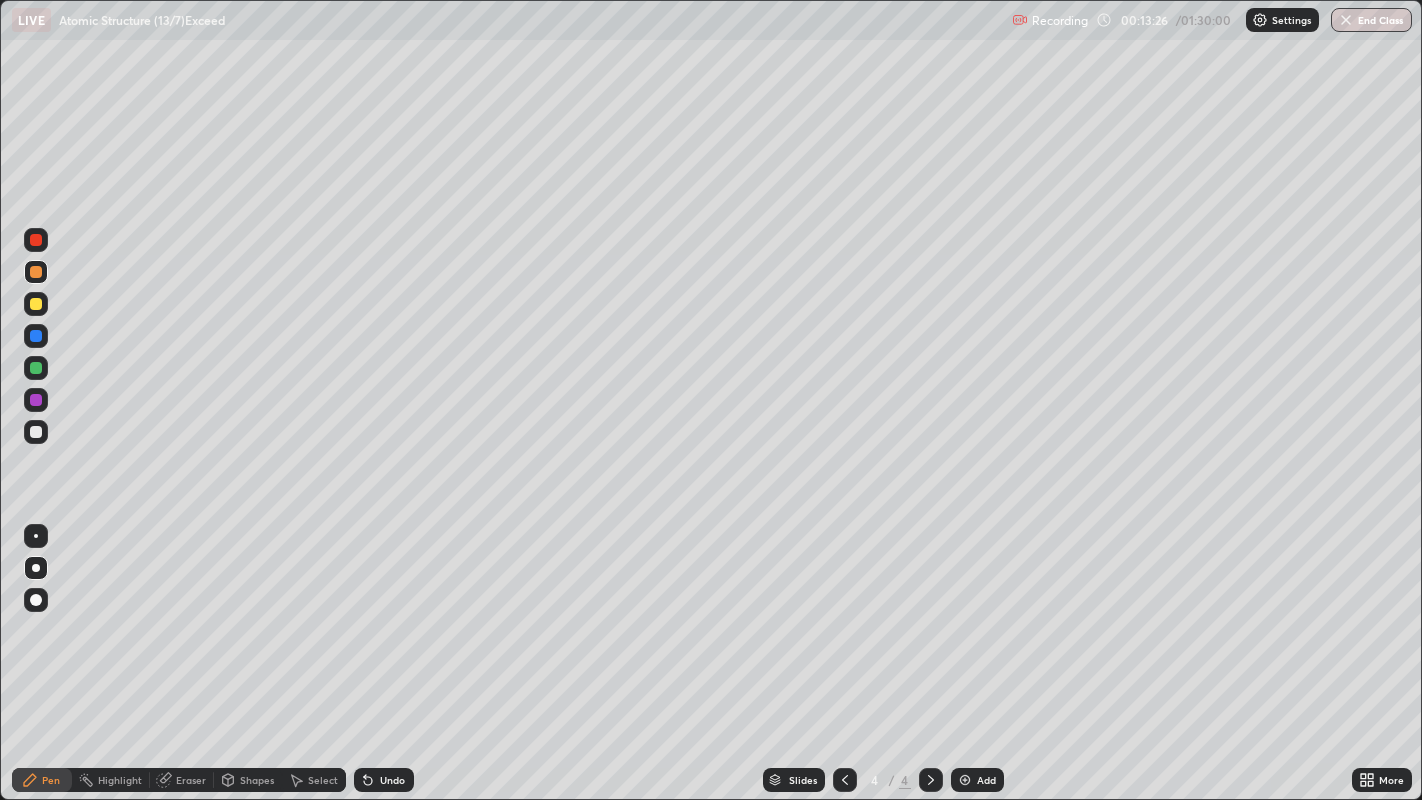 click at bounding box center [36, 304] 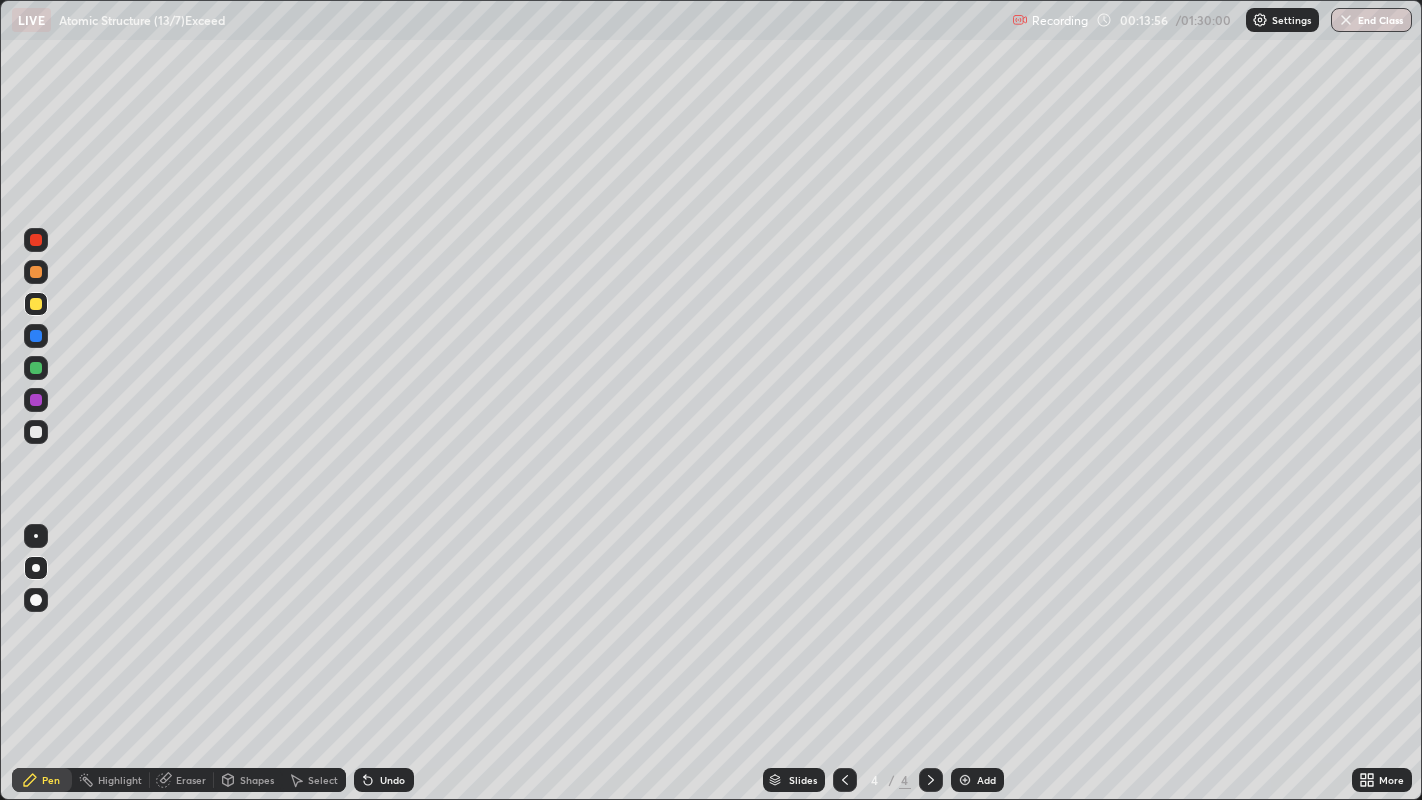 click at bounding box center (36, 432) 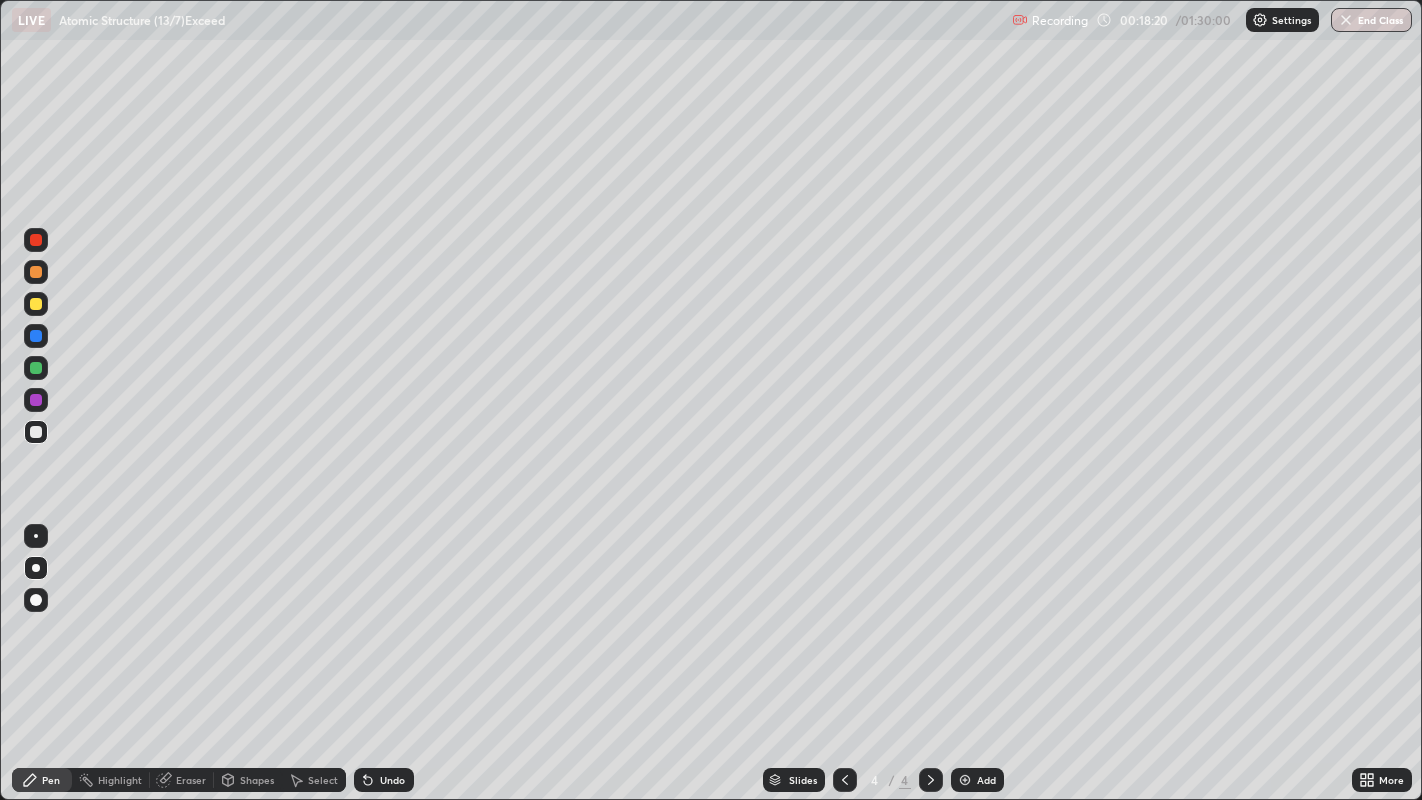 click on "Undo" at bounding box center [392, 780] 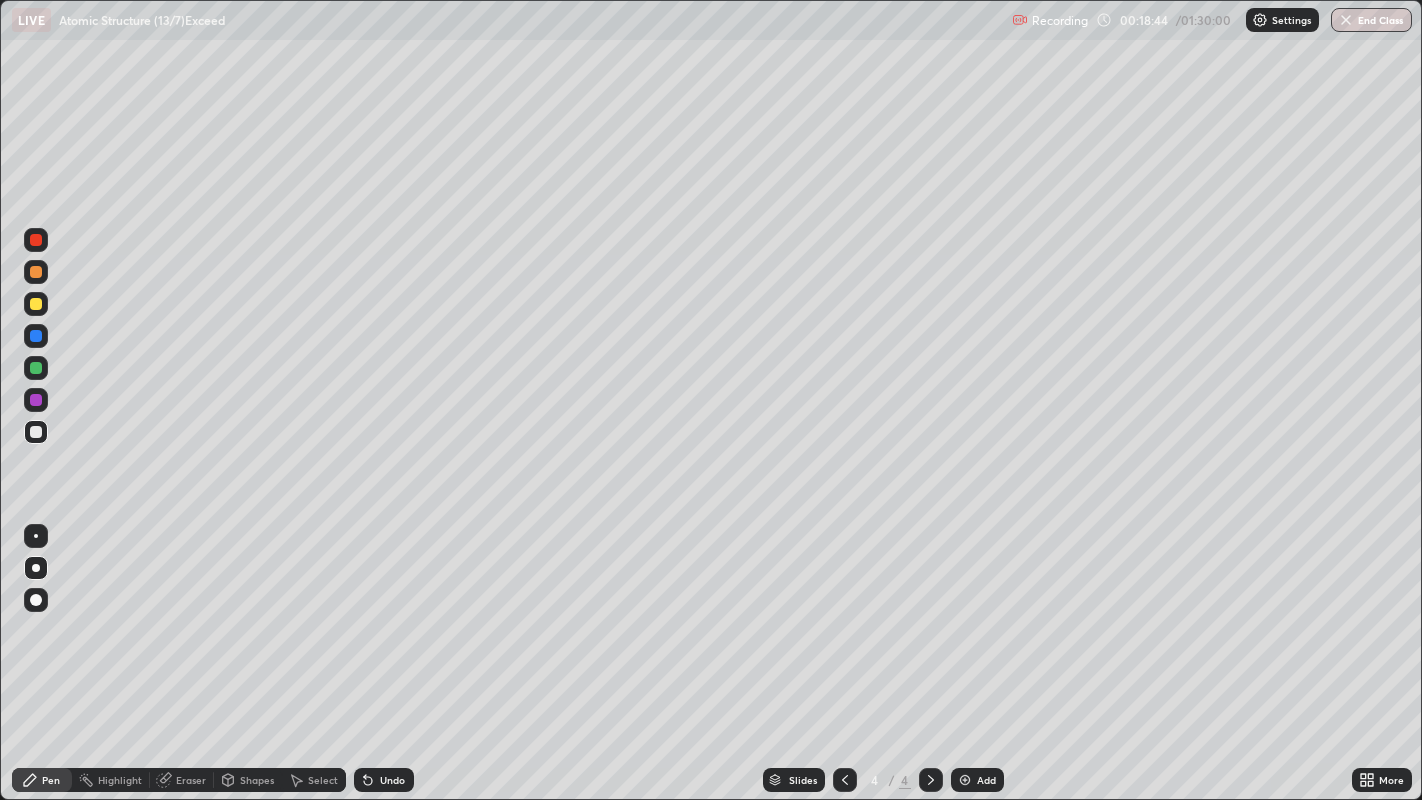 click at bounding box center [36, 304] 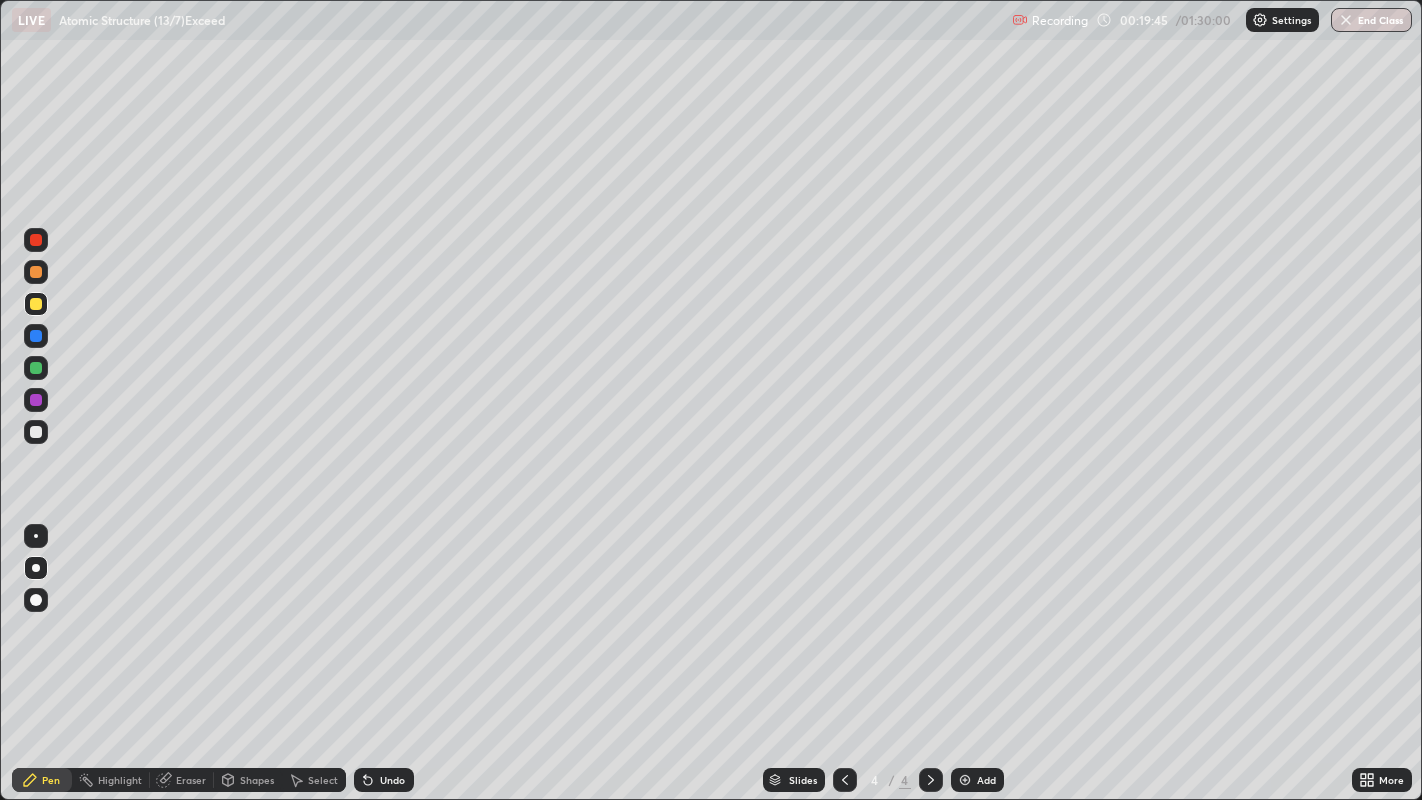 click on "Eraser" at bounding box center [191, 780] 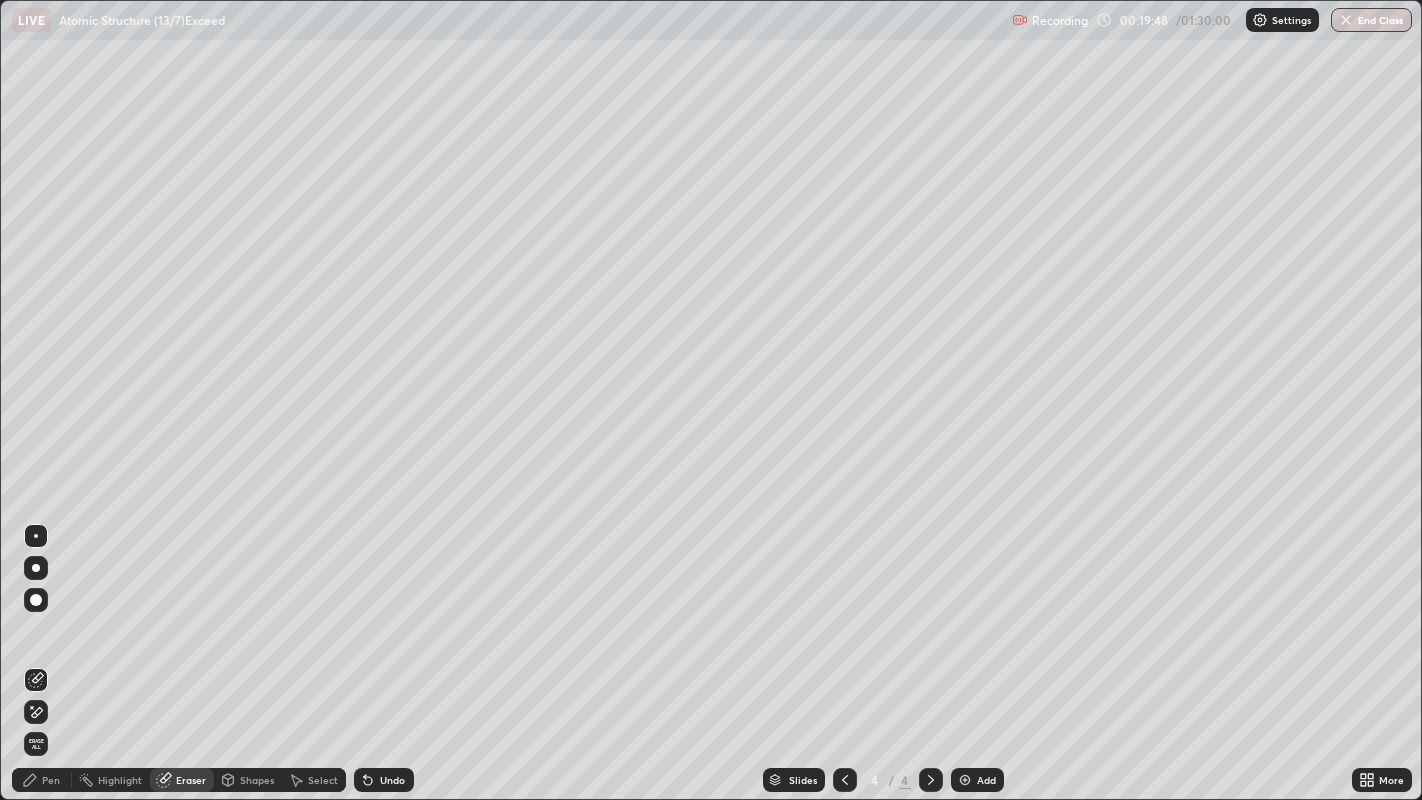click on "Pen" at bounding box center (51, 780) 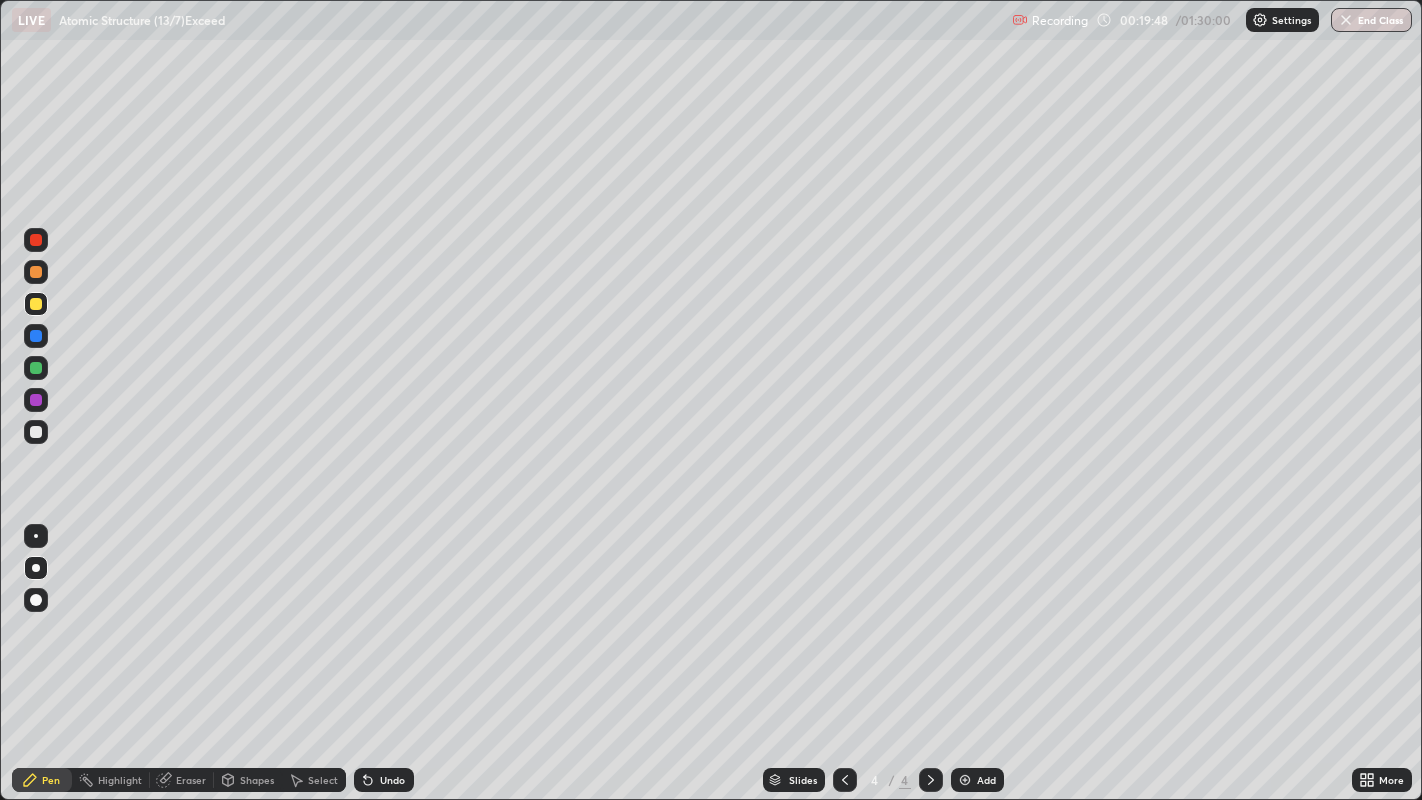click at bounding box center (36, 432) 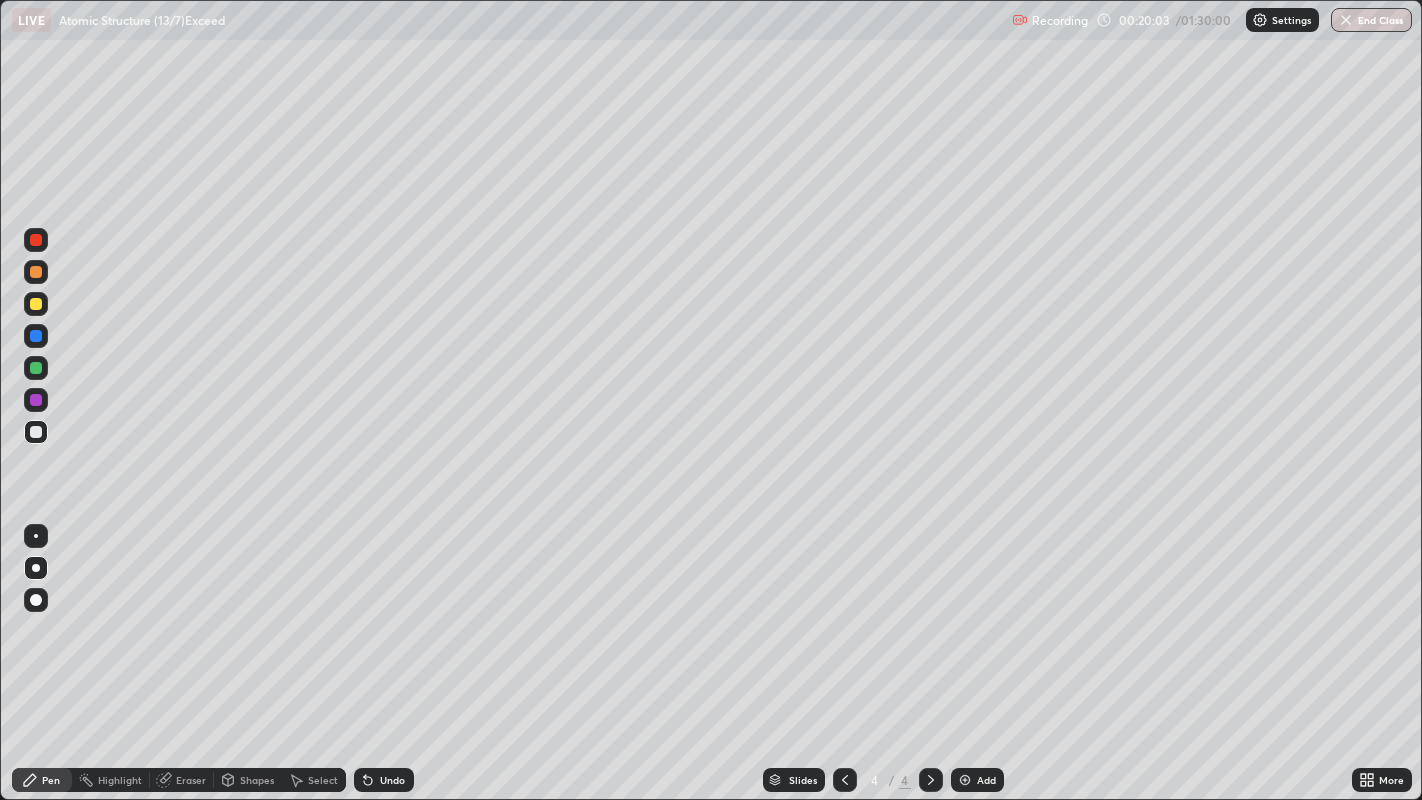 click at bounding box center [36, 304] 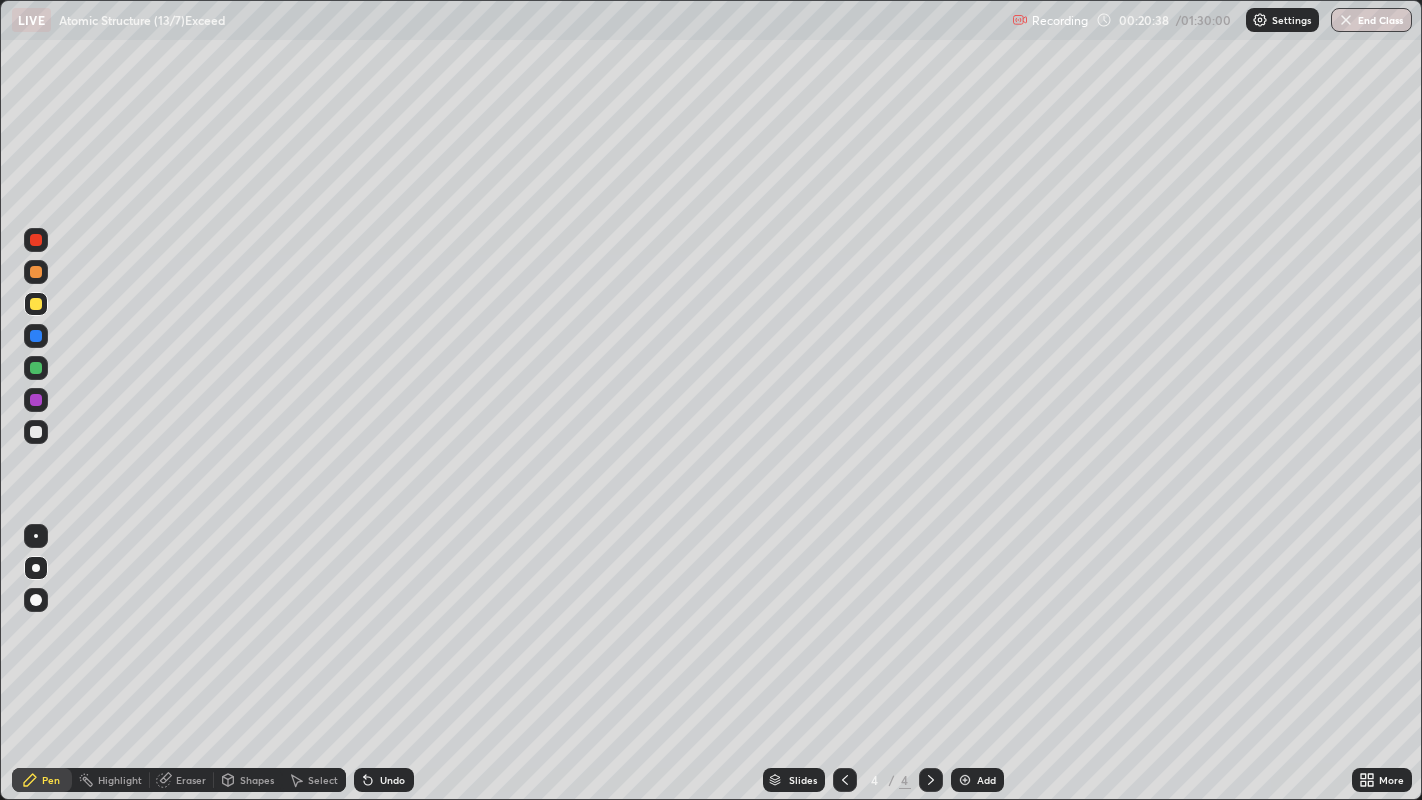 click at bounding box center [36, 432] 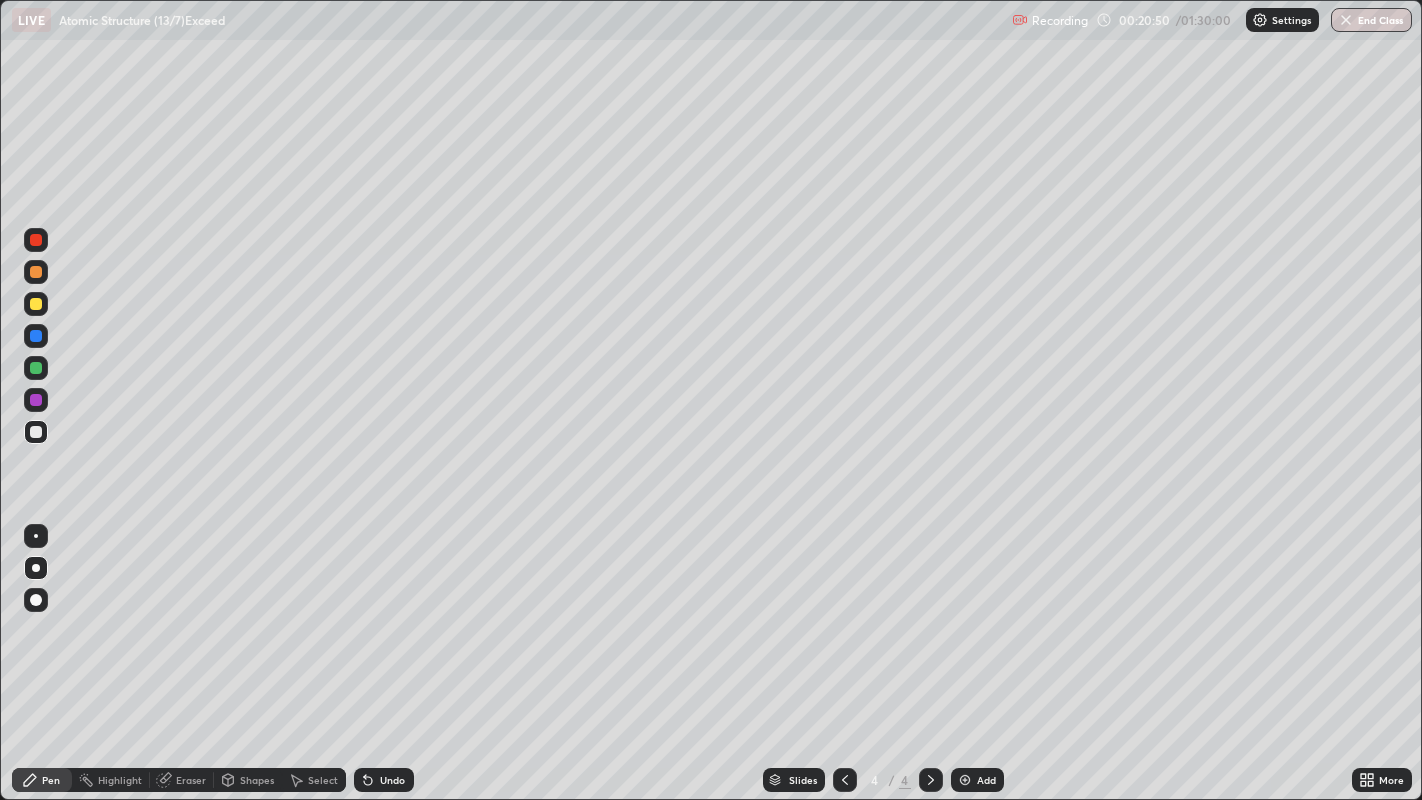 click at bounding box center [36, 304] 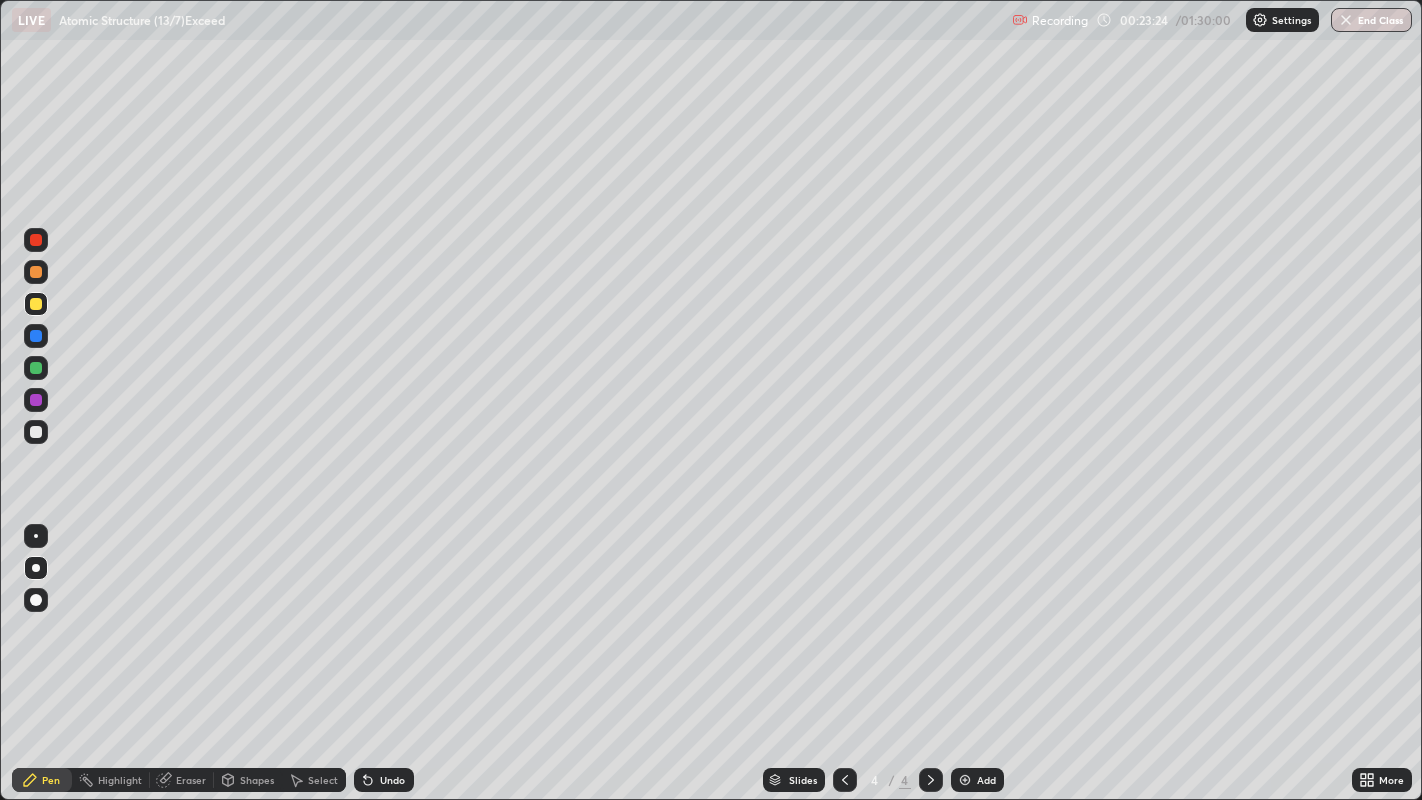 click at bounding box center (36, 368) 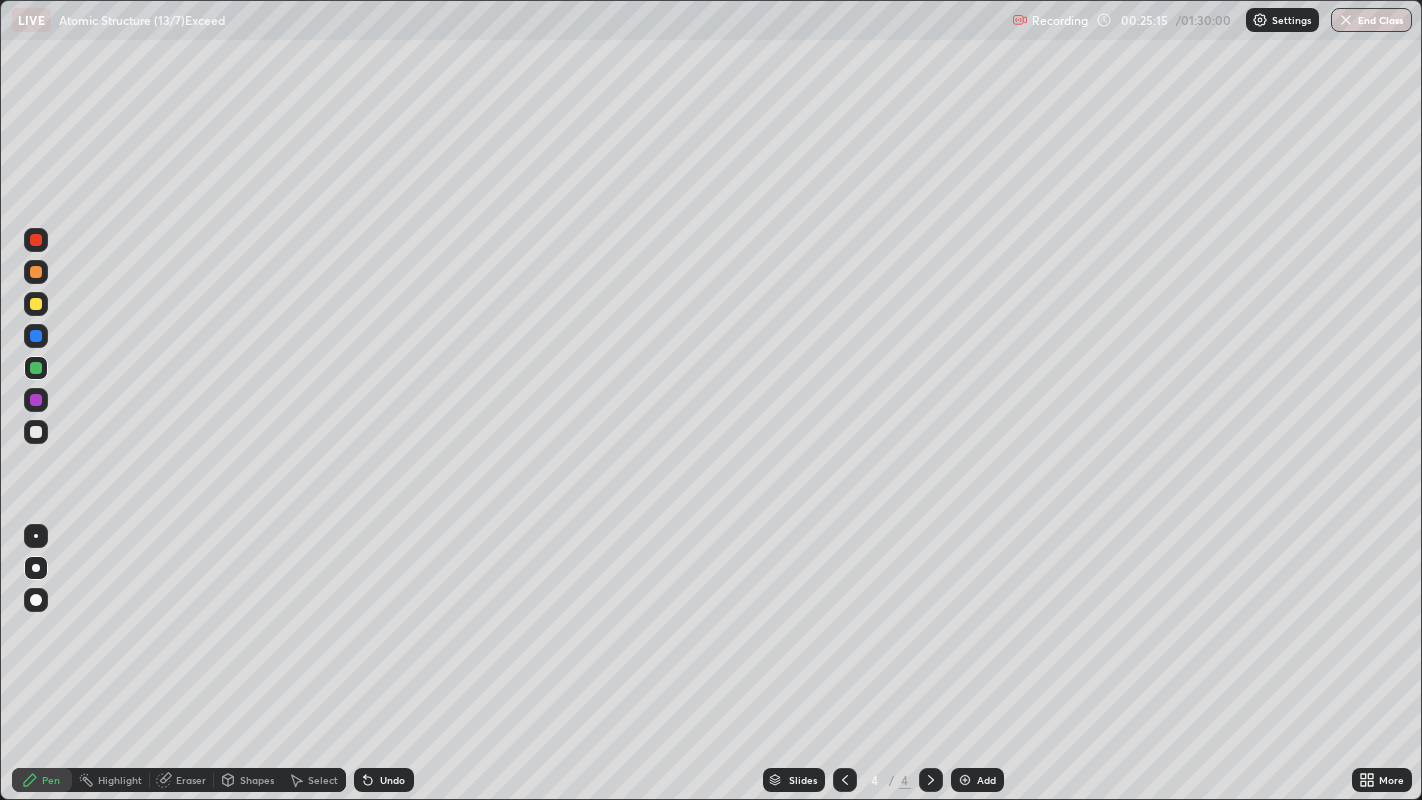 click at bounding box center (36, 432) 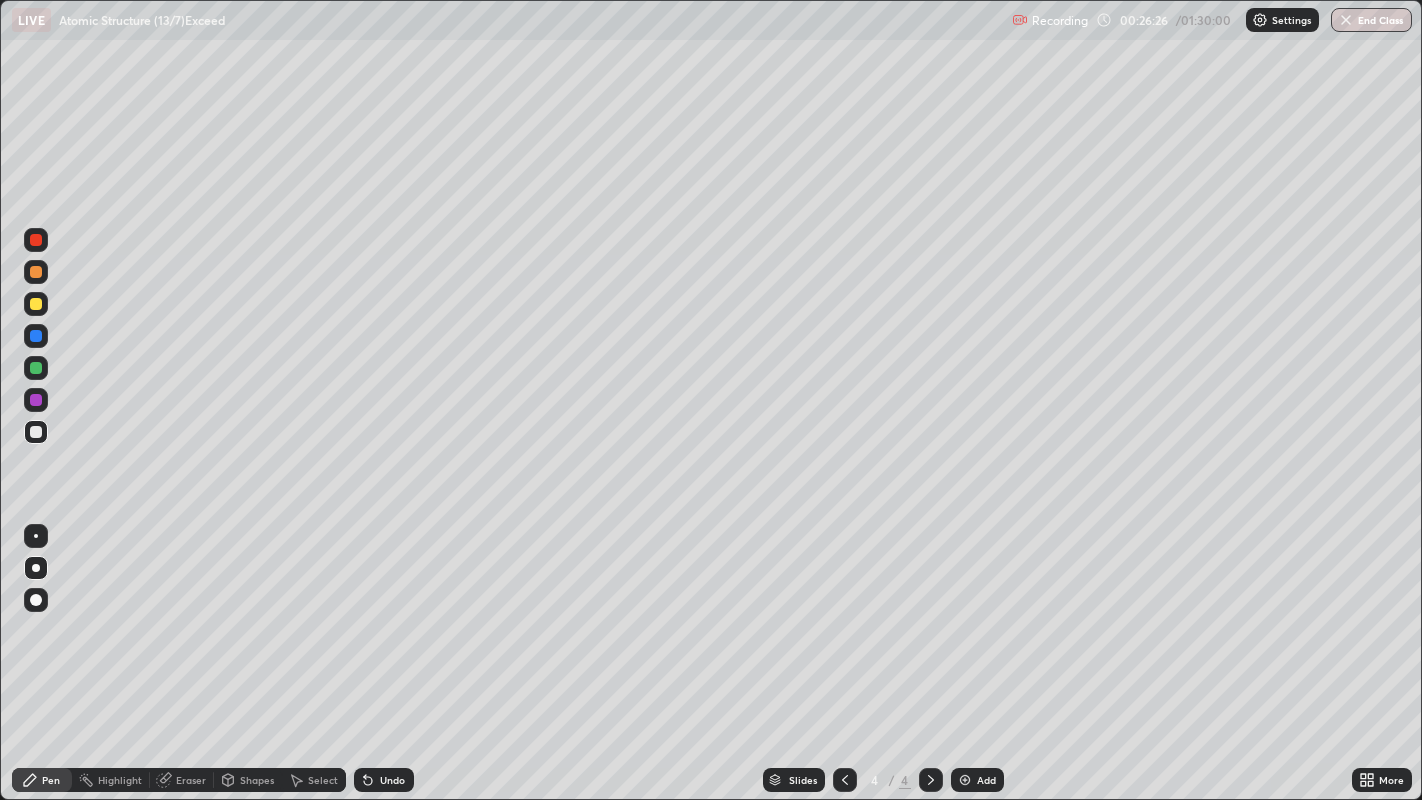 click on "Add" at bounding box center [977, 780] 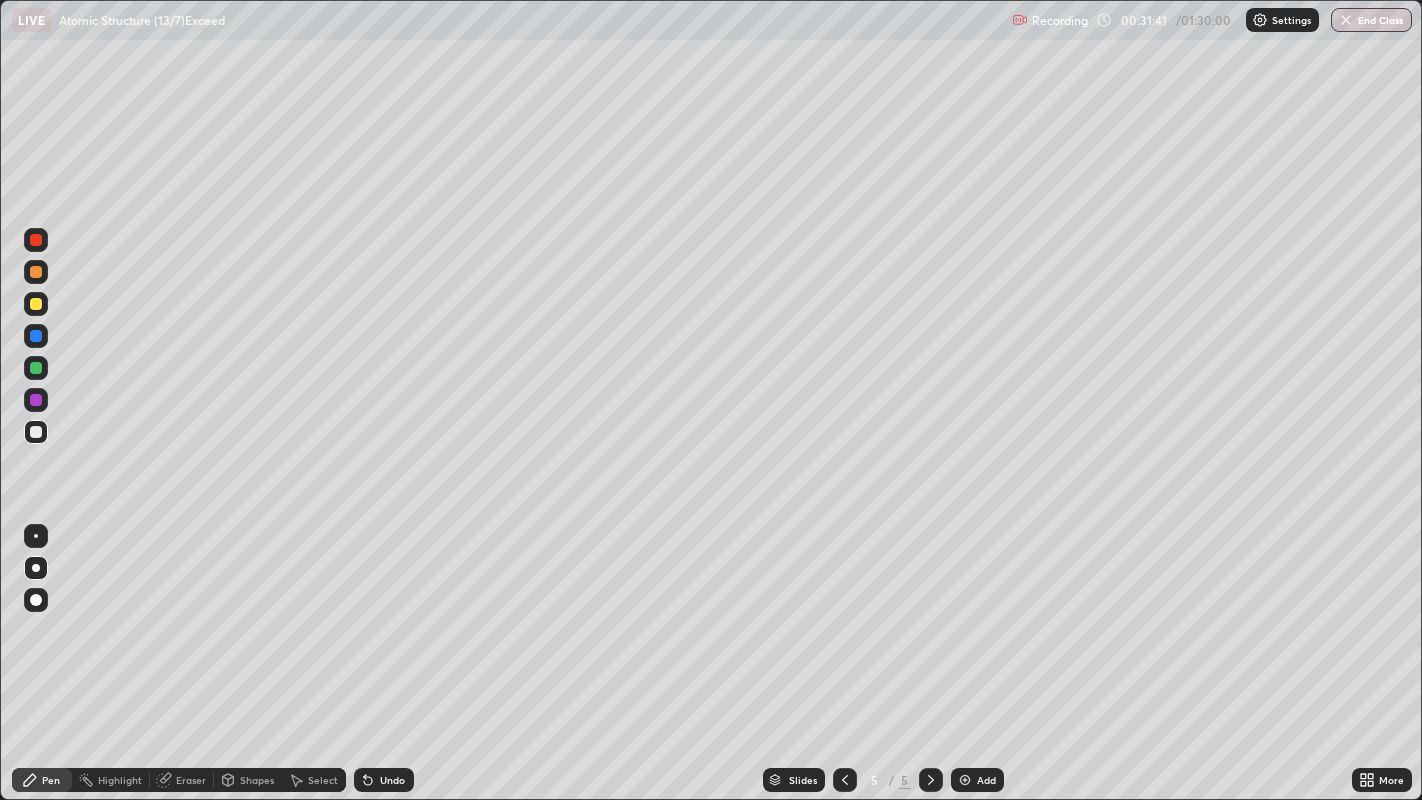 click on "Eraser" at bounding box center (182, 780) 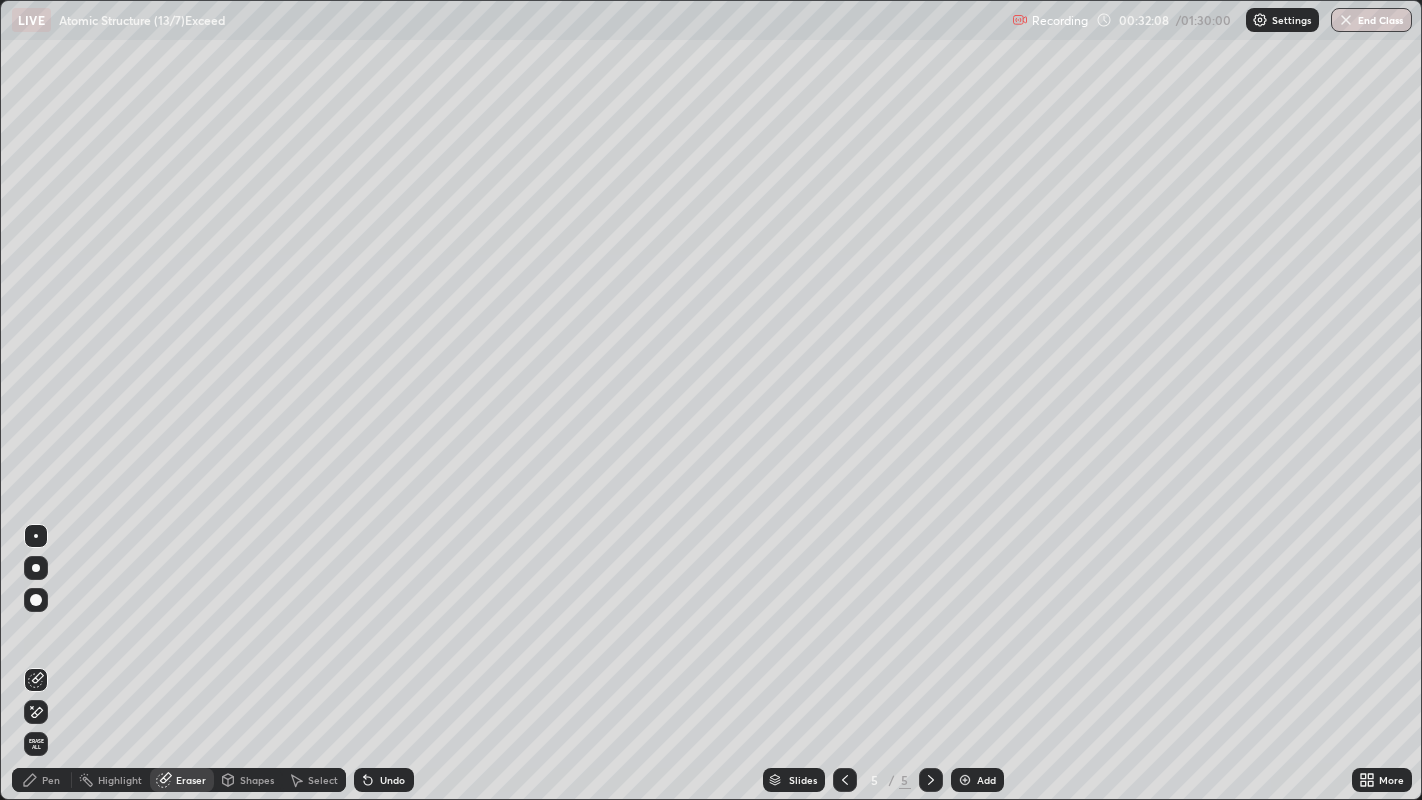 click on "Pen" at bounding box center (51, 780) 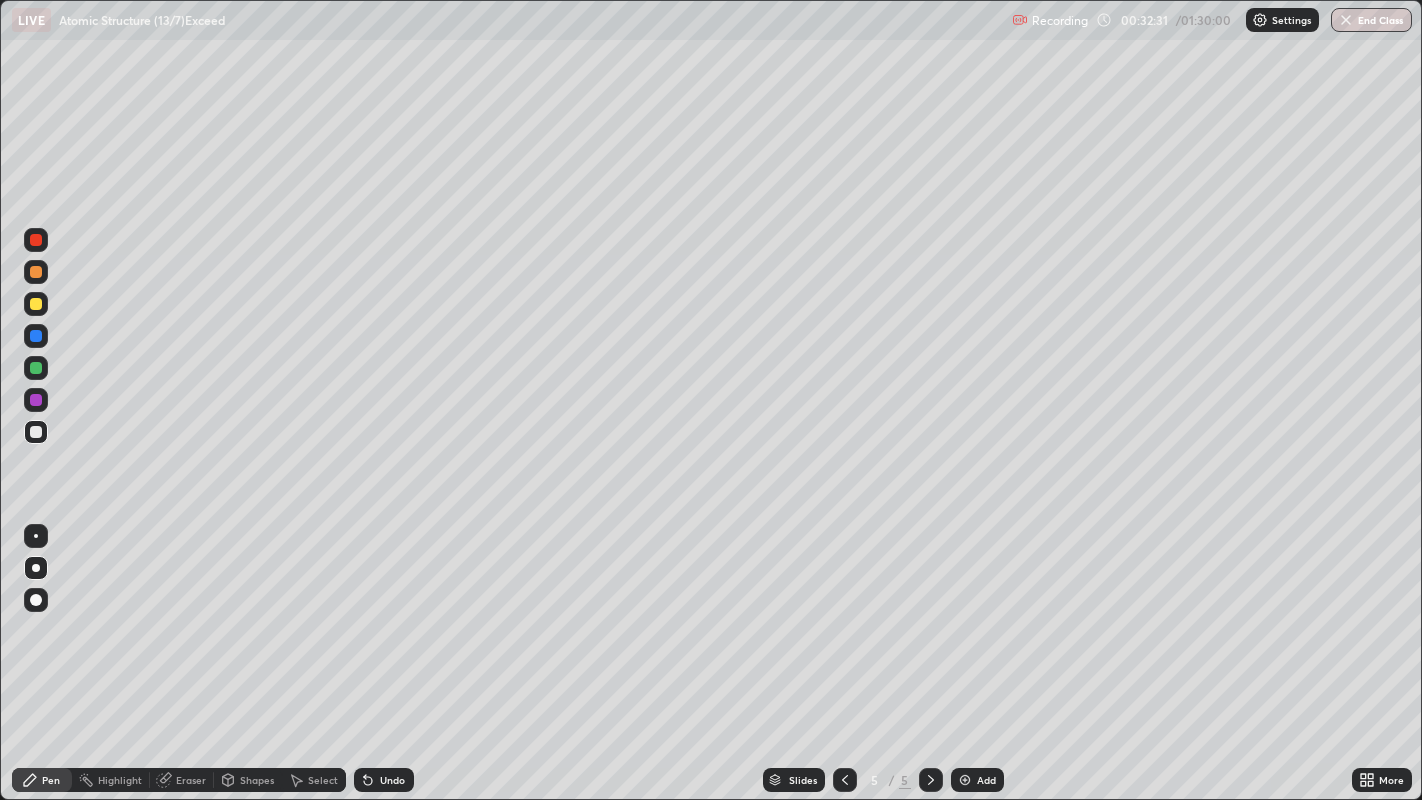 click on "Eraser" at bounding box center [191, 780] 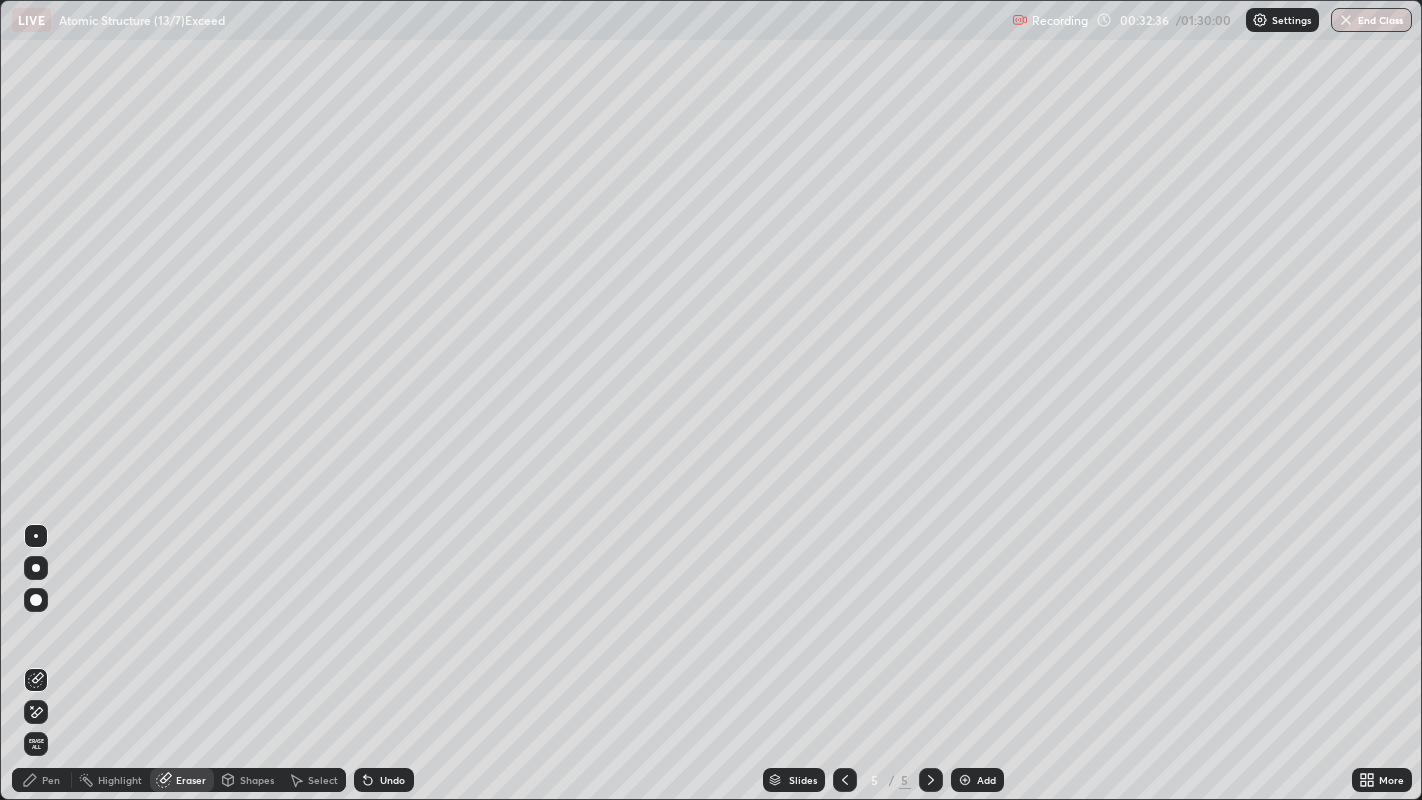 click on "Pen" at bounding box center [51, 780] 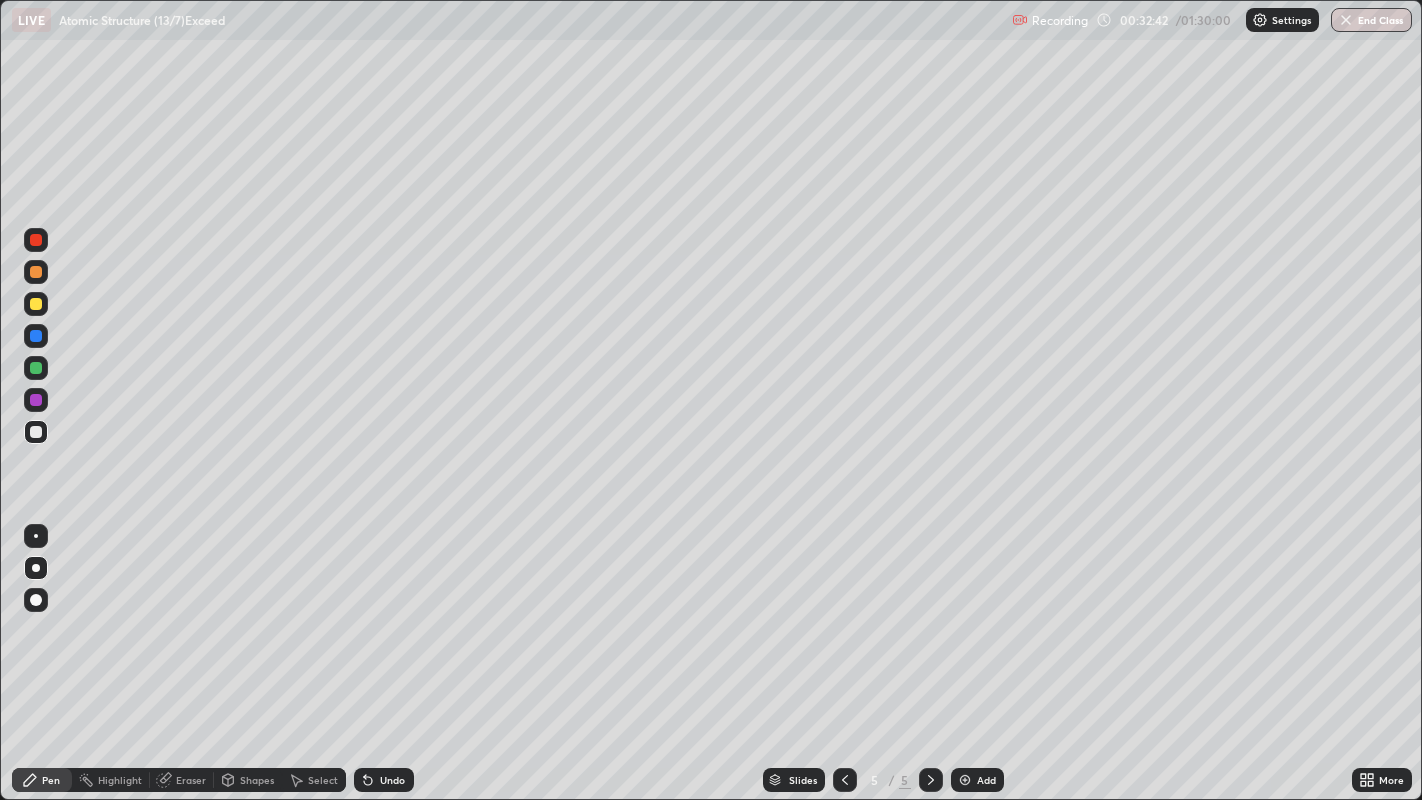 click on "Undo" at bounding box center [384, 780] 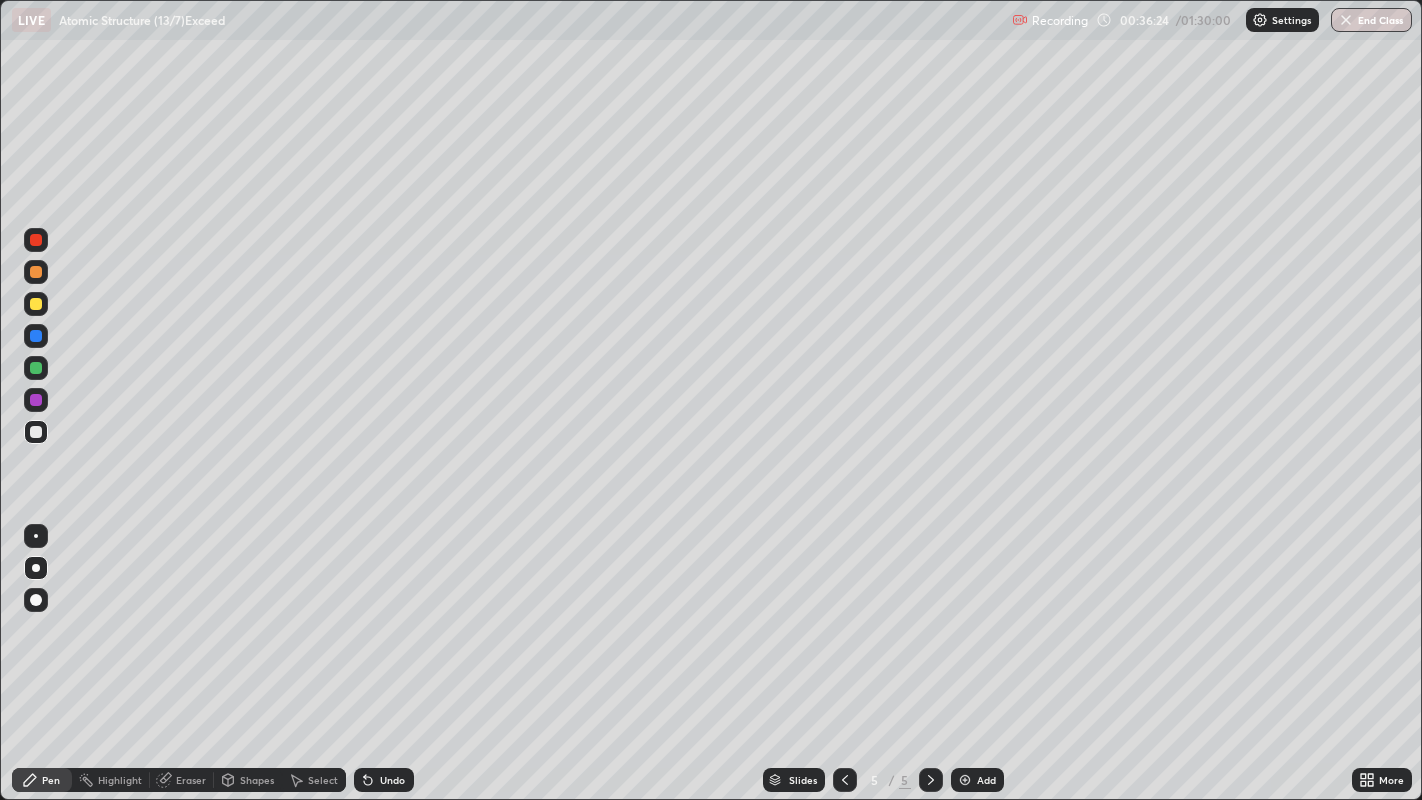 click on "Add" at bounding box center (986, 780) 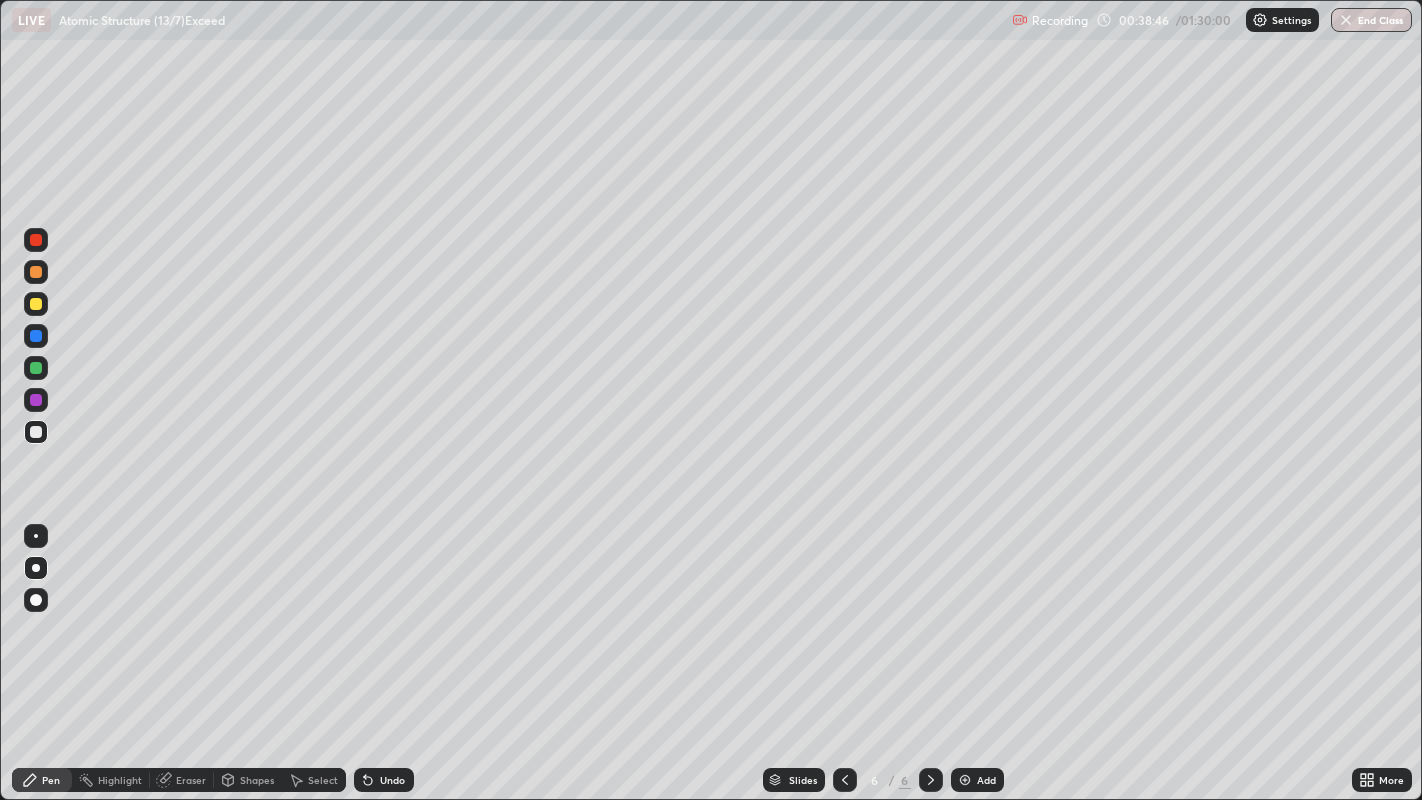 click on "Undo" at bounding box center [392, 780] 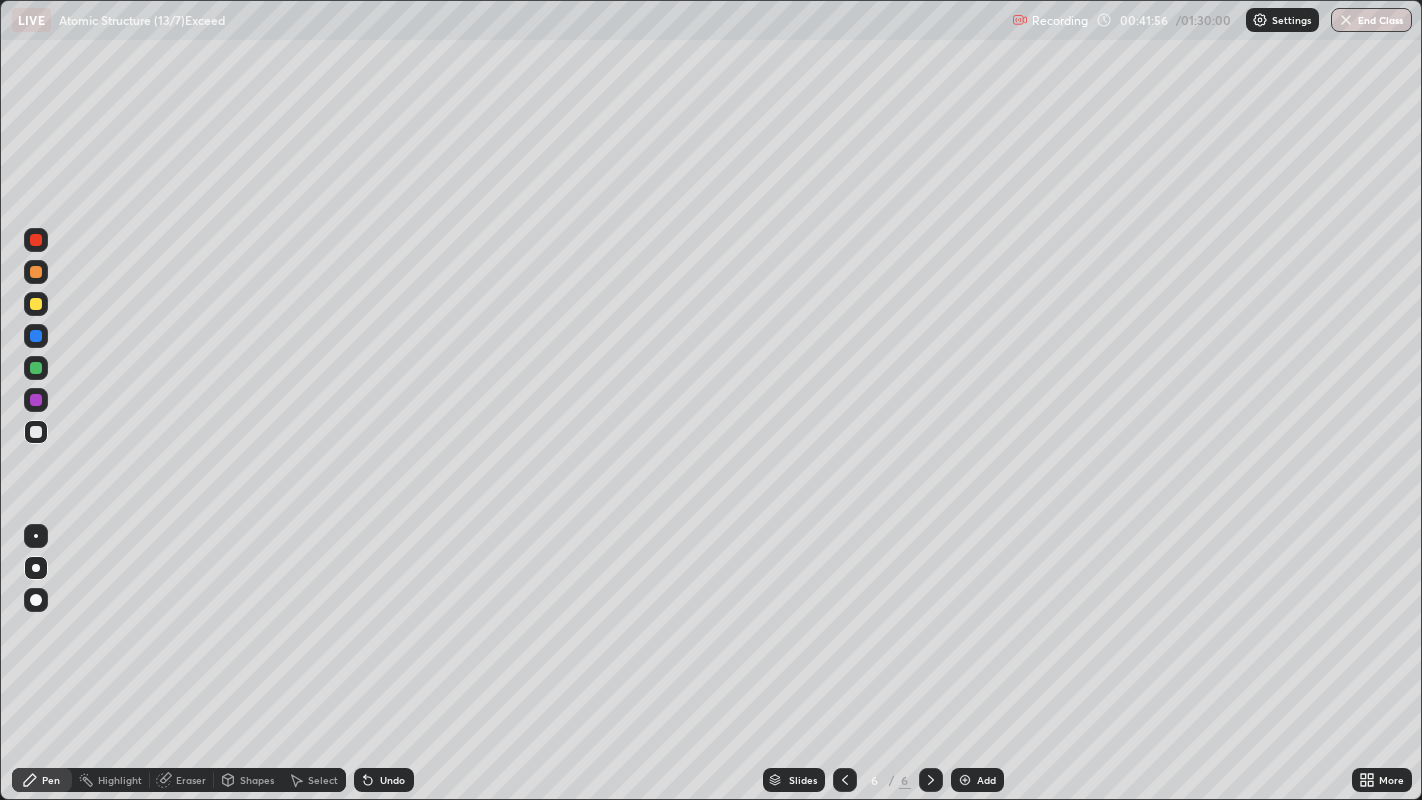 click on "Add" at bounding box center [986, 780] 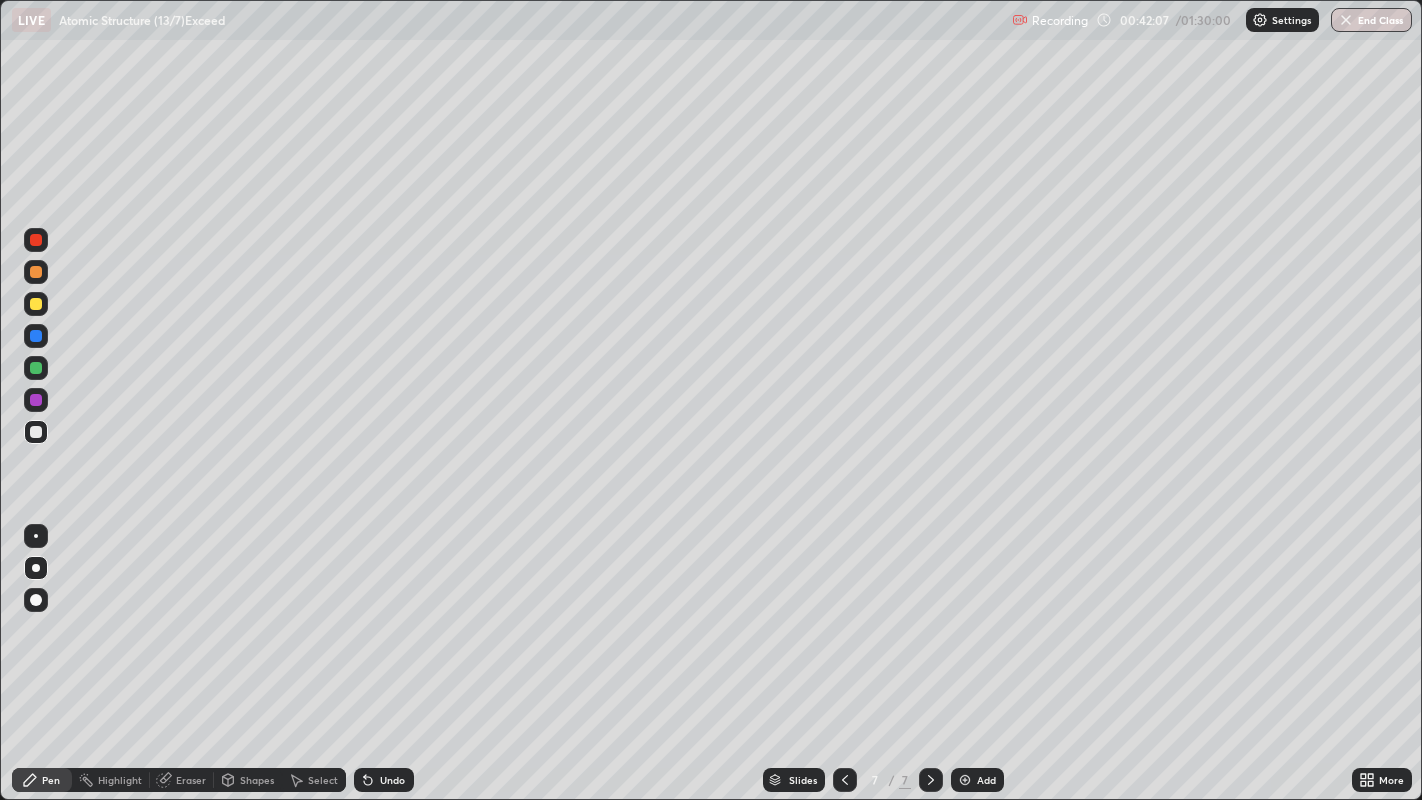 click on "Undo" at bounding box center [392, 780] 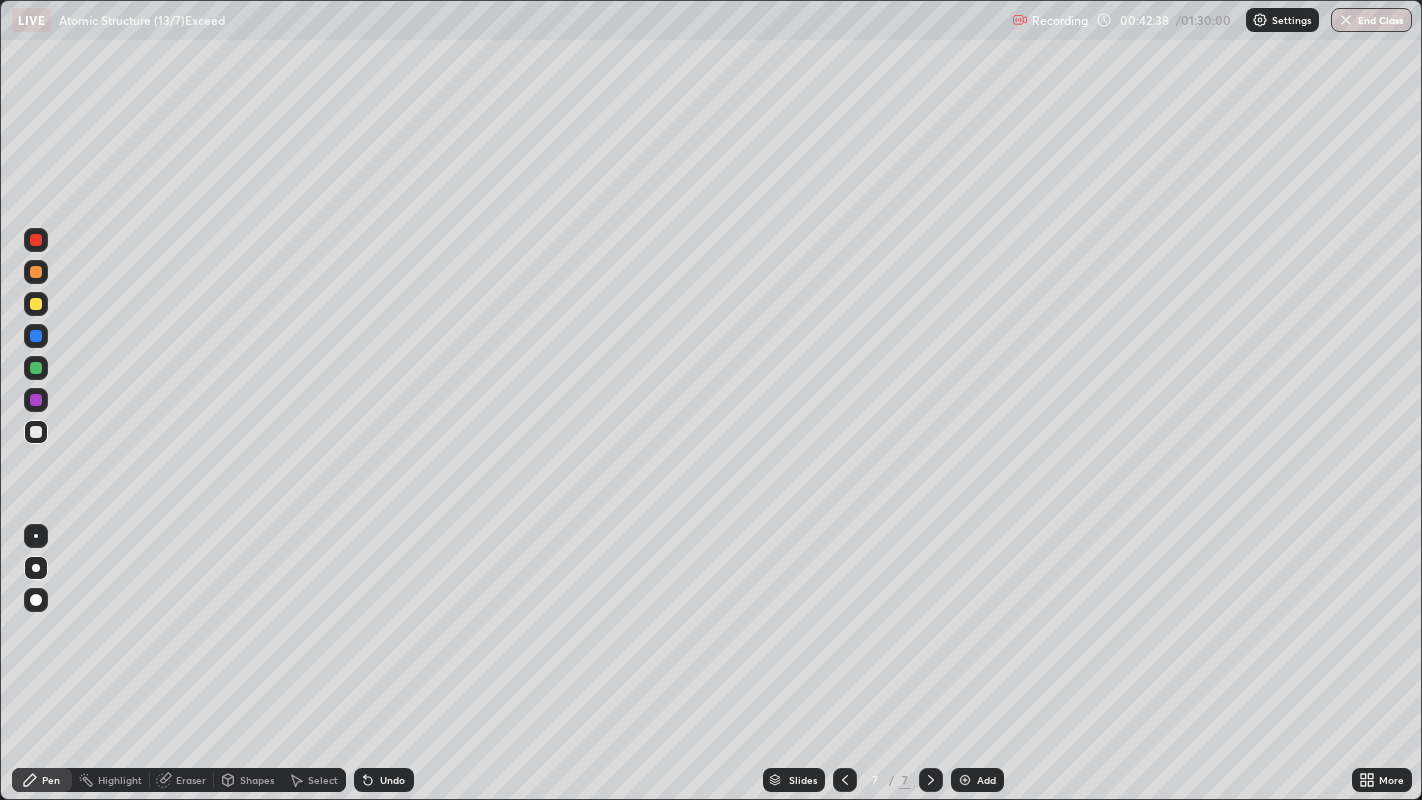 click at bounding box center [36, 304] 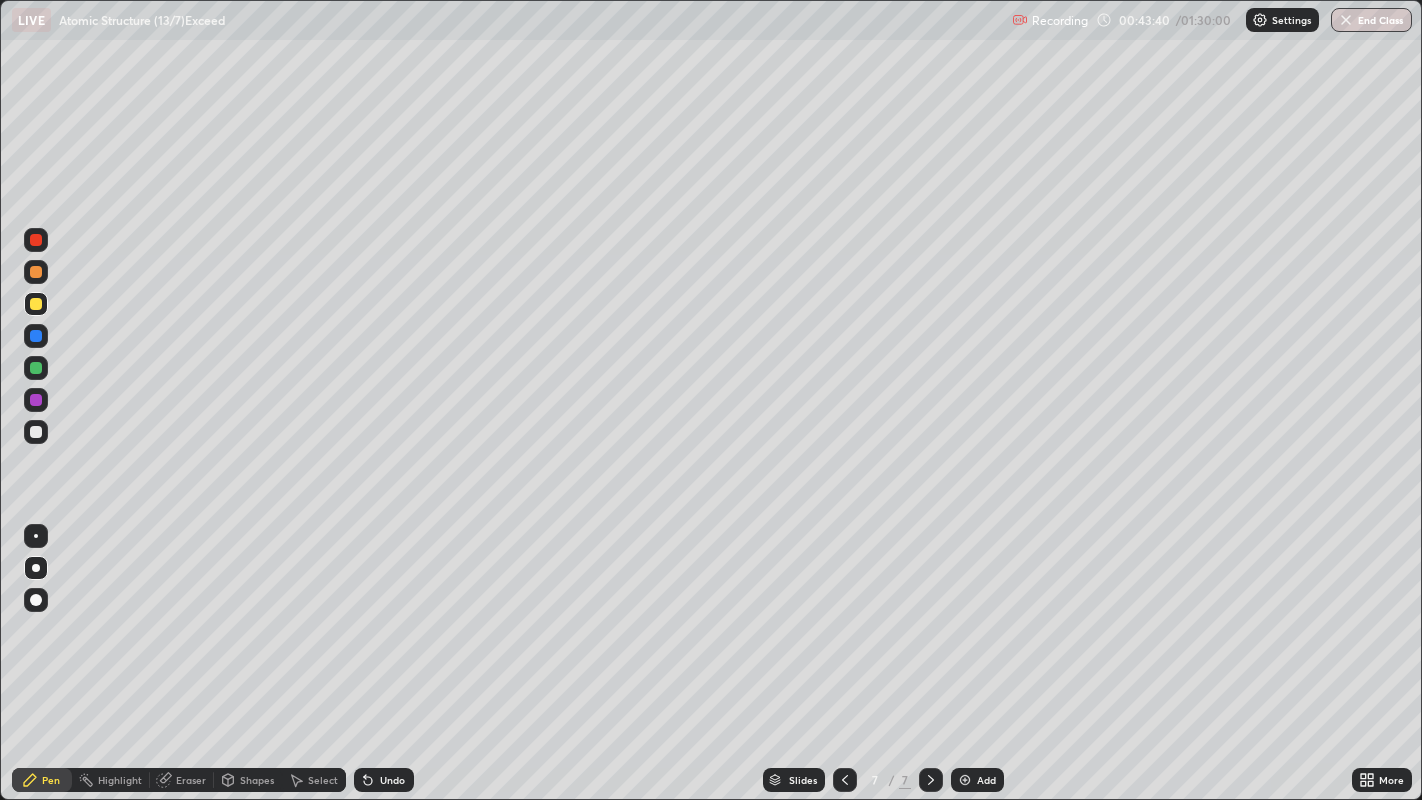 click at bounding box center [36, 432] 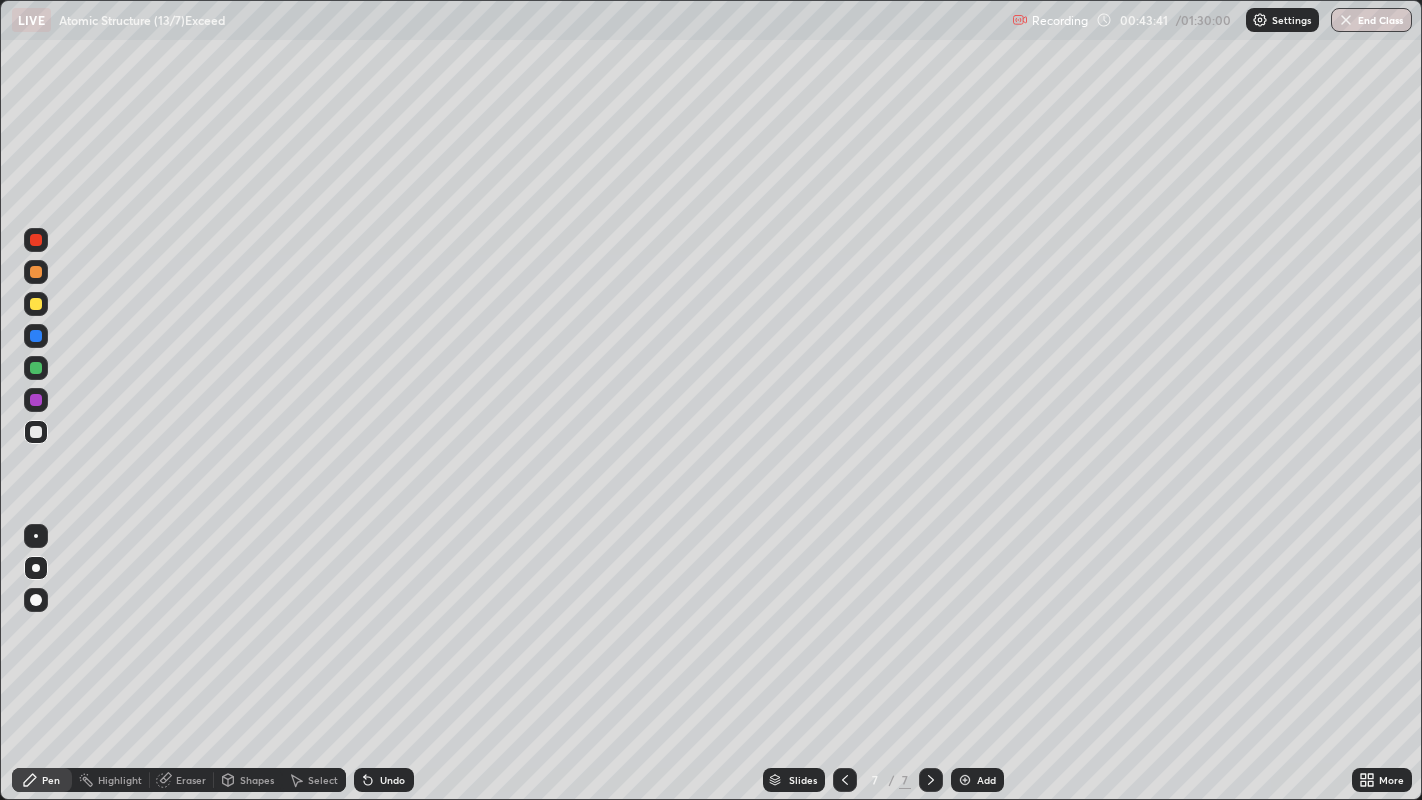 click at bounding box center [36, 272] 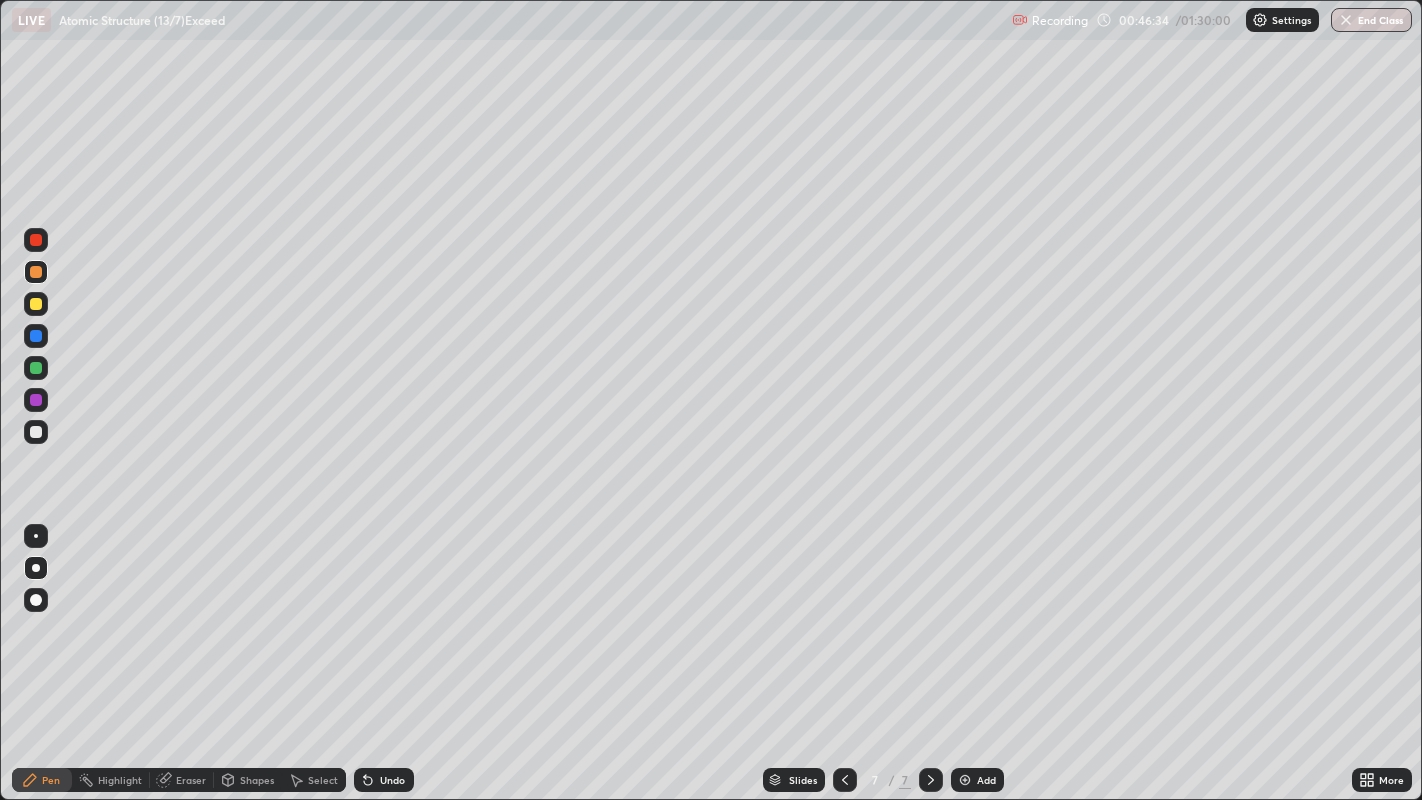 click at bounding box center [36, 432] 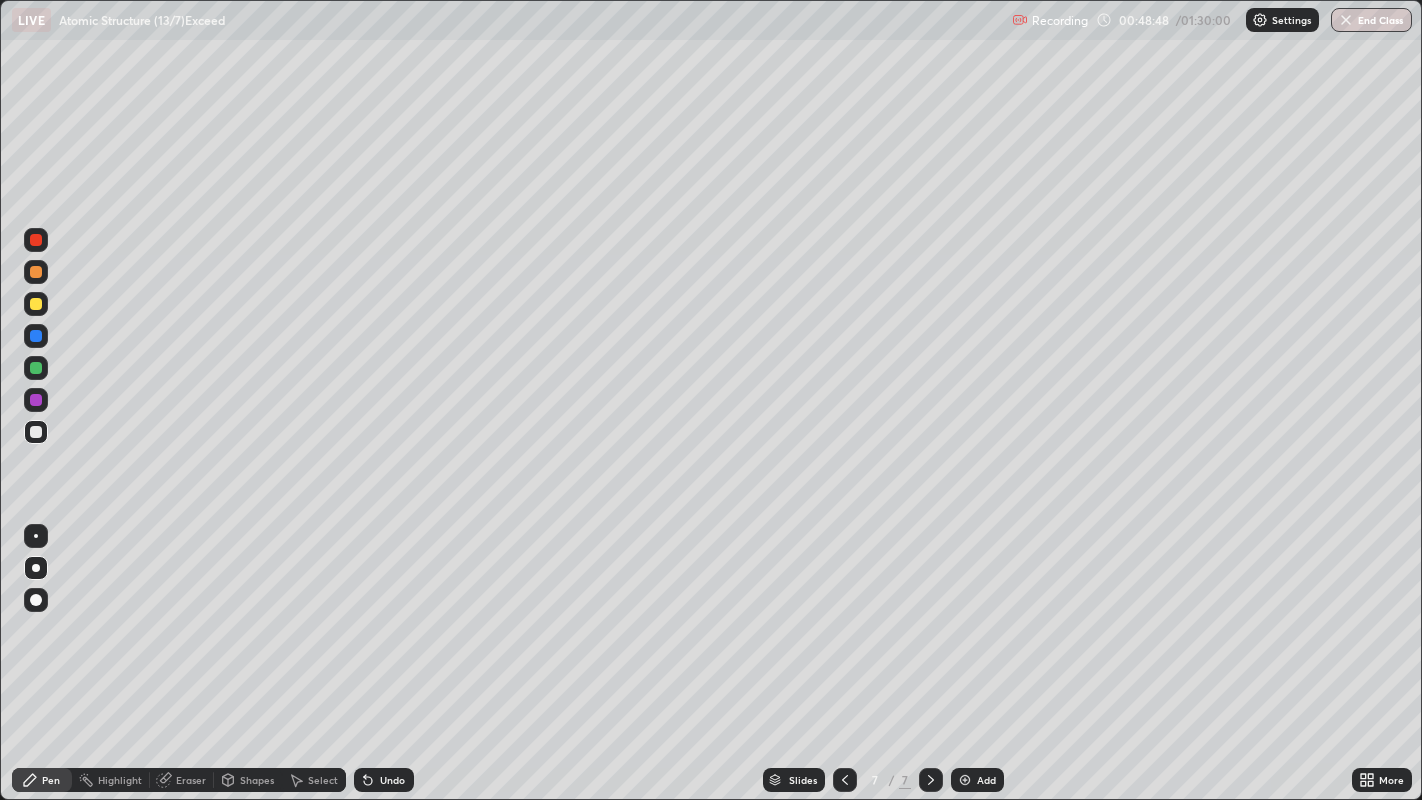 click at bounding box center [36, 304] 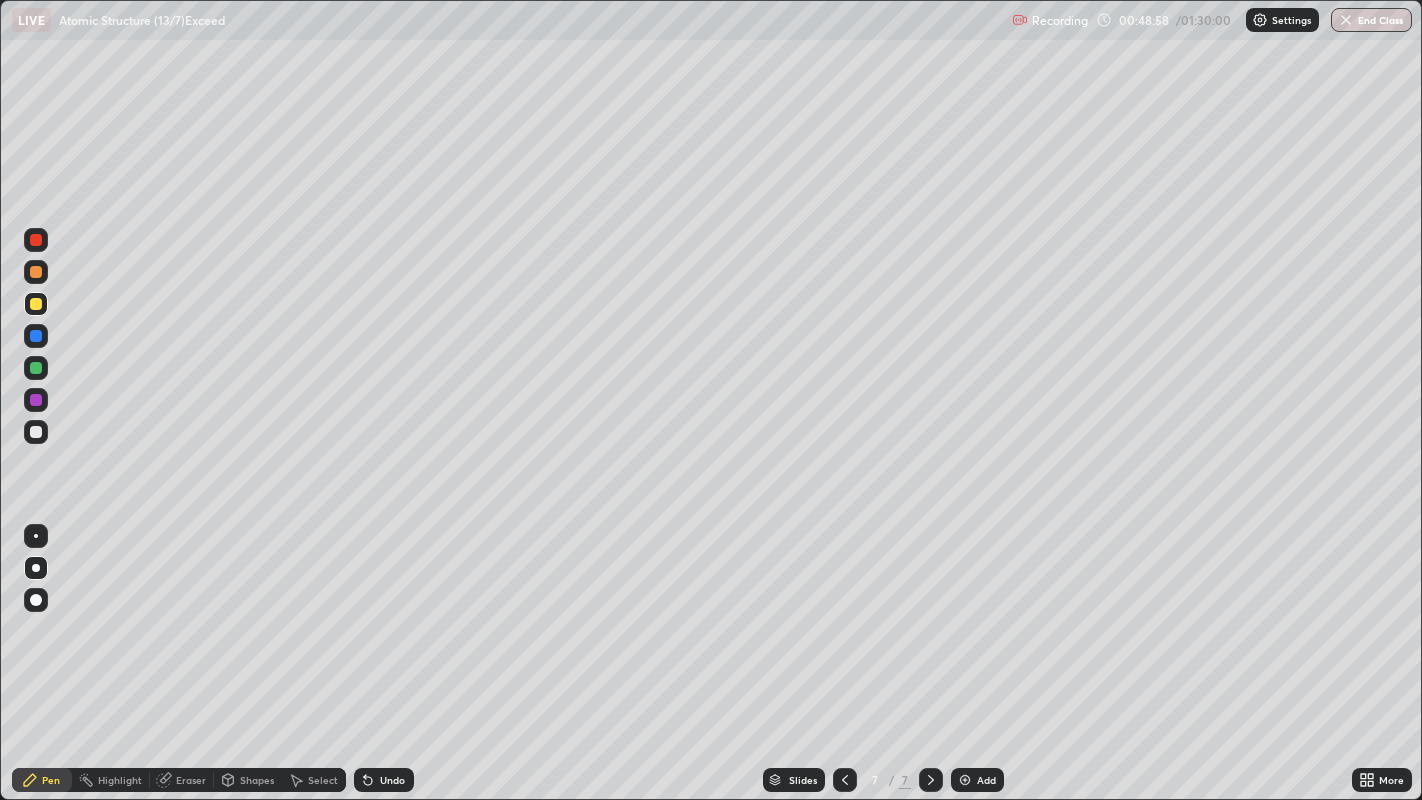click at bounding box center (36, 432) 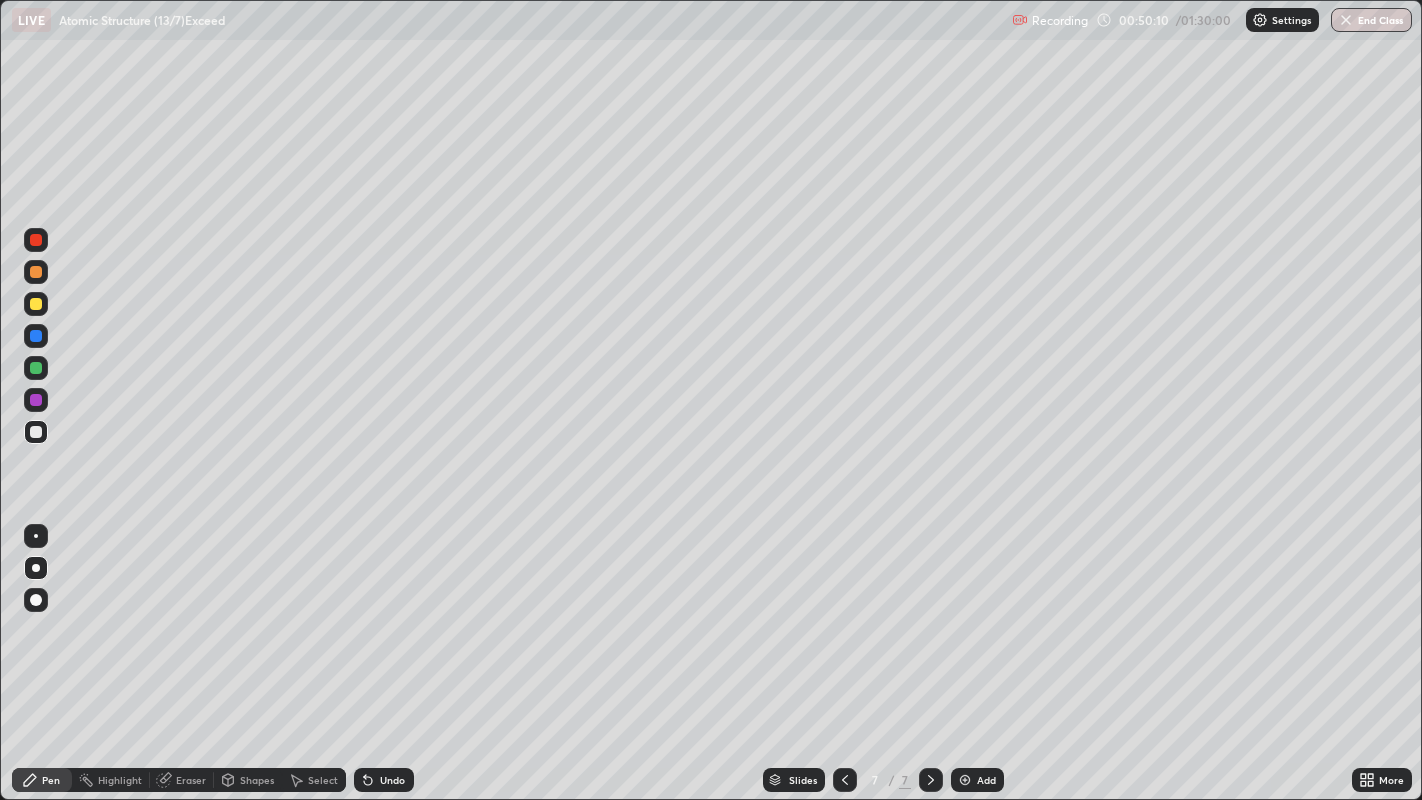click at bounding box center (36, 272) 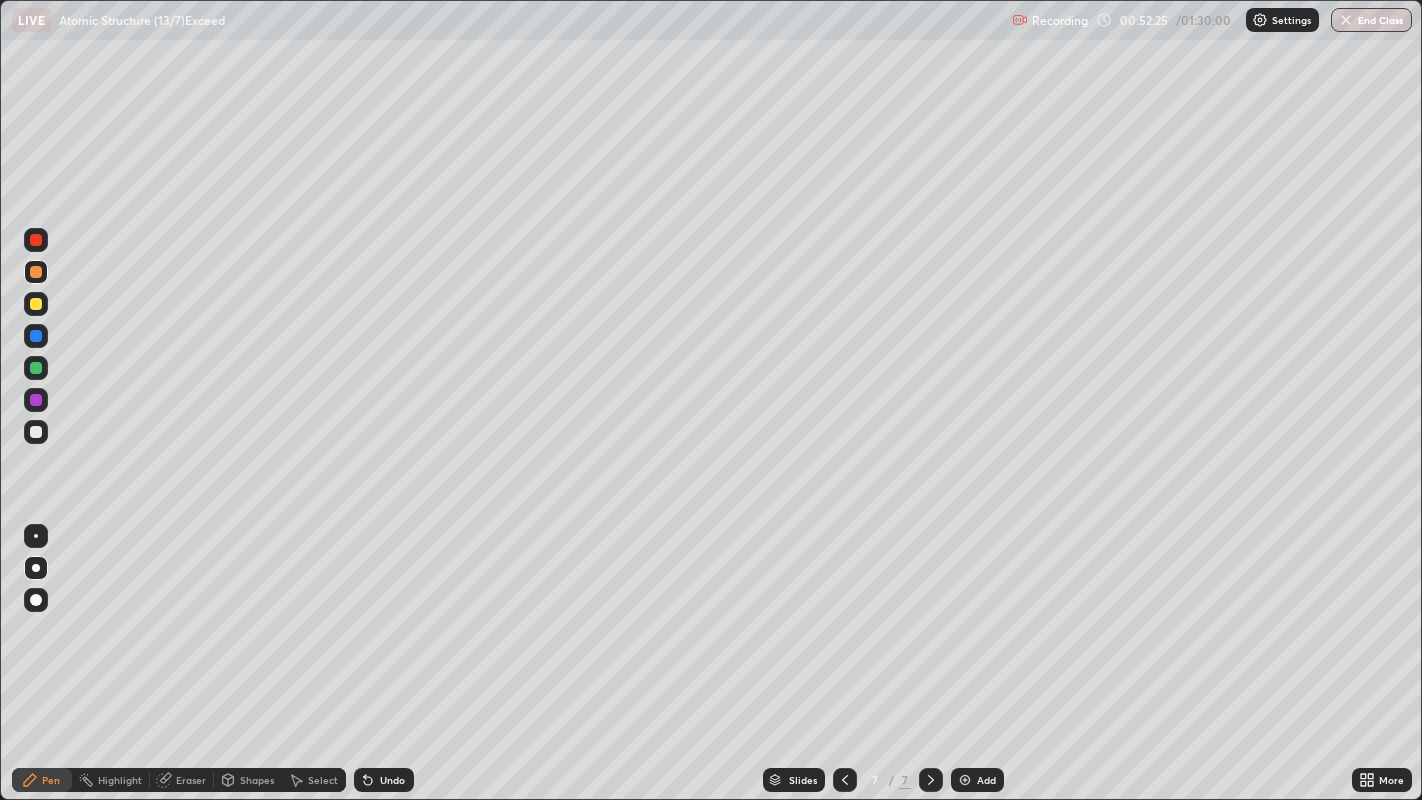 click on "Add" at bounding box center (977, 780) 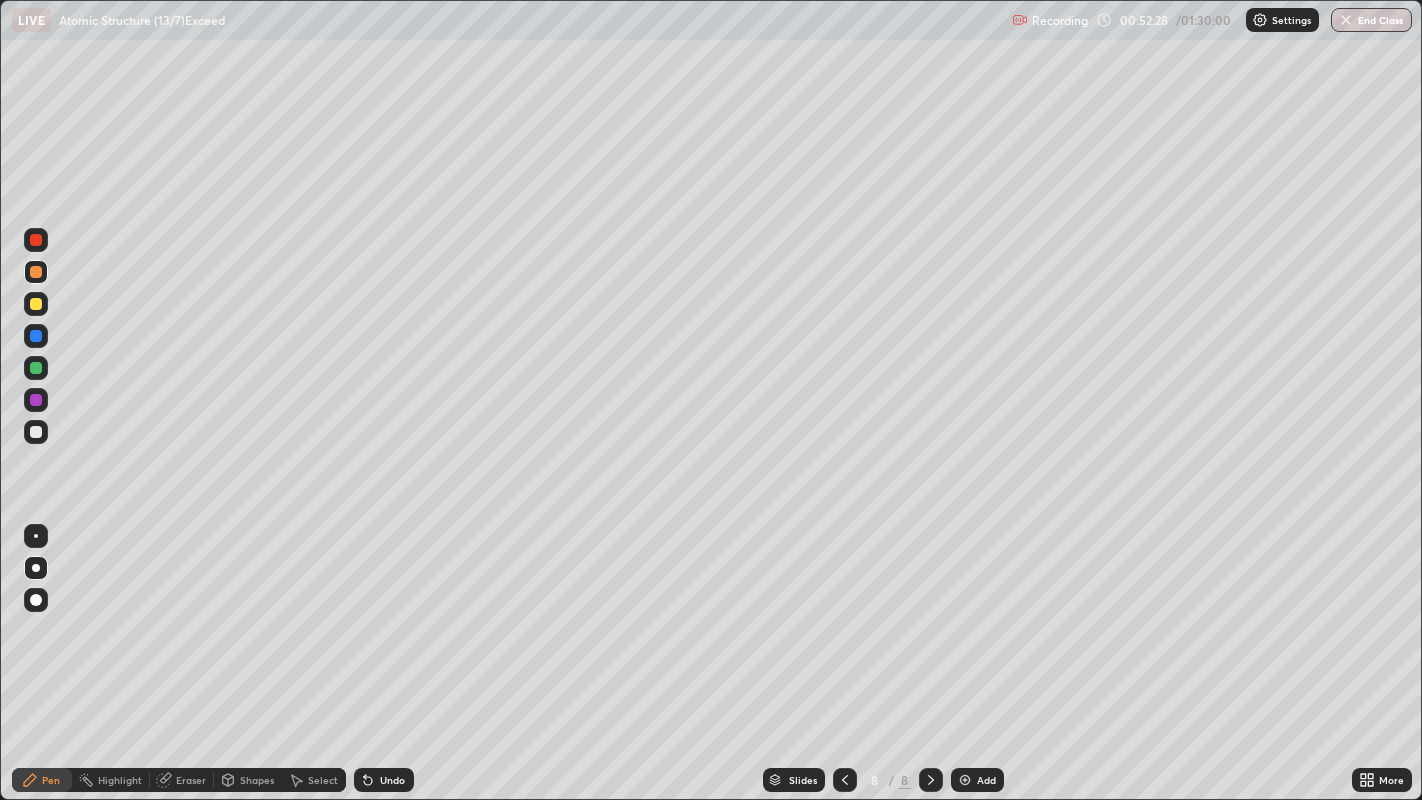 click at bounding box center [36, 432] 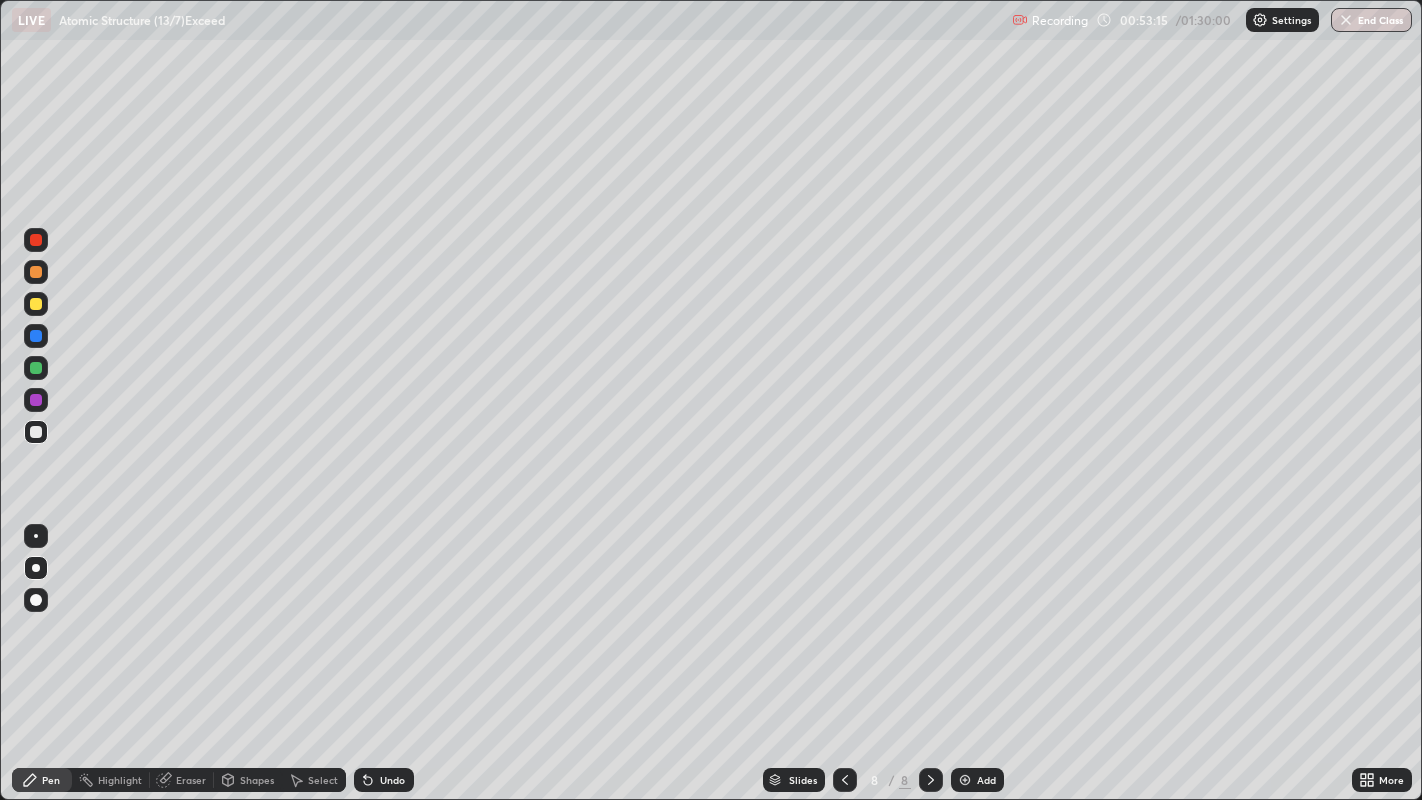 click on "Eraser" at bounding box center [191, 780] 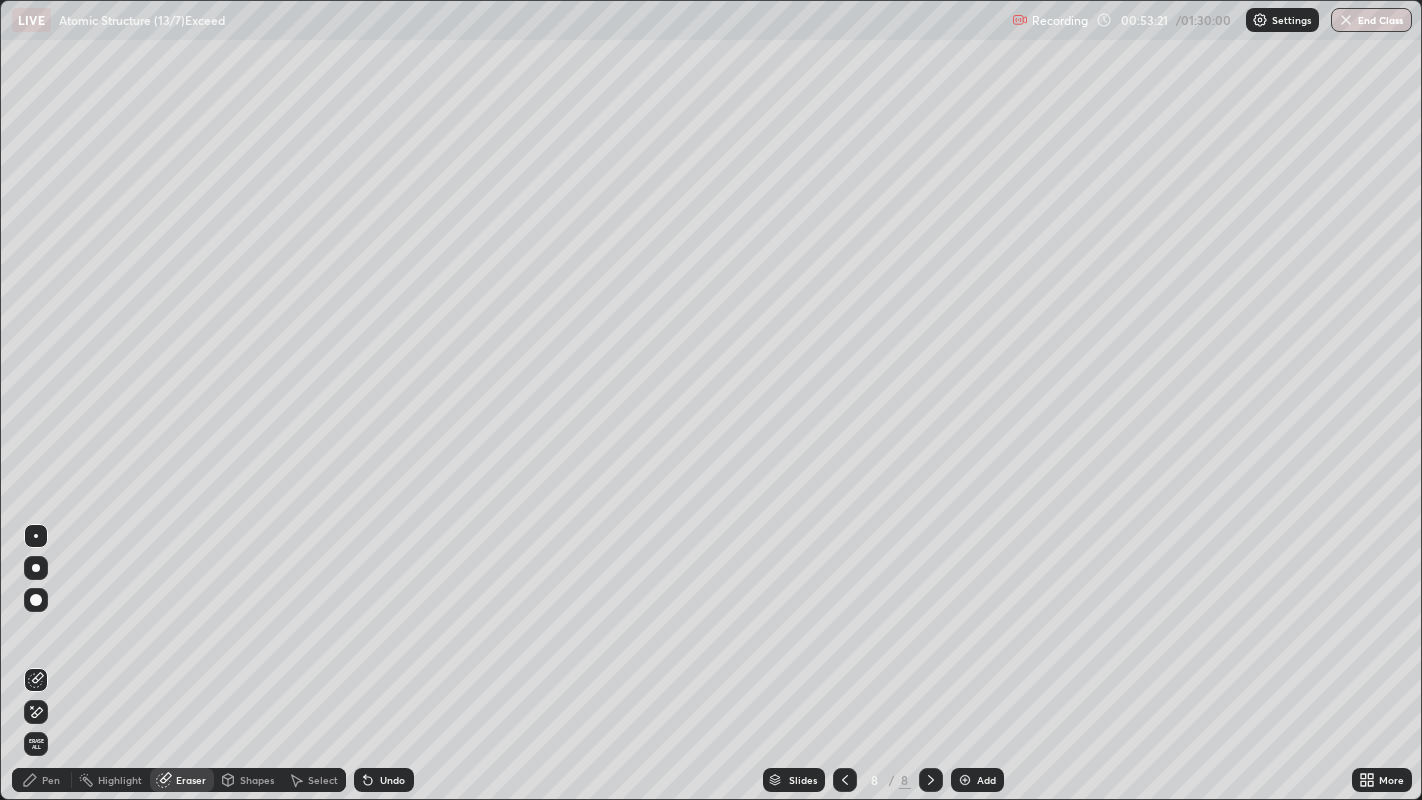 click on "Pen" at bounding box center [42, 780] 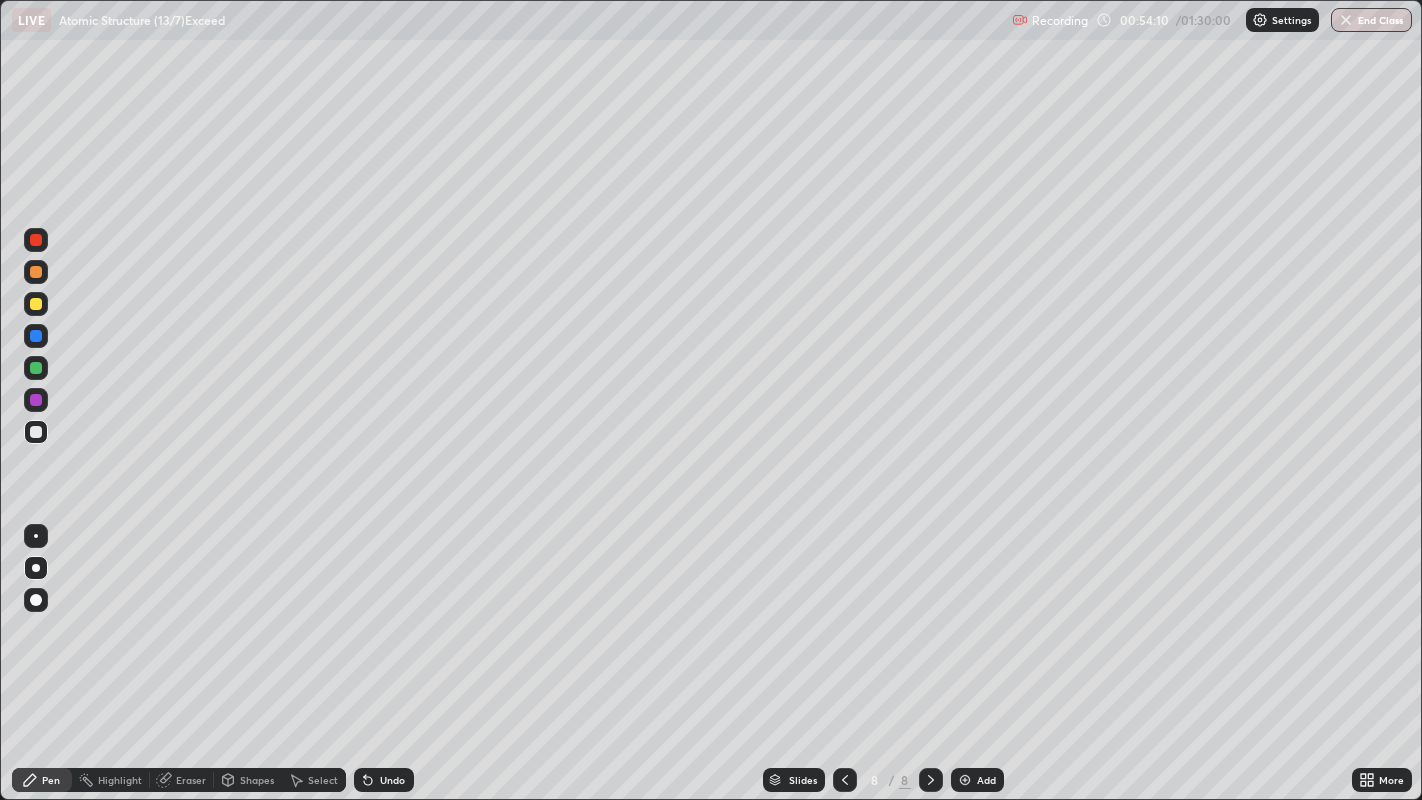 click on "Undo" at bounding box center (384, 780) 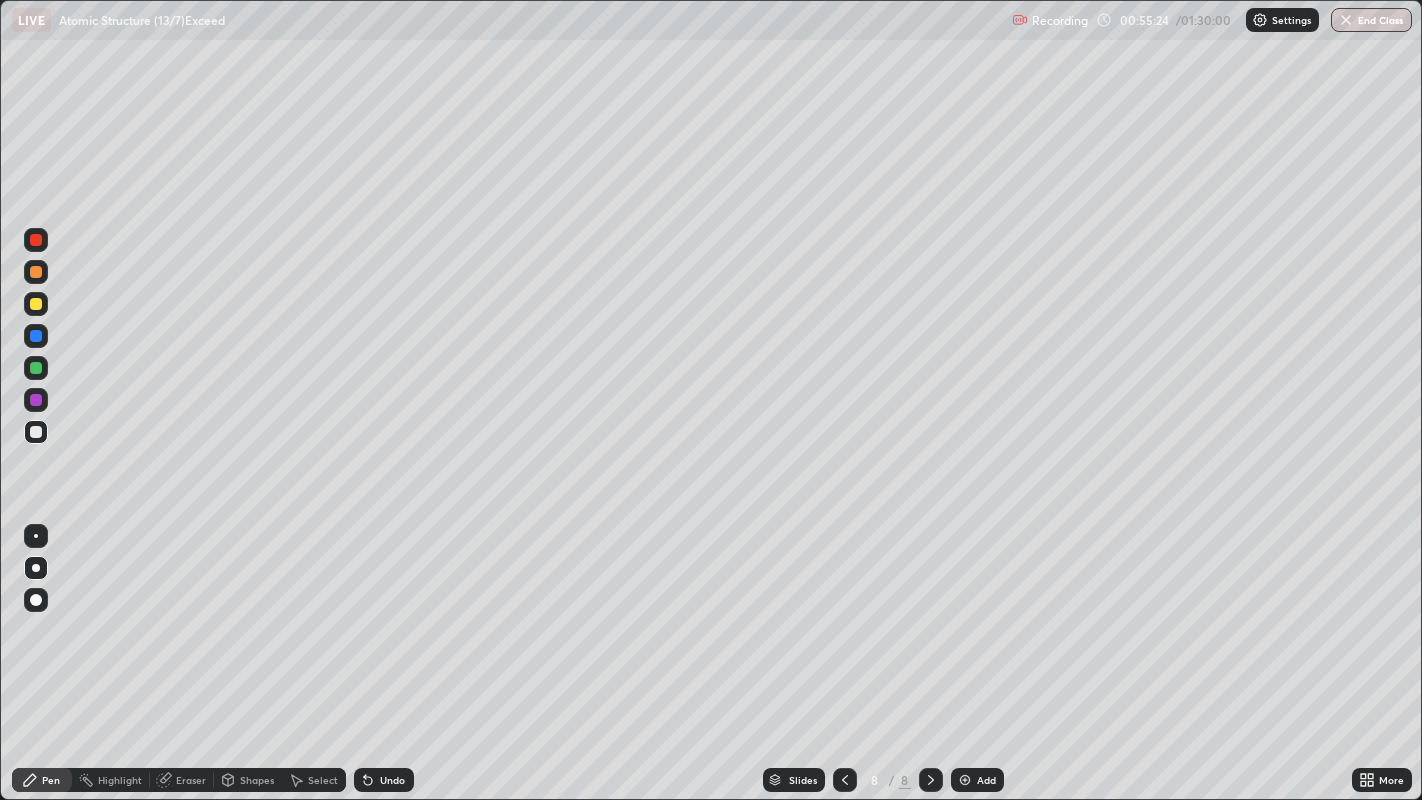 click on "Add" at bounding box center (986, 780) 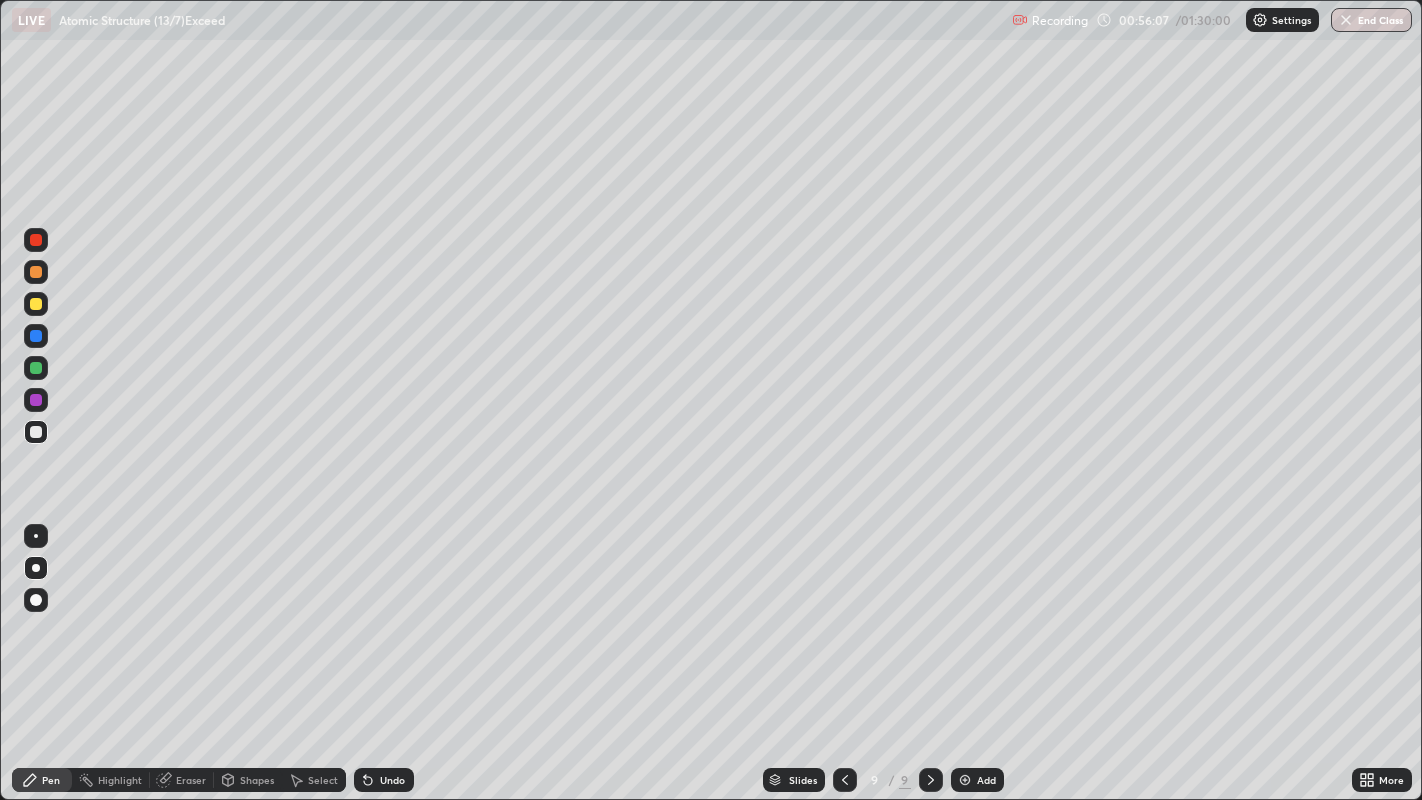 click on "Undo" at bounding box center [384, 780] 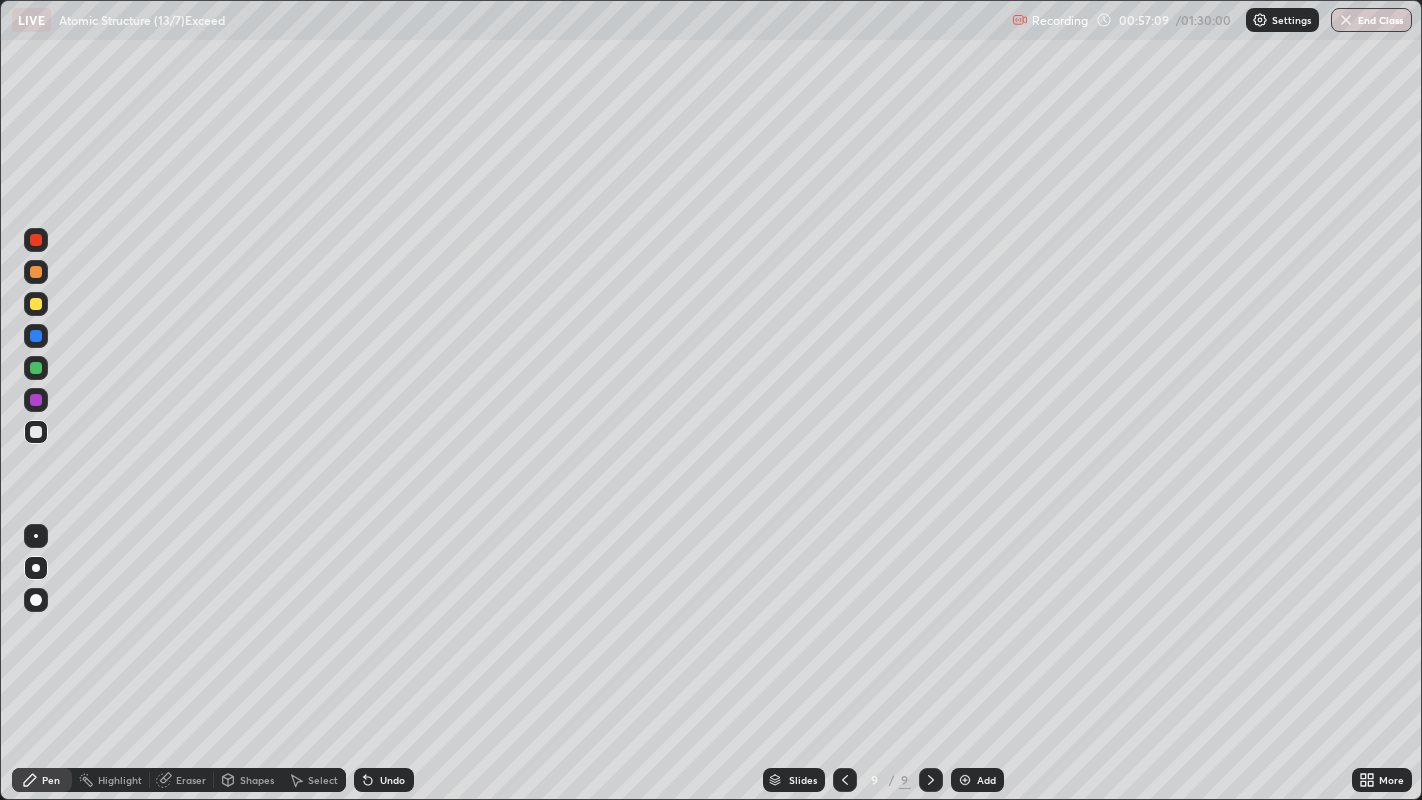 click on "Undo" at bounding box center (392, 780) 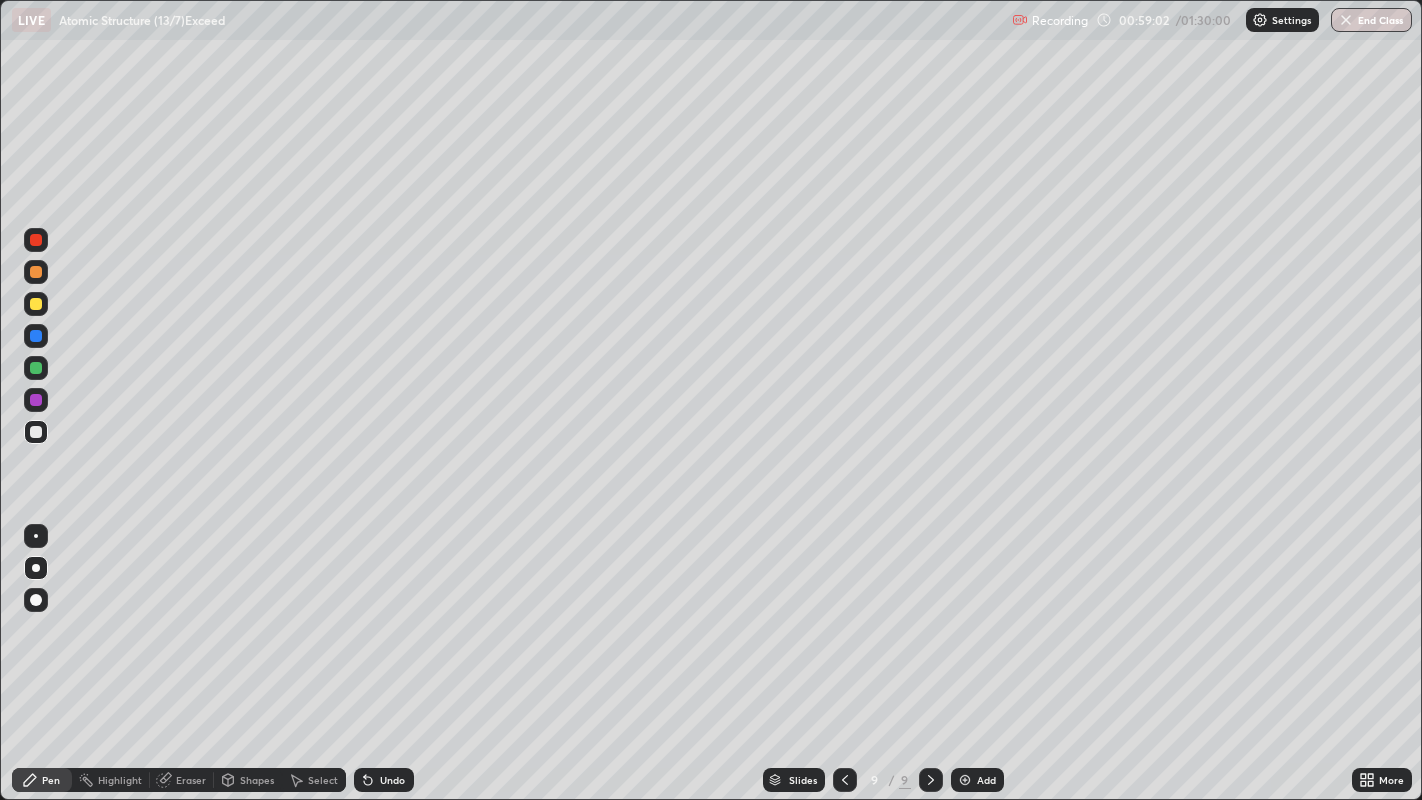 click on "Add" at bounding box center [986, 780] 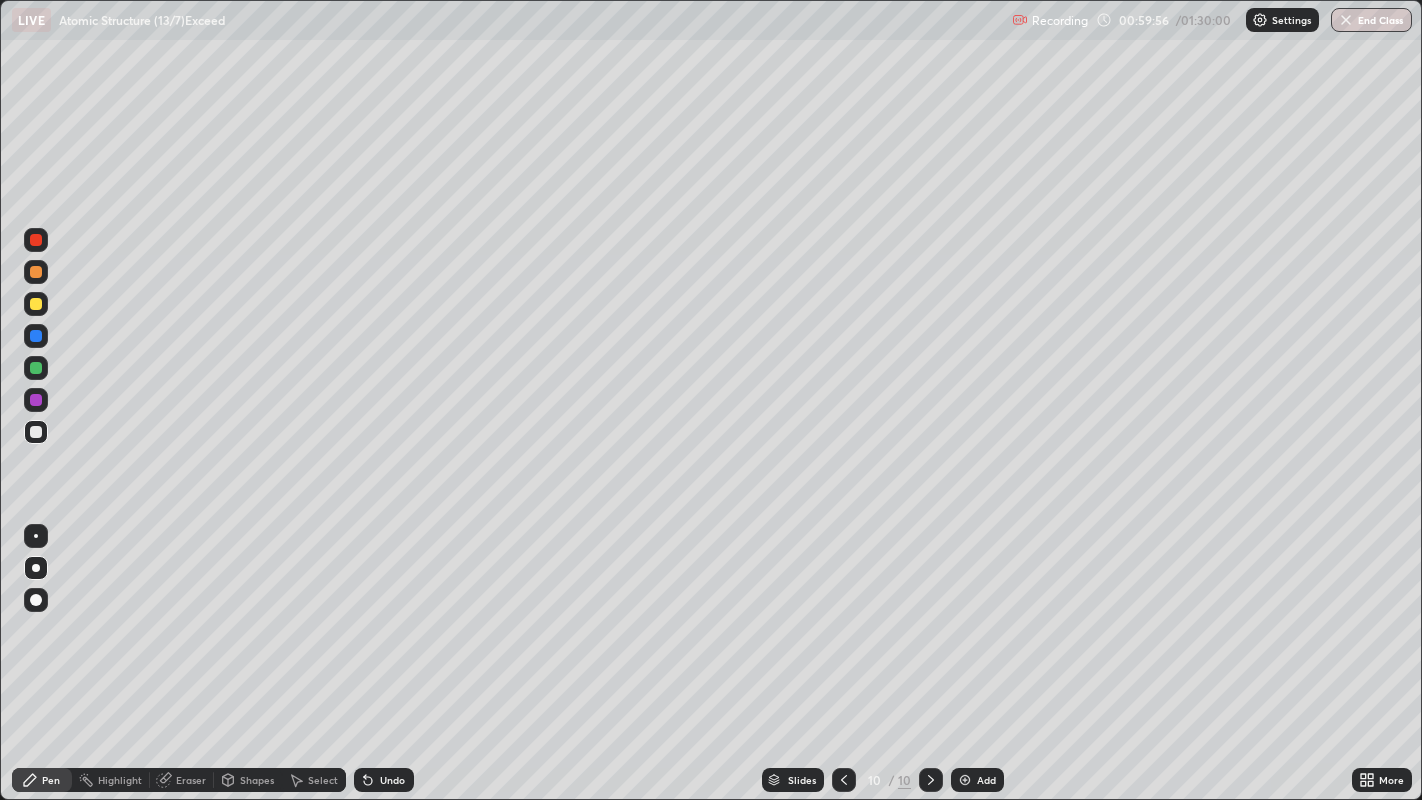 click on "Undo" at bounding box center (392, 780) 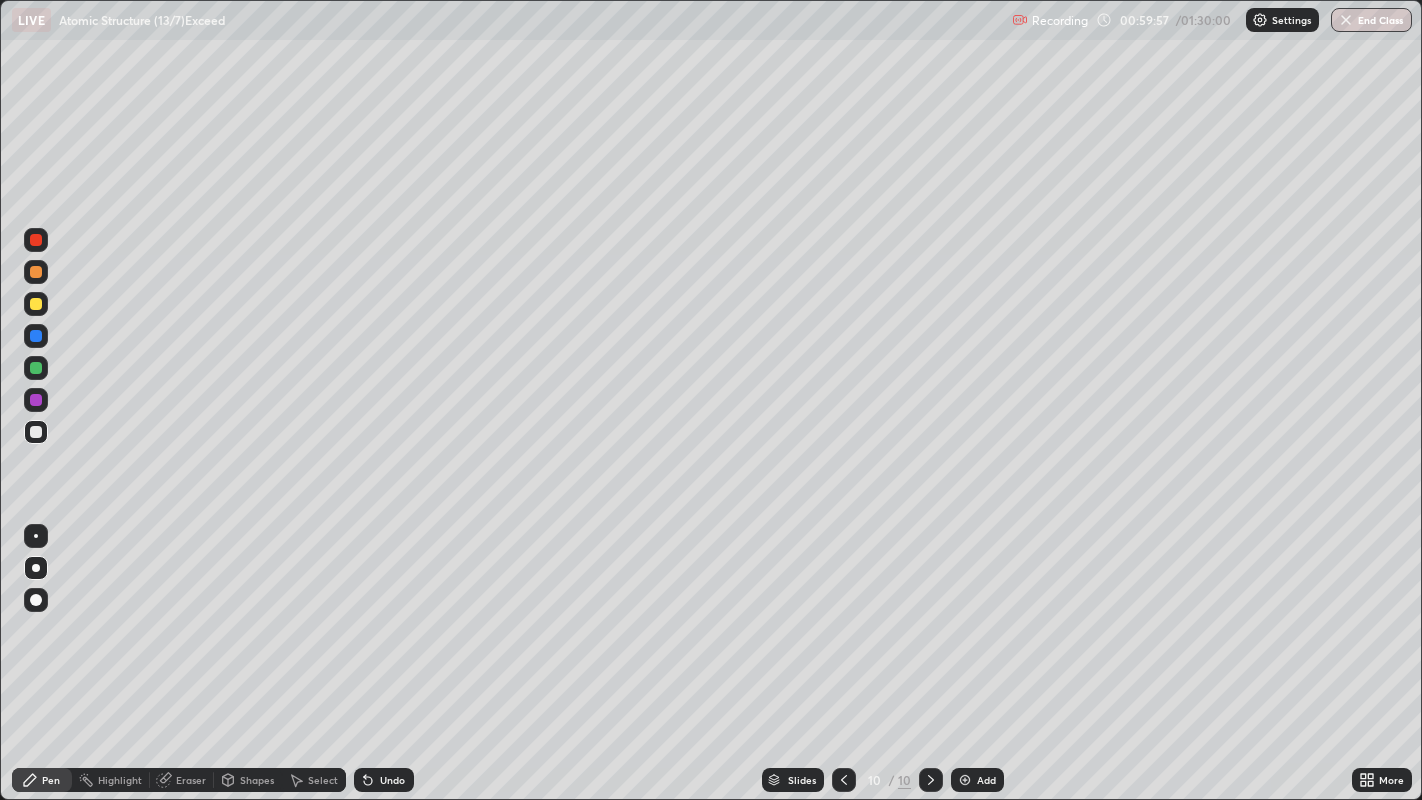 click on "Undo" at bounding box center (384, 780) 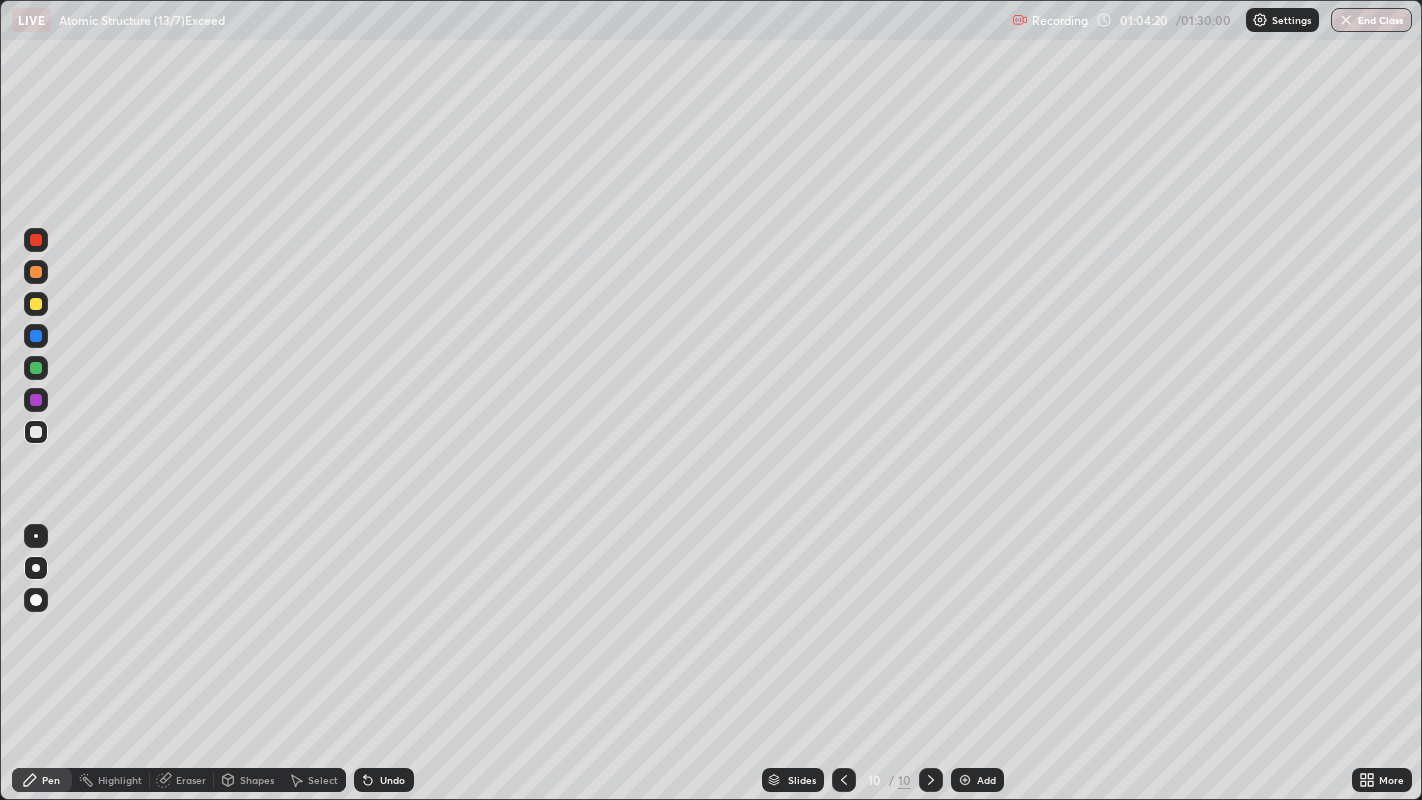 click on "Add" at bounding box center (986, 780) 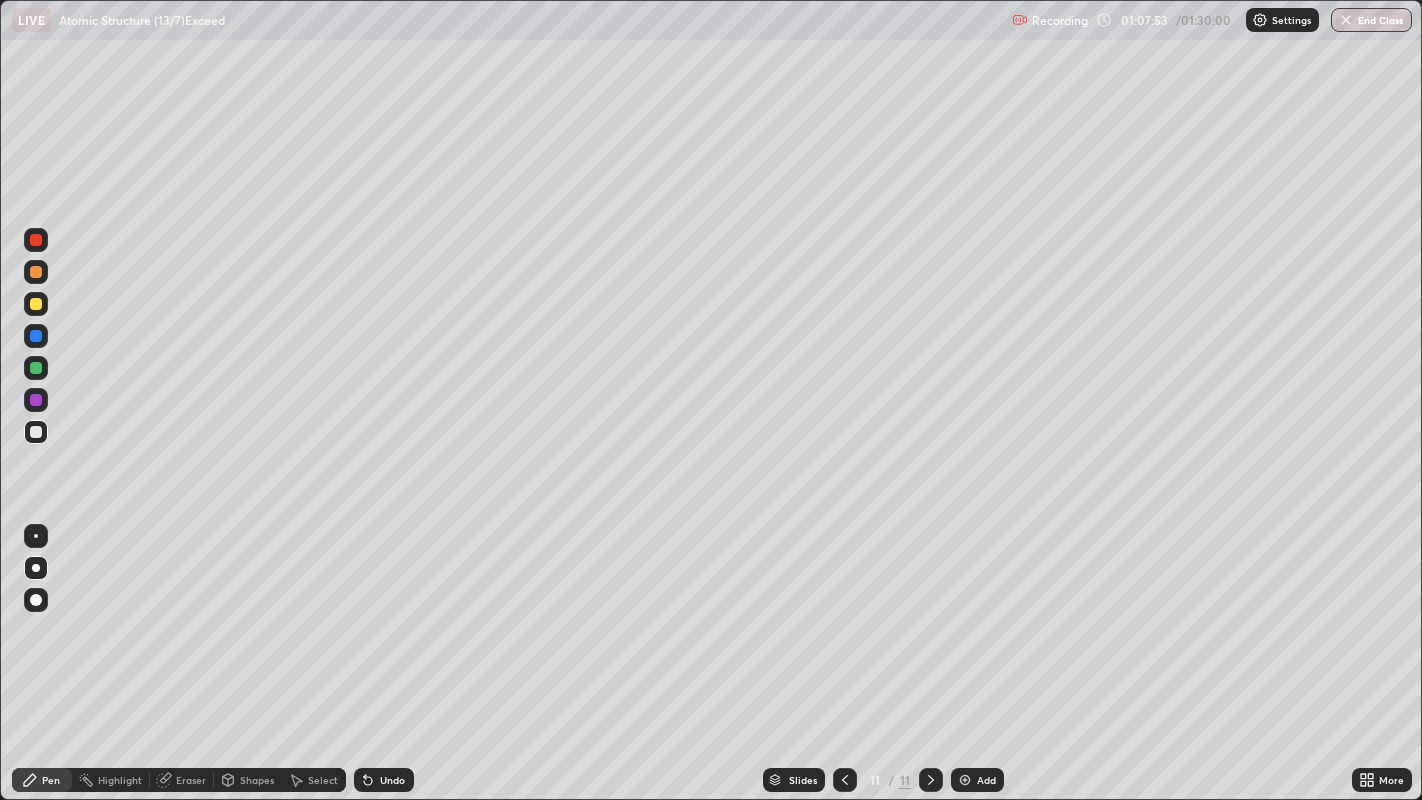 click at bounding box center (36, 304) 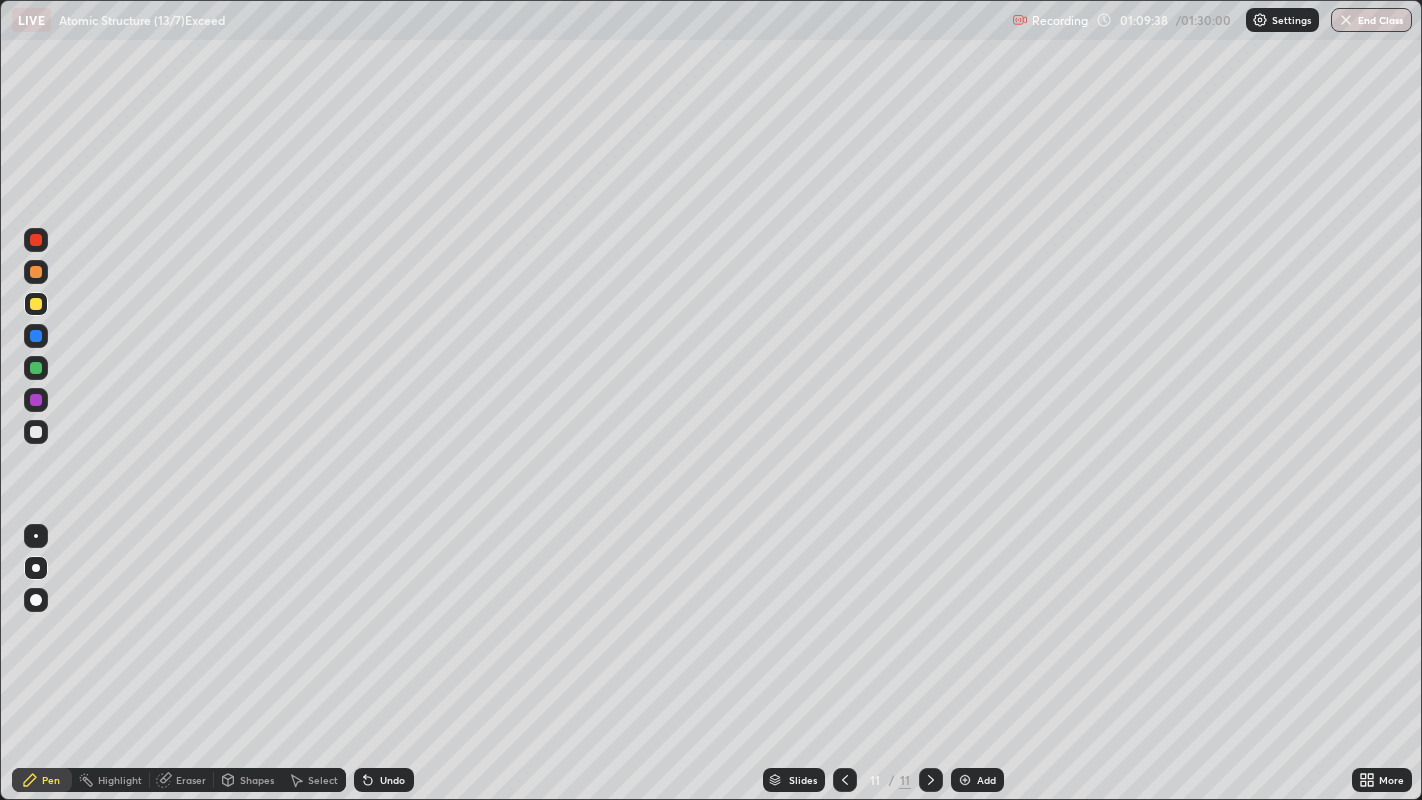 click at bounding box center (36, 368) 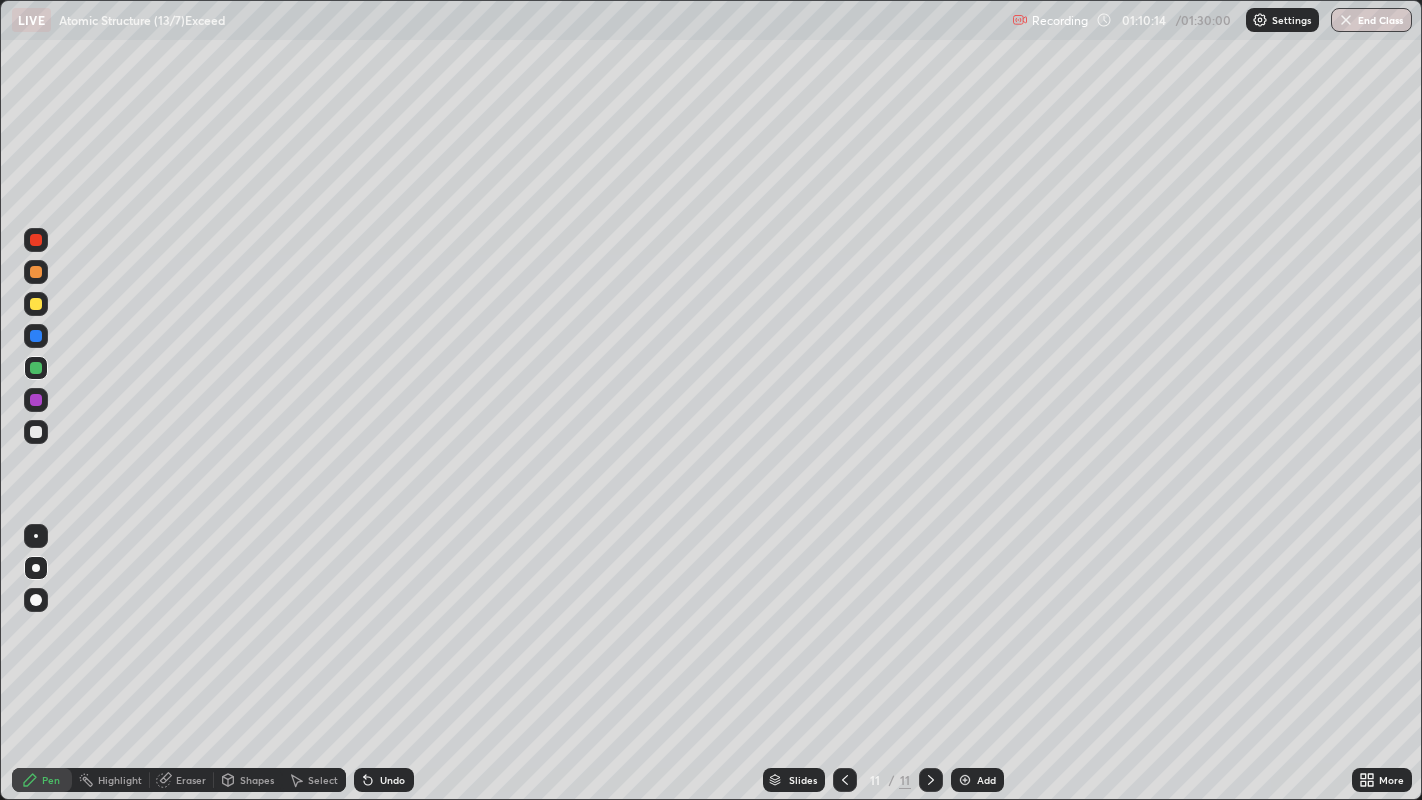 click on "Add" at bounding box center (977, 780) 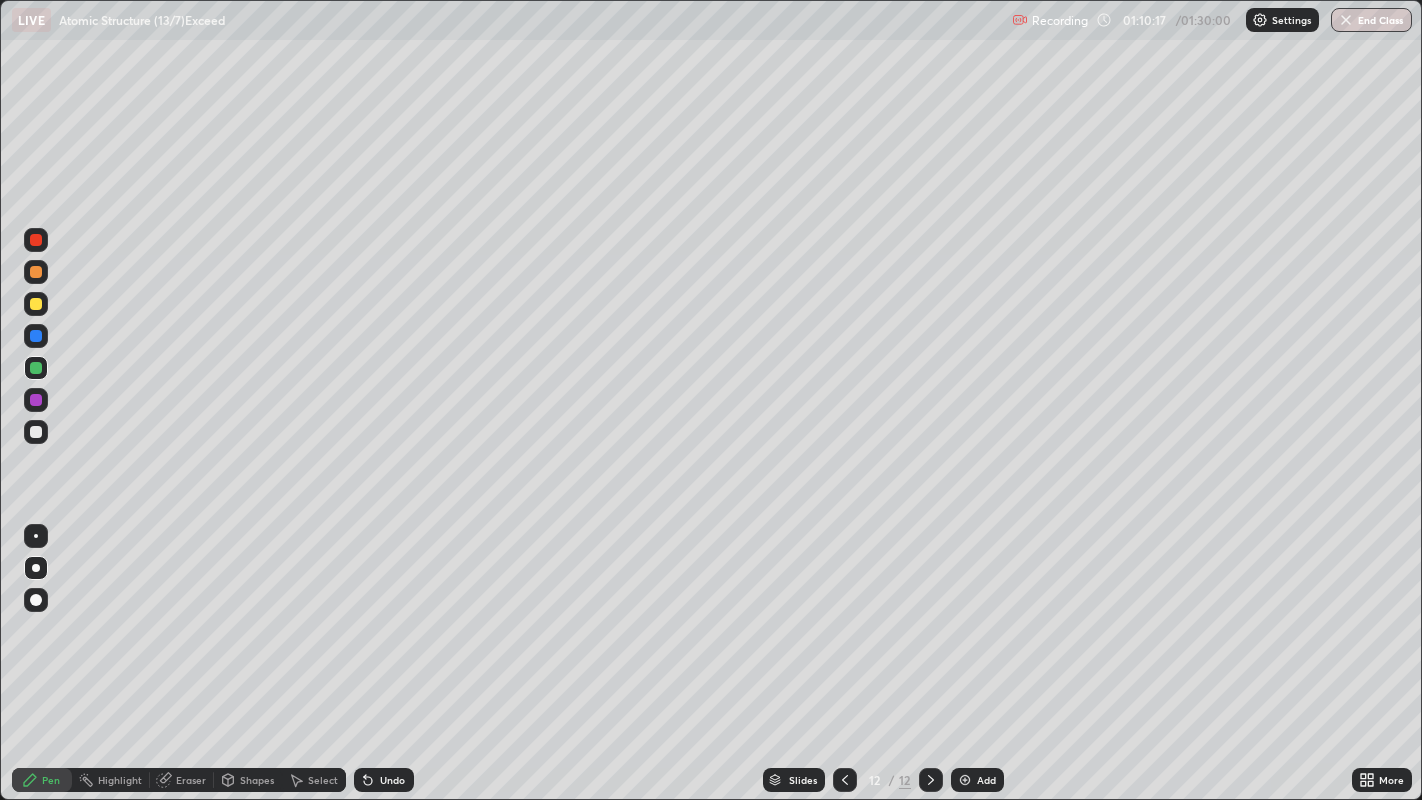 click at bounding box center (36, 432) 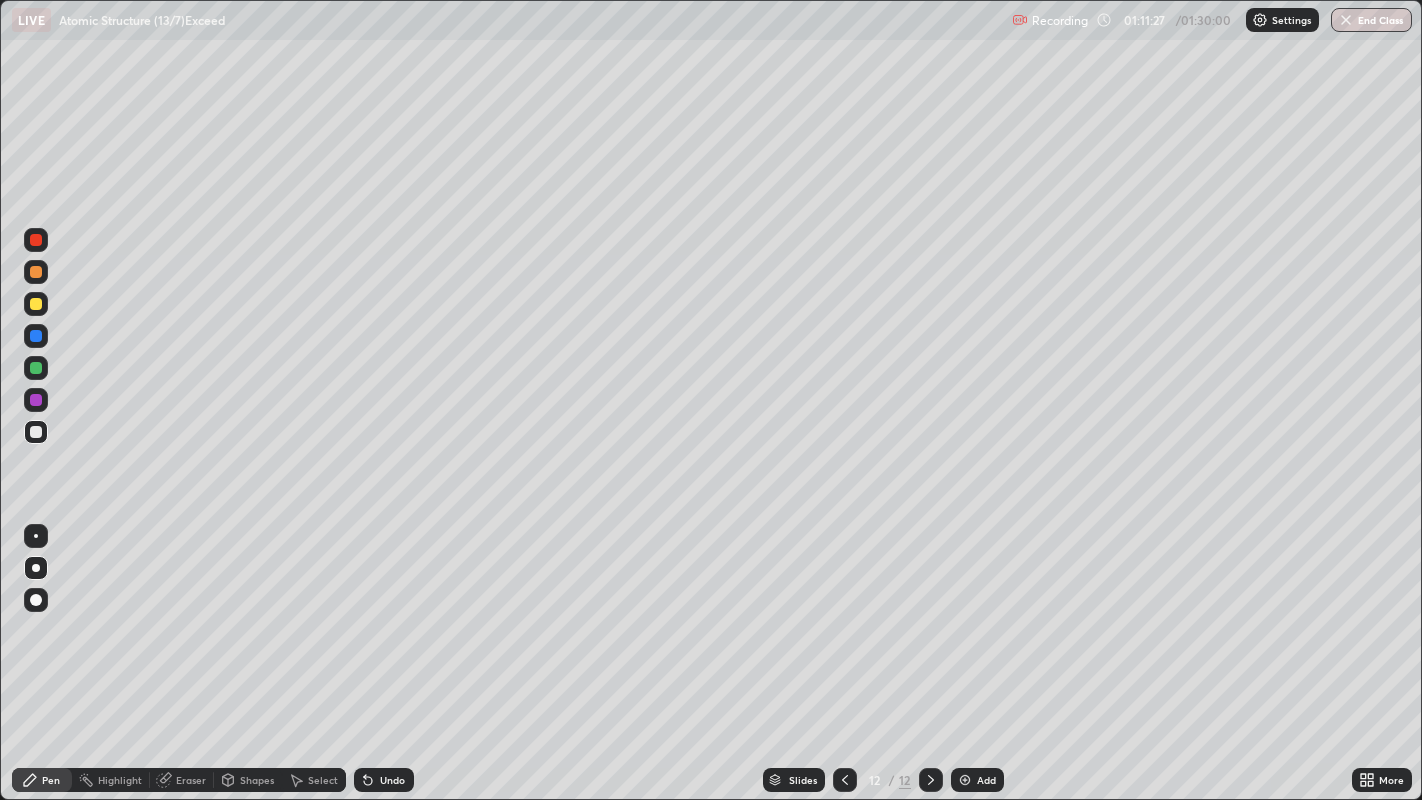 click on "Undo" at bounding box center (392, 780) 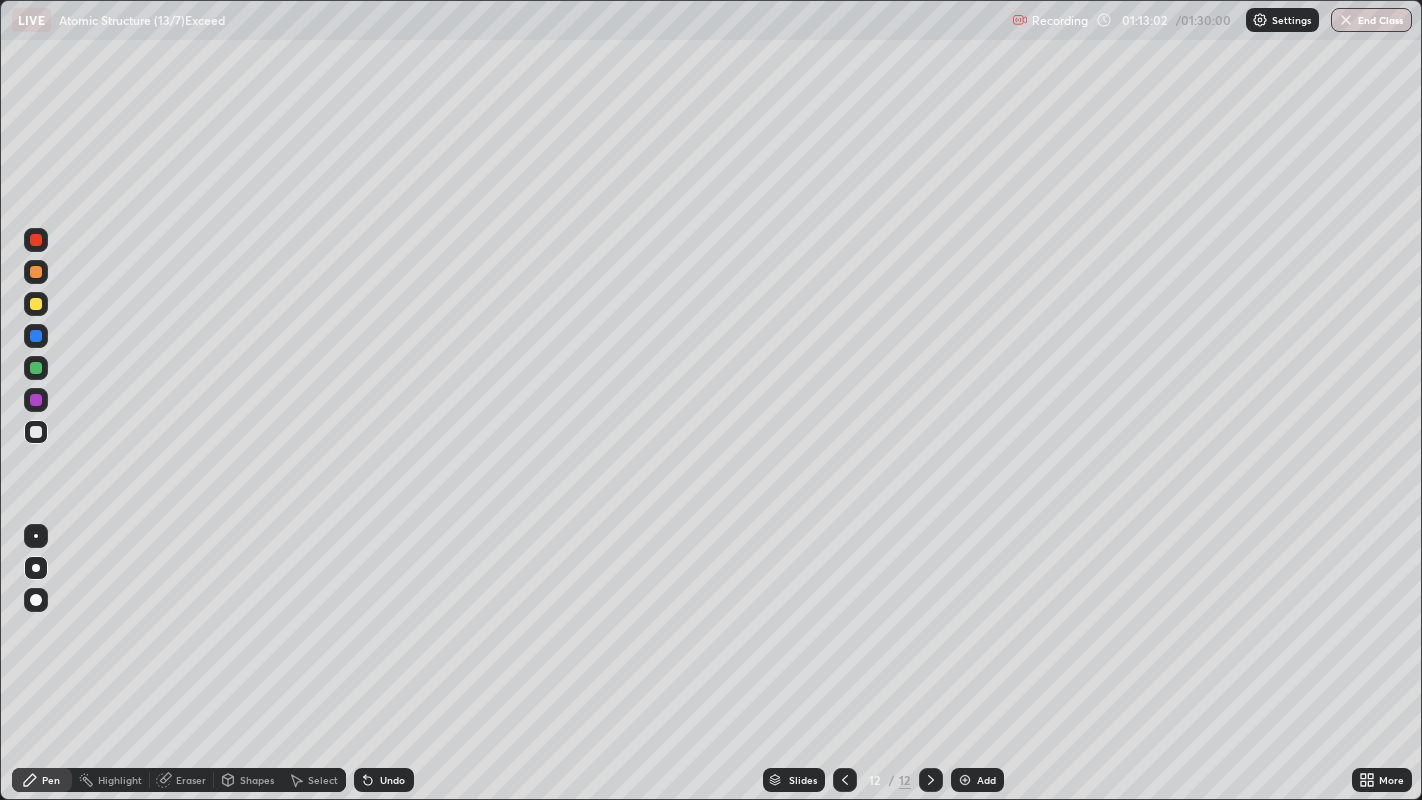 click on "Add" at bounding box center (977, 780) 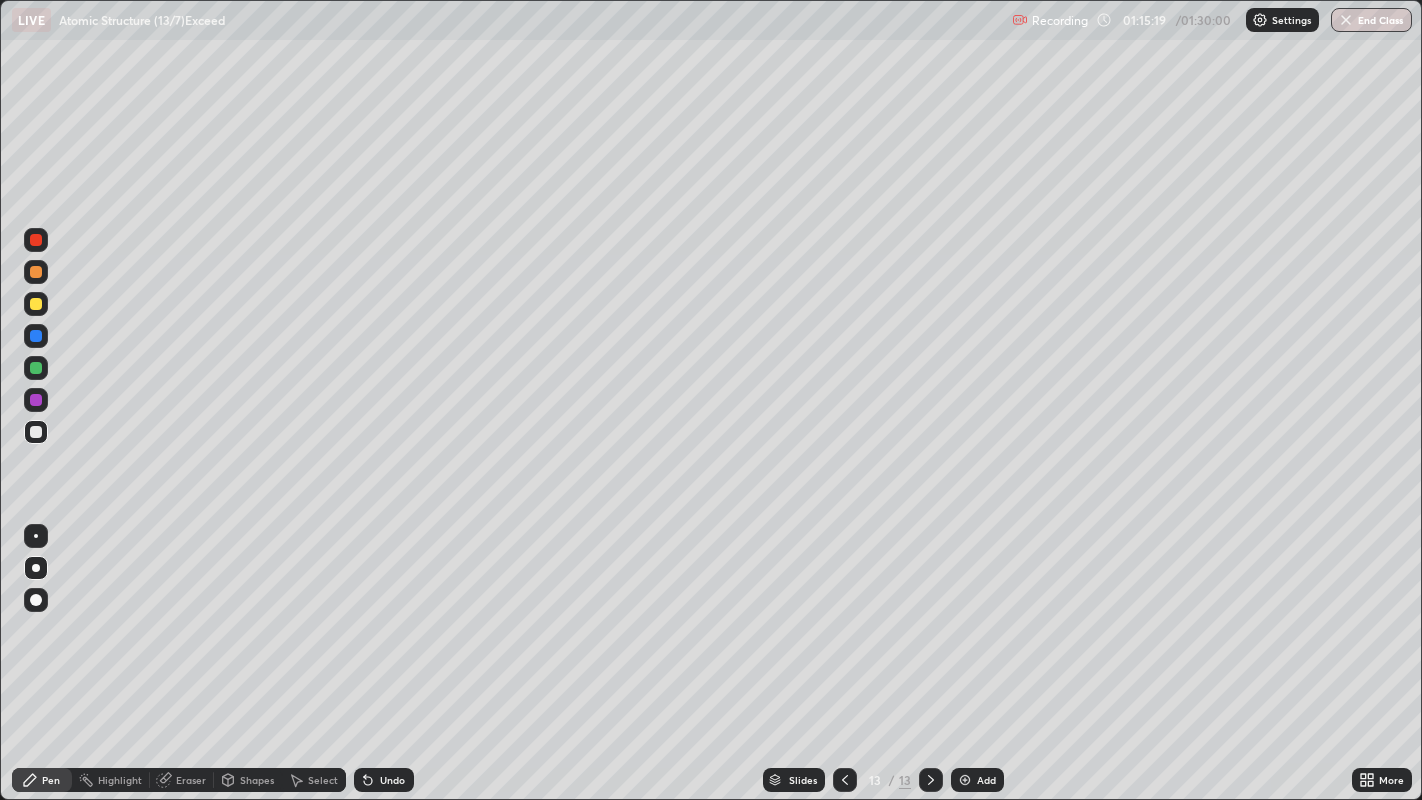 click on "Add" at bounding box center (977, 780) 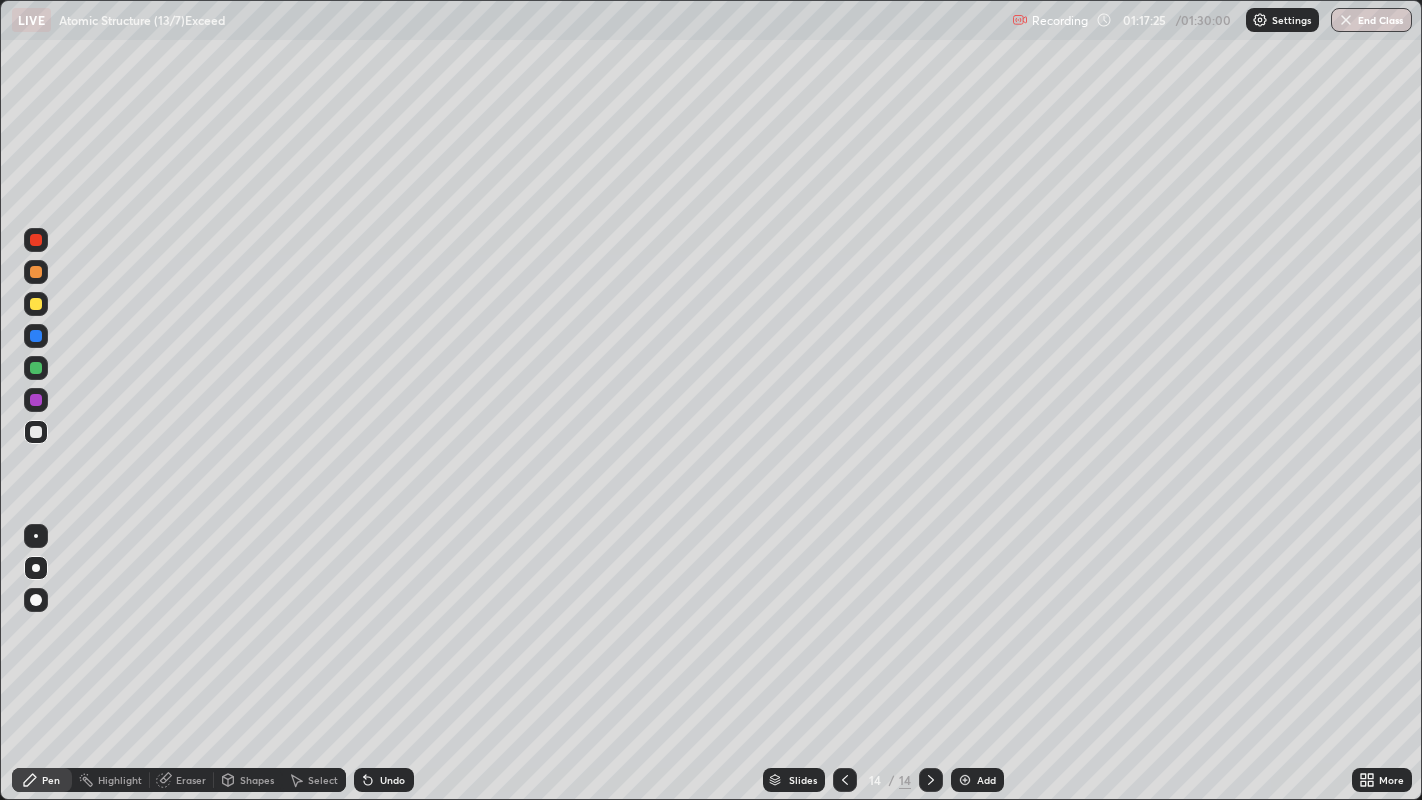 click on "Add" at bounding box center [986, 780] 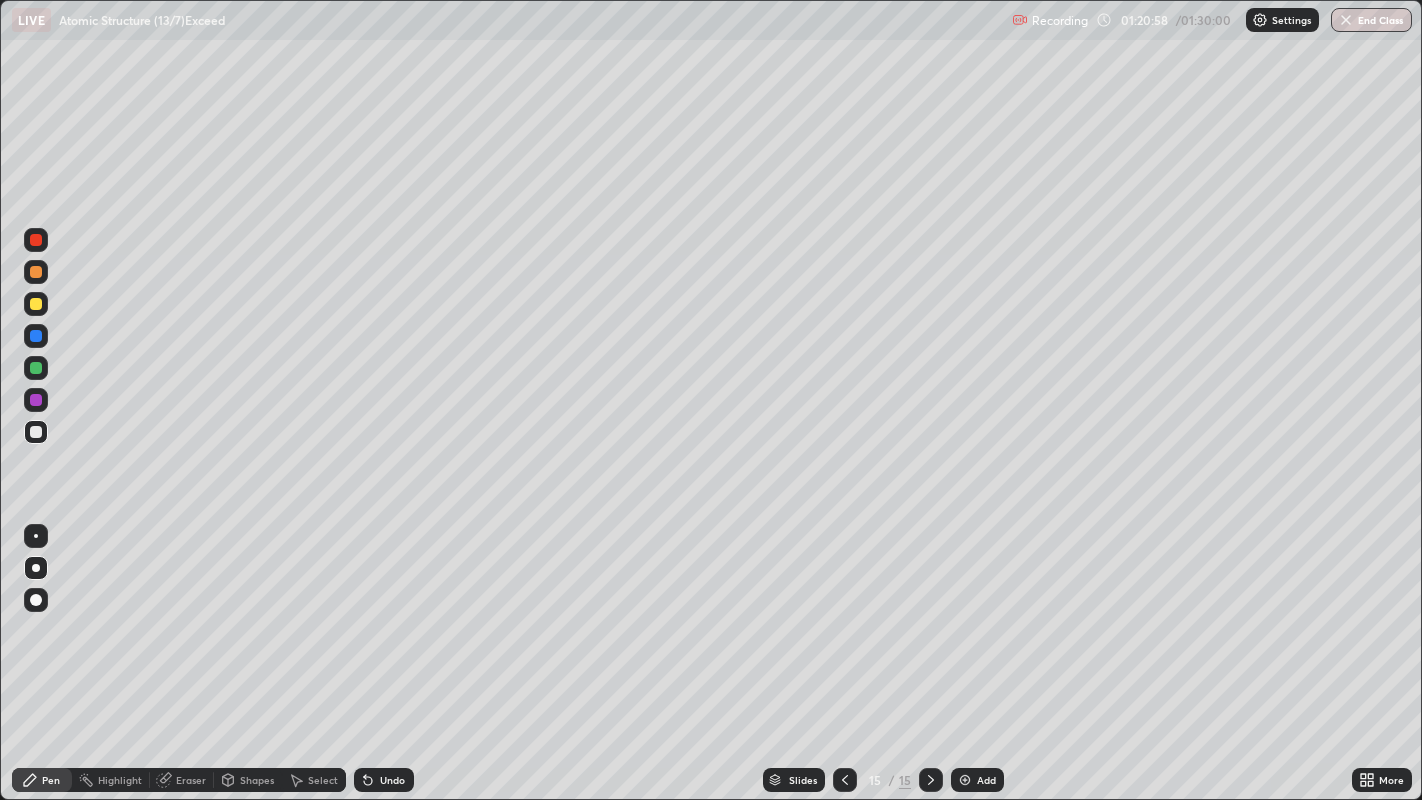 click on "Add" at bounding box center (977, 780) 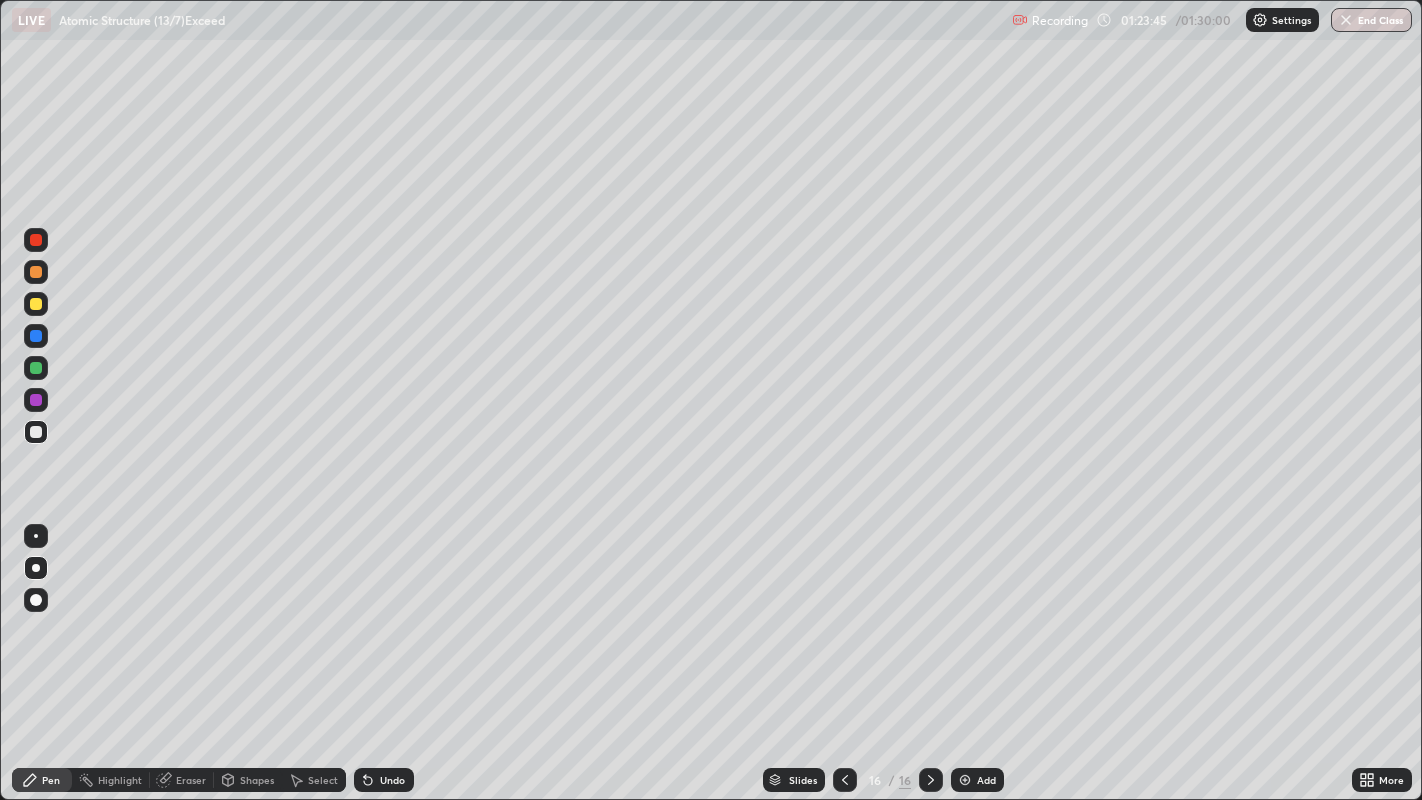 click on "Add" at bounding box center (977, 780) 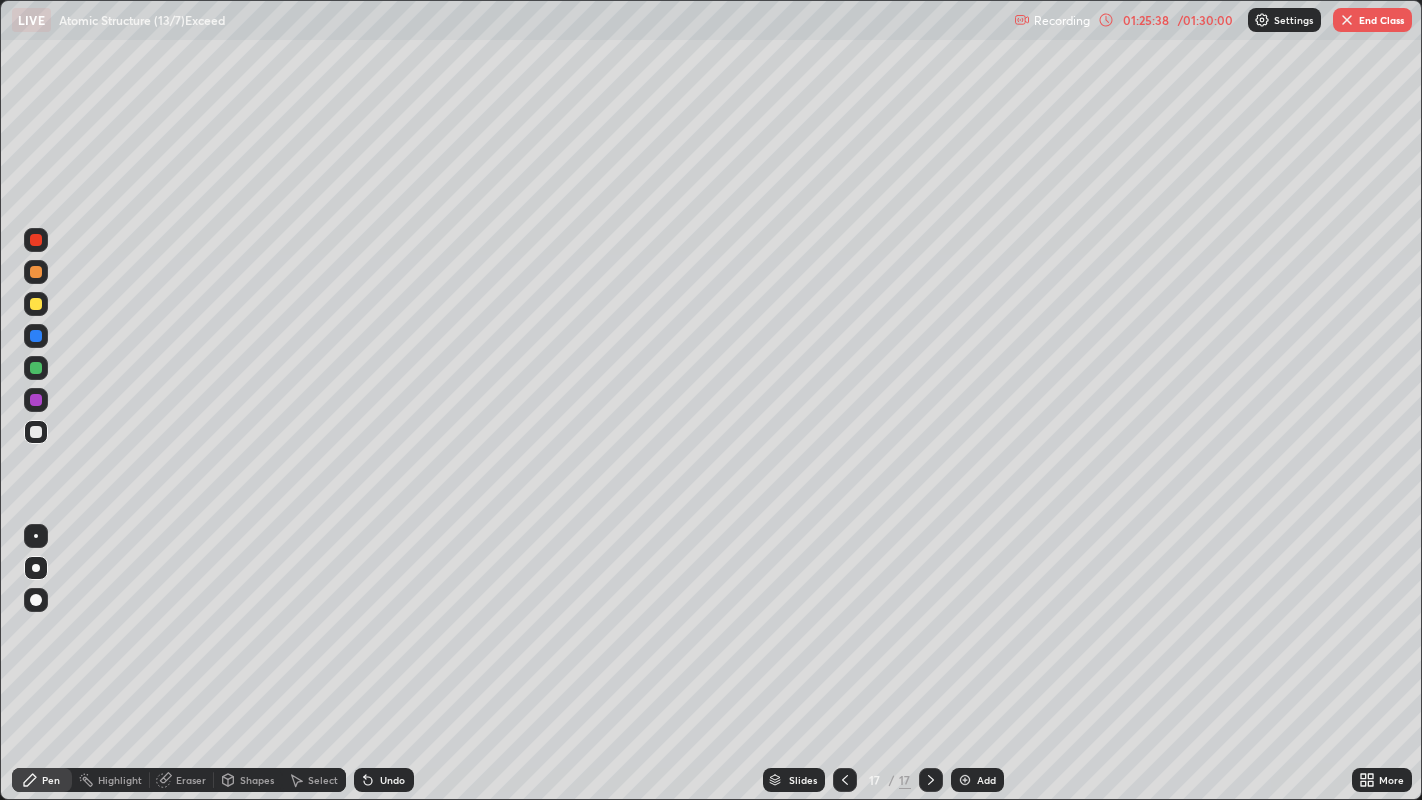 click on "Add" at bounding box center [977, 780] 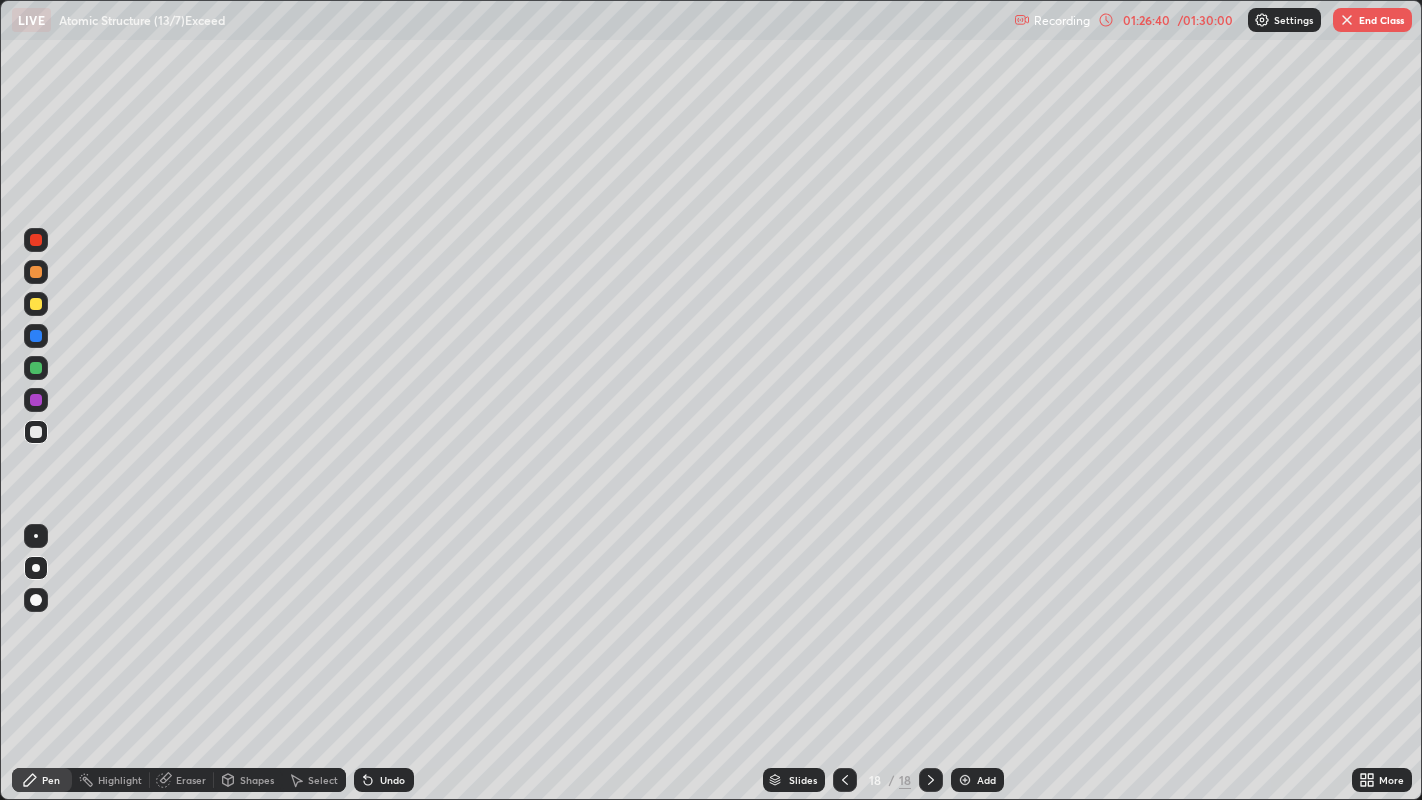 click on "Eraser" at bounding box center (191, 780) 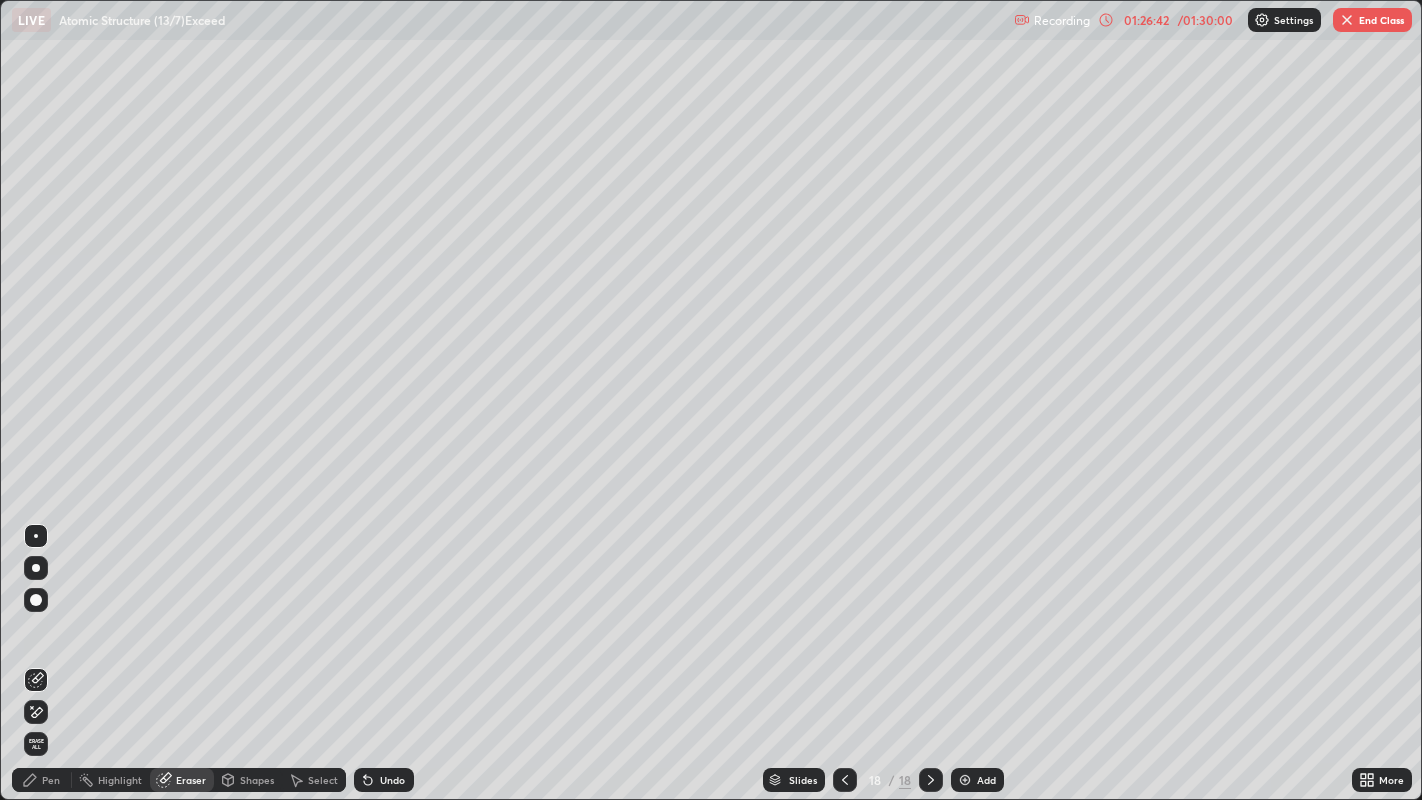 click on "Pen" at bounding box center (42, 780) 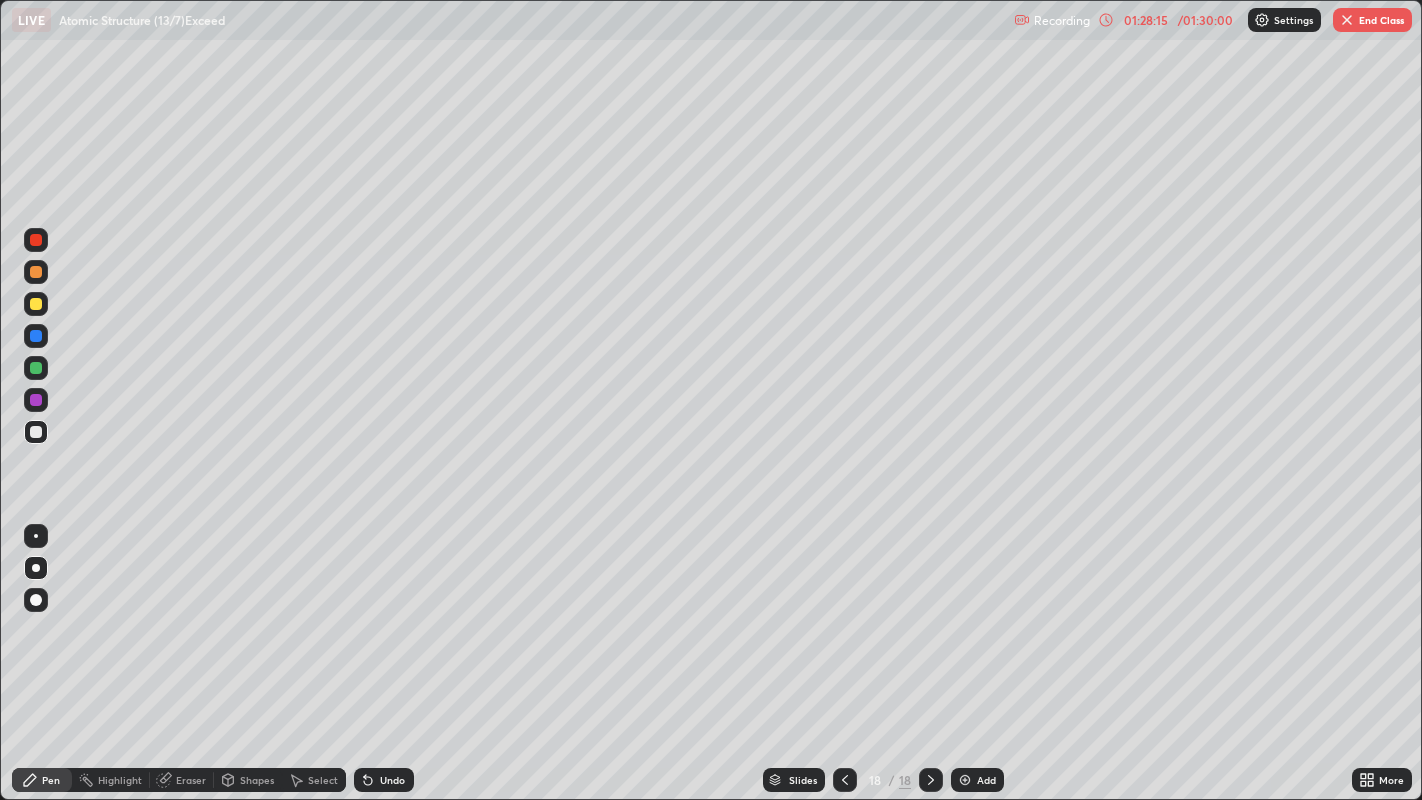 click on "End Class" at bounding box center [1372, 20] 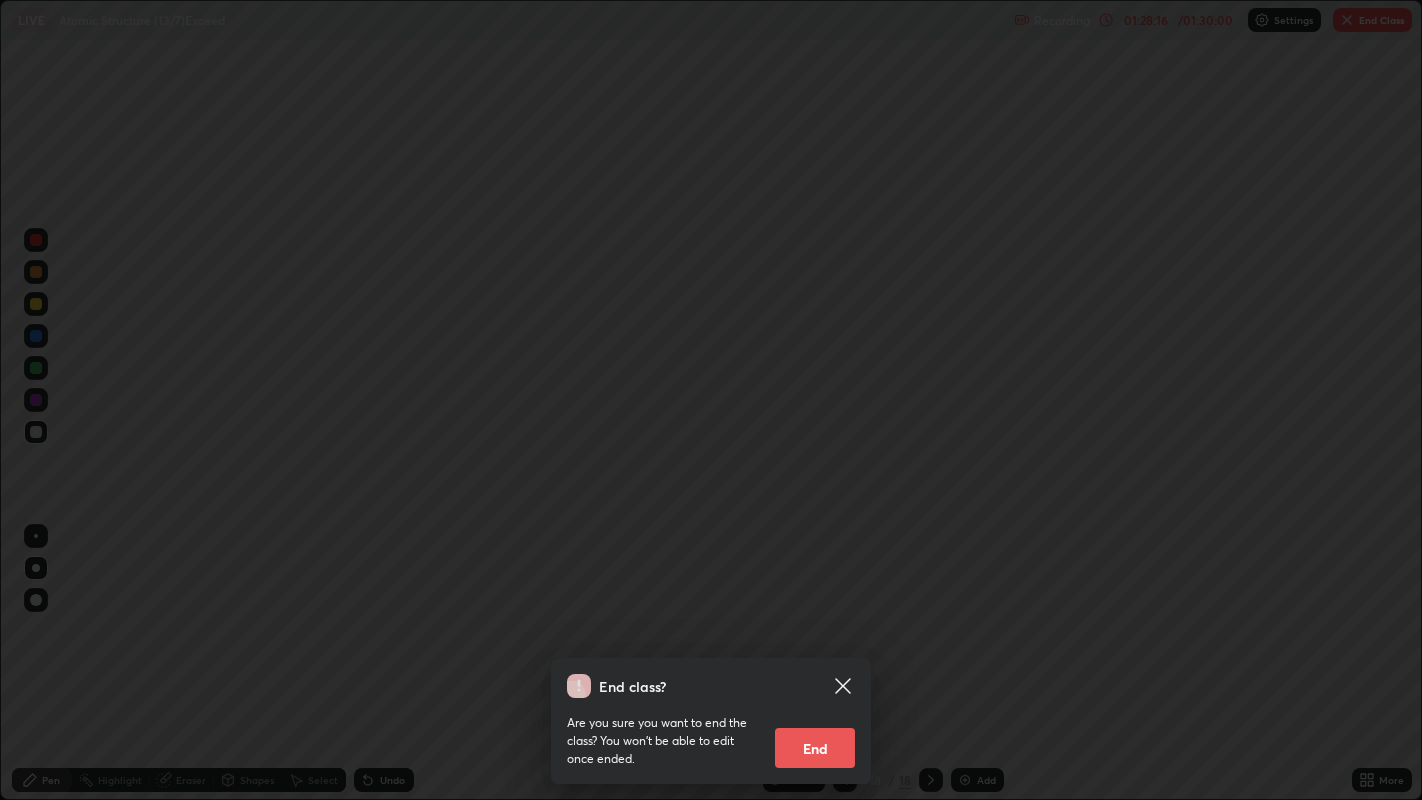 click on "End" at bounding box center [815, 748] 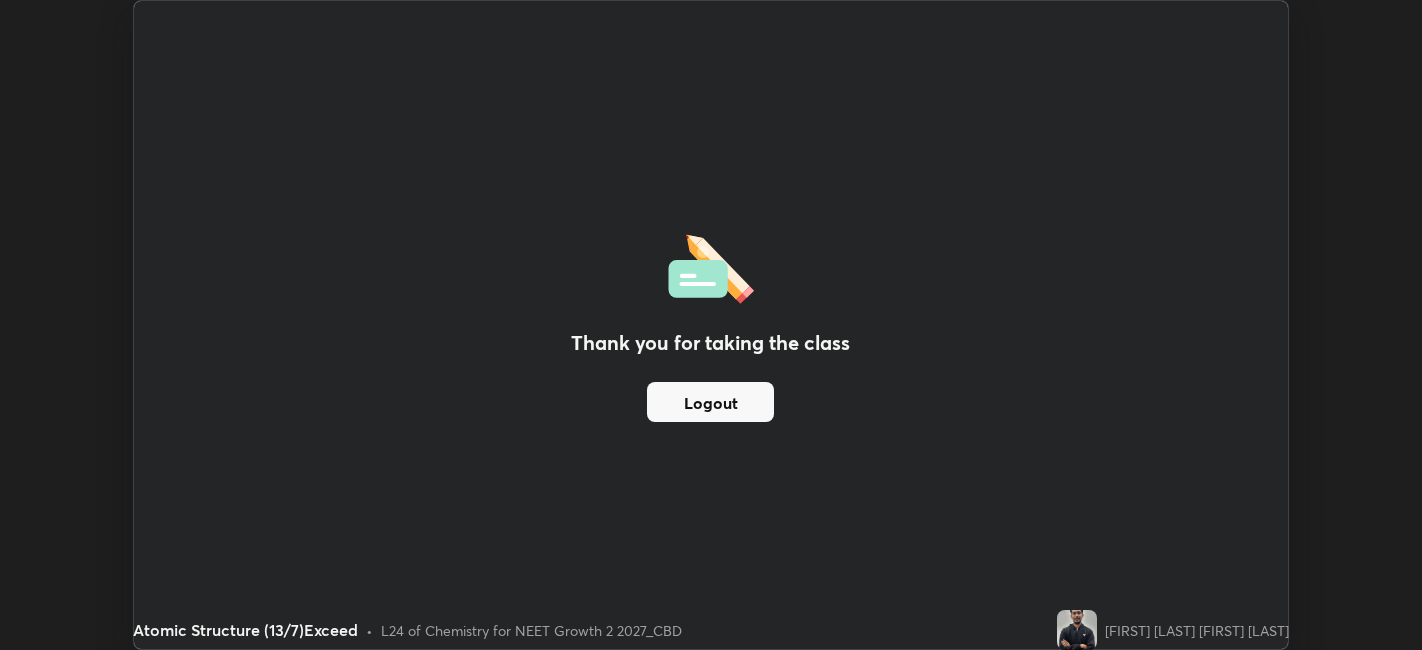 scroll, scrollTop: 650, scrollLeft: 1422, axis: both 